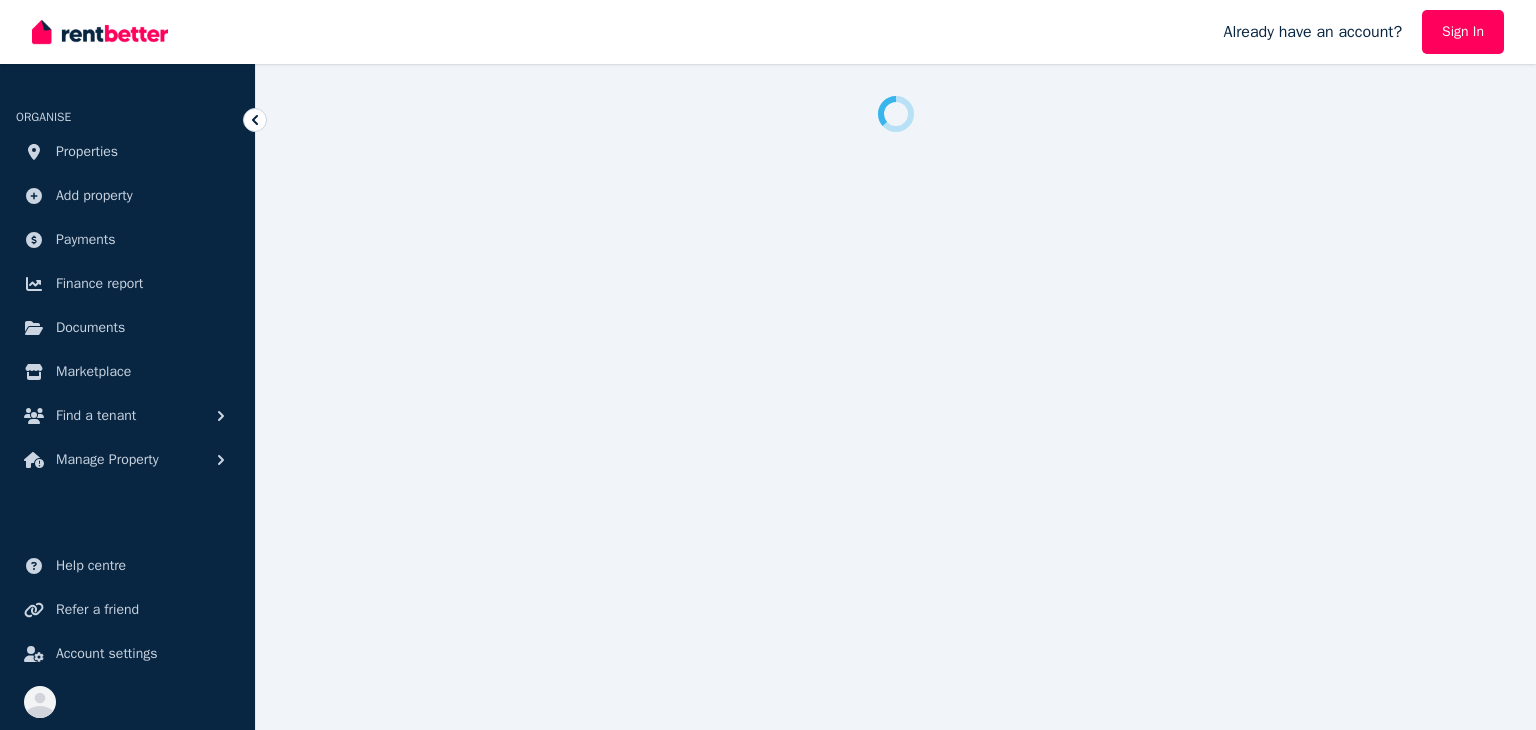 scroll, scrollTop: 0, scrollLeft: 0, axis: both 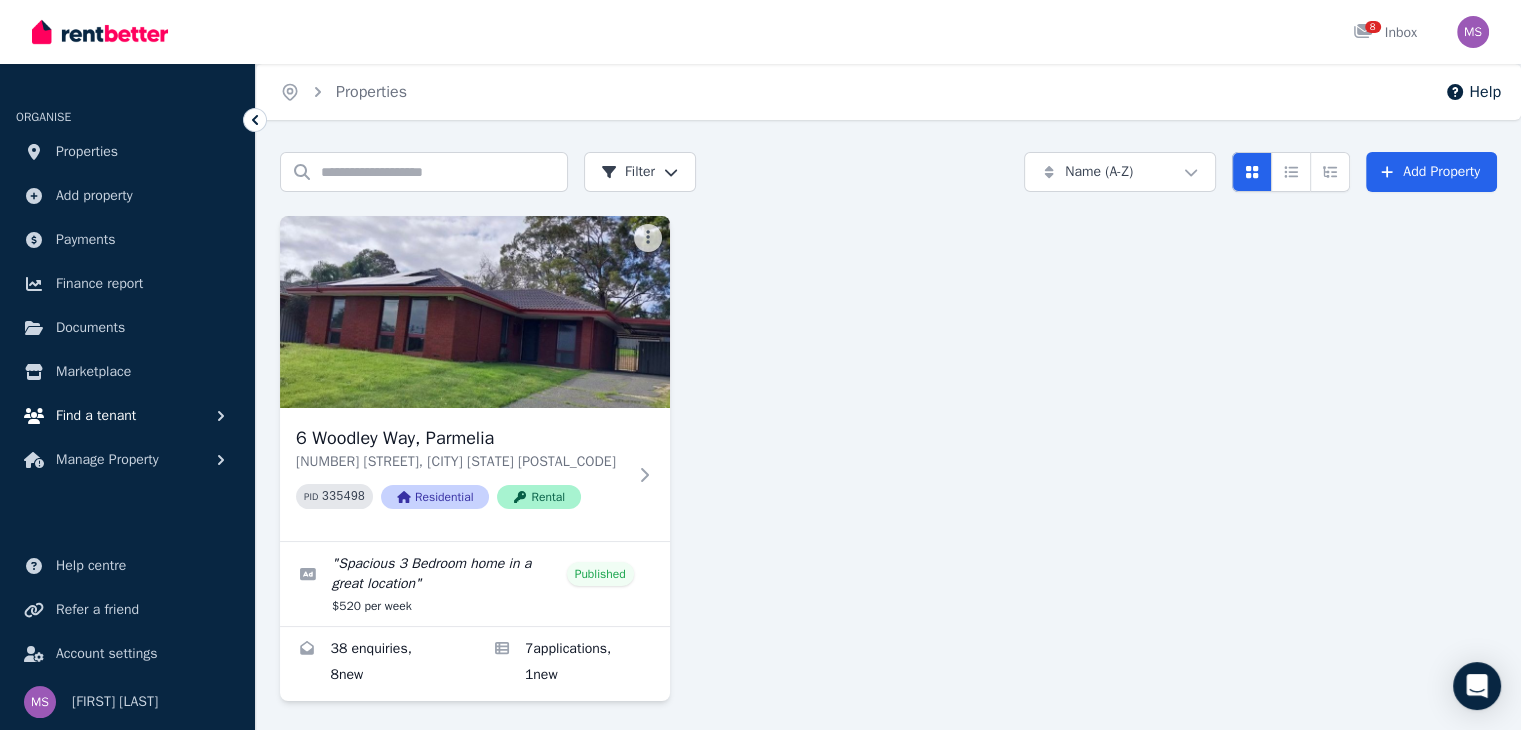 click 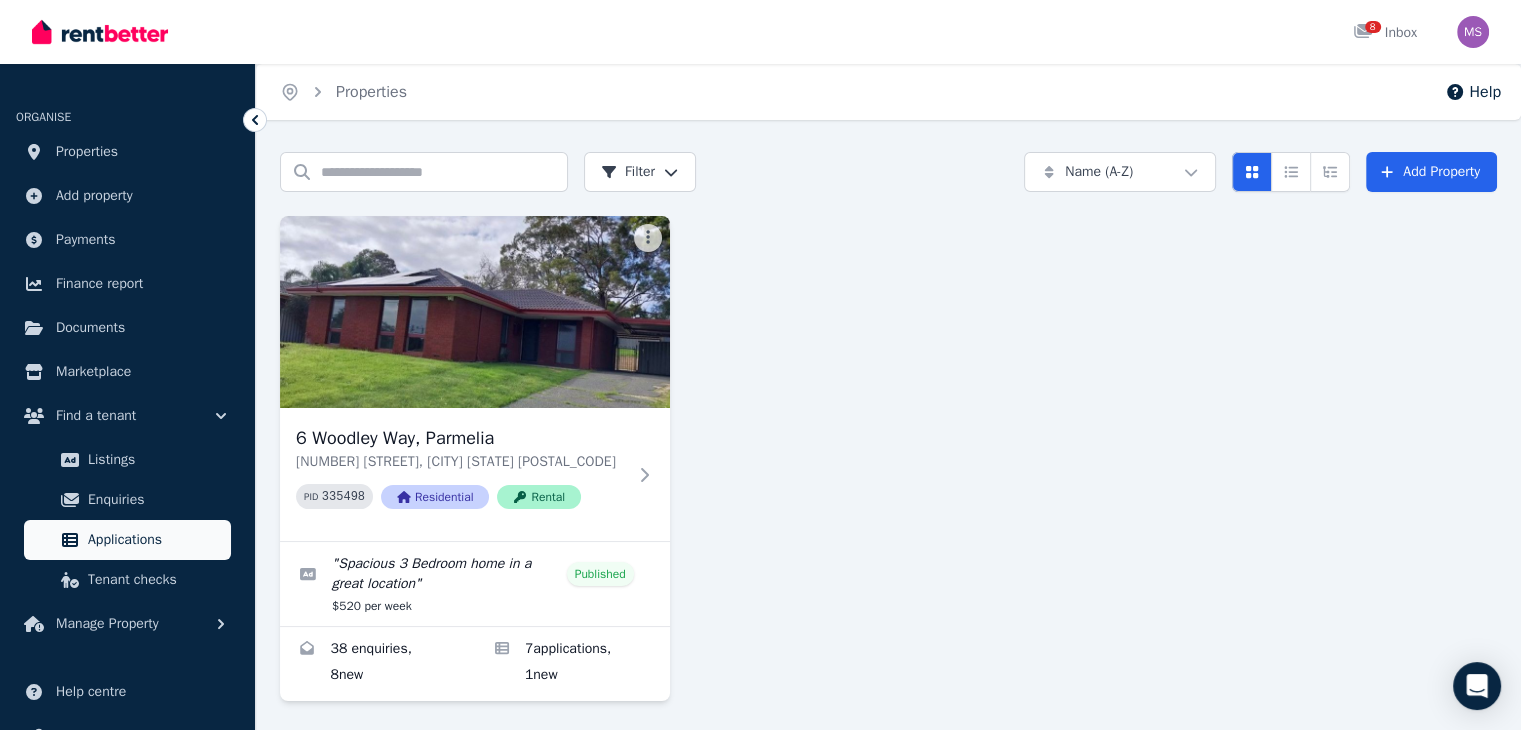 click on "Applications" at bounding box center [155, 540] 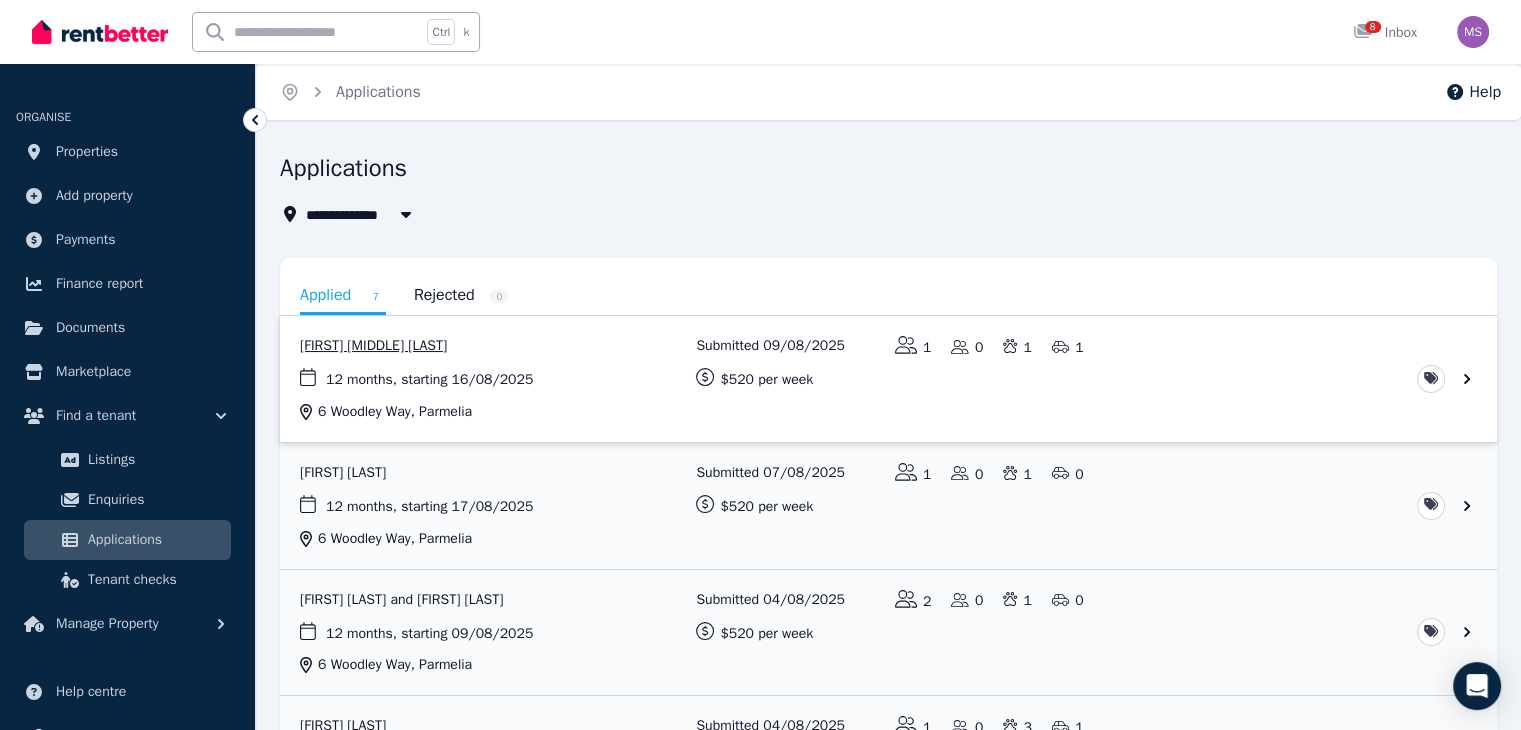 click at bounding box center [888, 379] 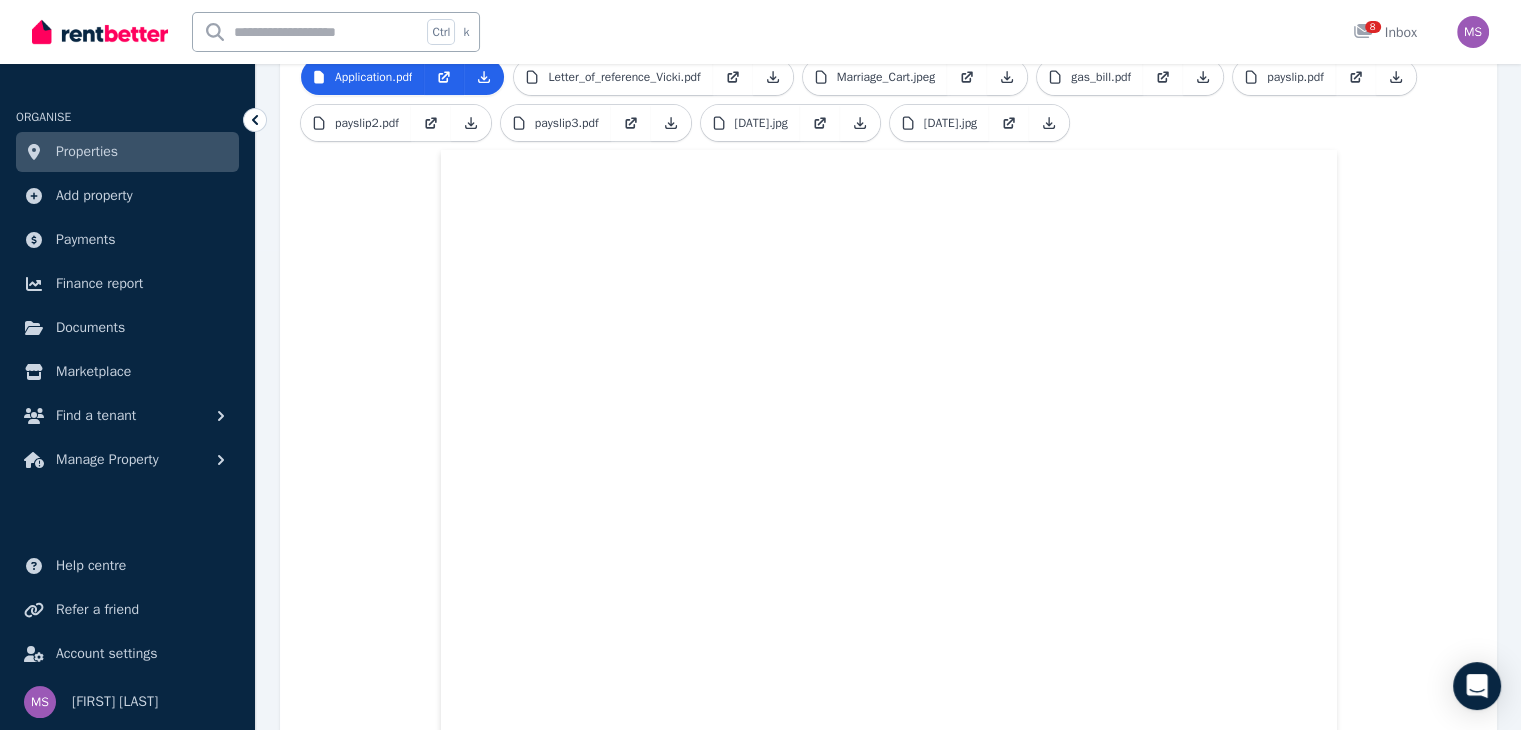 scroll, scrollTop: 546, scrollLeft: 0, axis: vertical 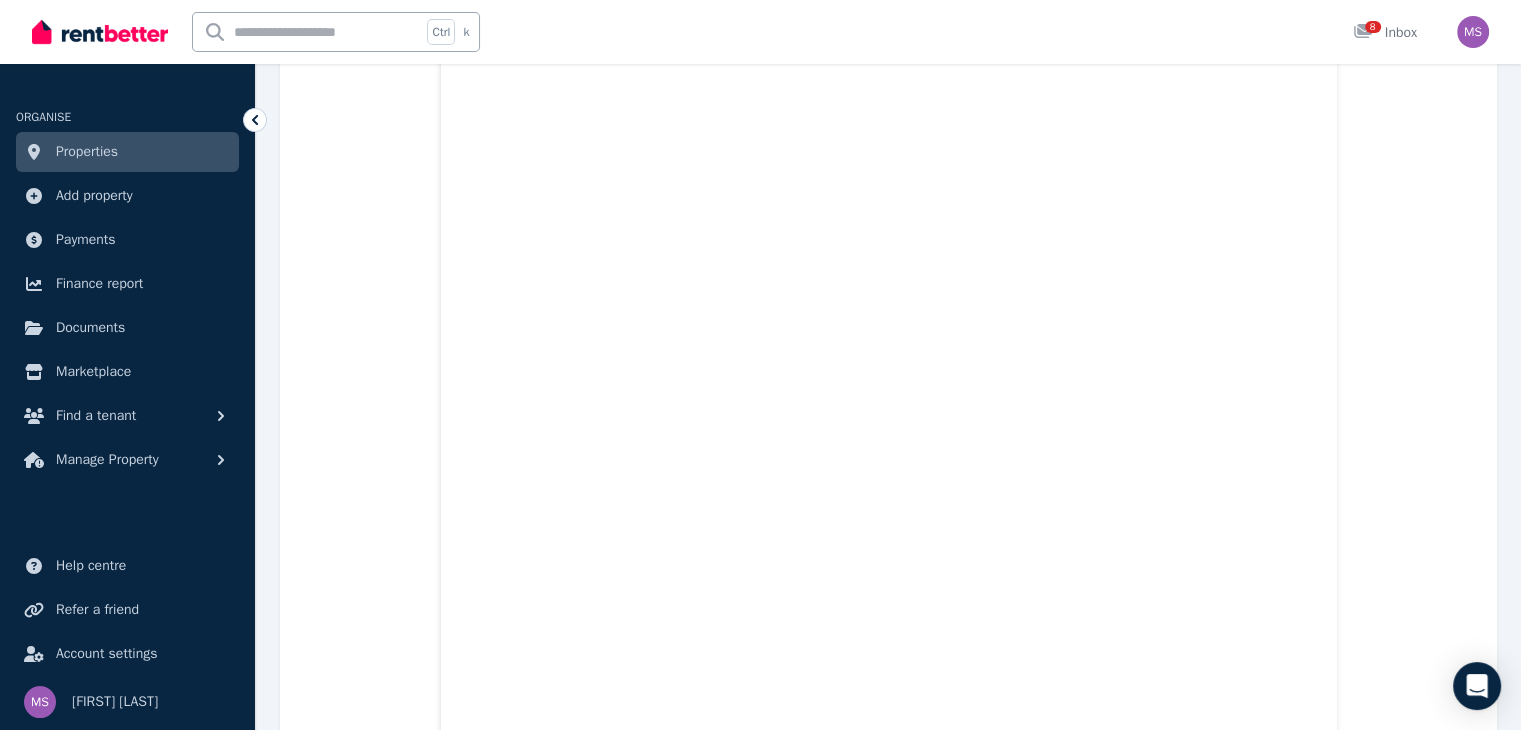 click on "1  of  7 List view [FIRST] [LAST] Save to Documents Reject Create lease agreement Tags 12 months ,   16/08/2025 Lease term and start date $520 per week Rental amount offered Applicants 1 Dependents 0 Pets 1 Vehicles 1 [FIRST] [LAST] Run tenant check [PHONE] [EMAIL] Attachments  Application.pdf Letter_of_reference_[FIRST].pdf Marriage_Cart.jpeg gas_bill.pdf payslip.pdf payslip2.pdf payslip3.pdf 20240908_105313.jpg 20240908_105321.jpg" at bounding box center [888, 5280] 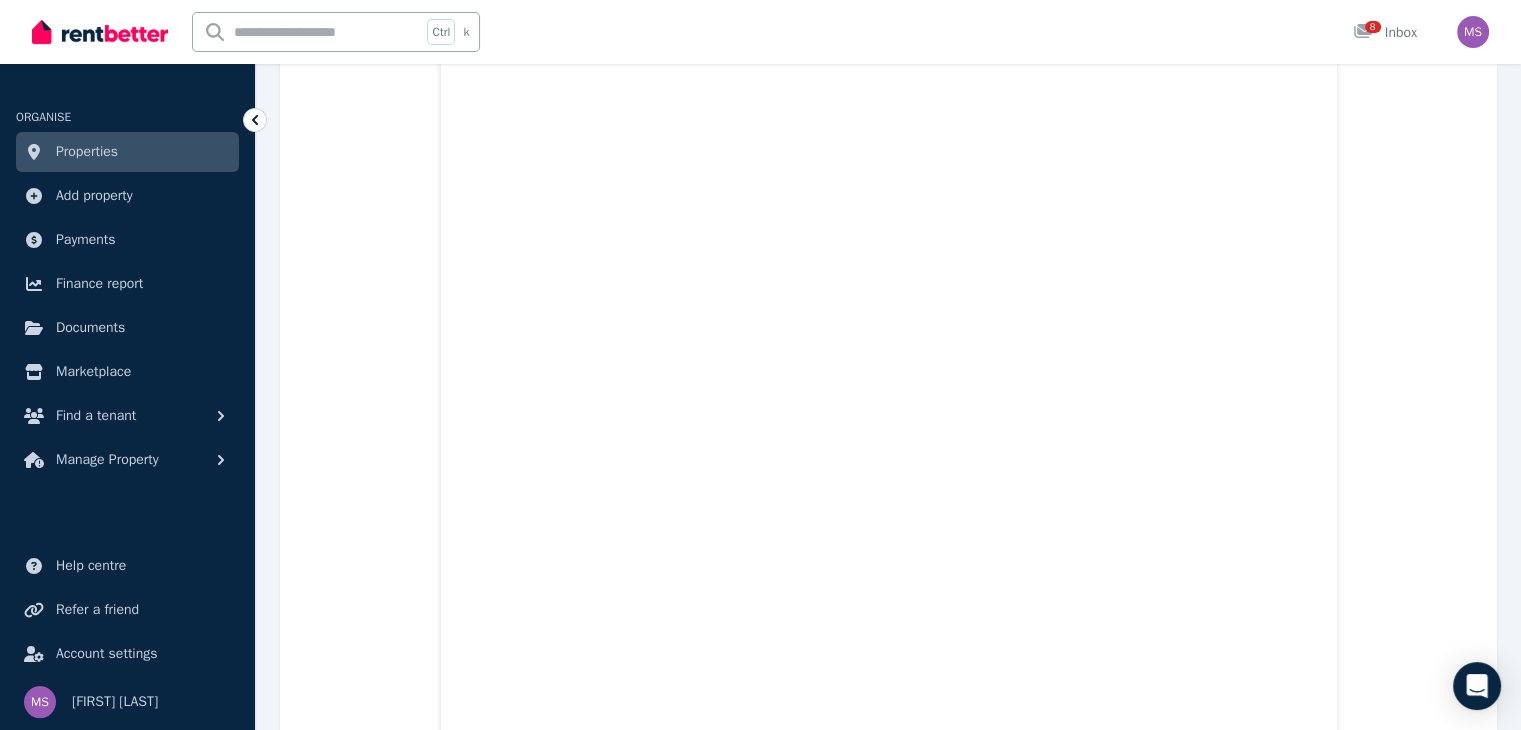 scroll, scrollTop: 1718, scrollLeft: 0, axis: vertical 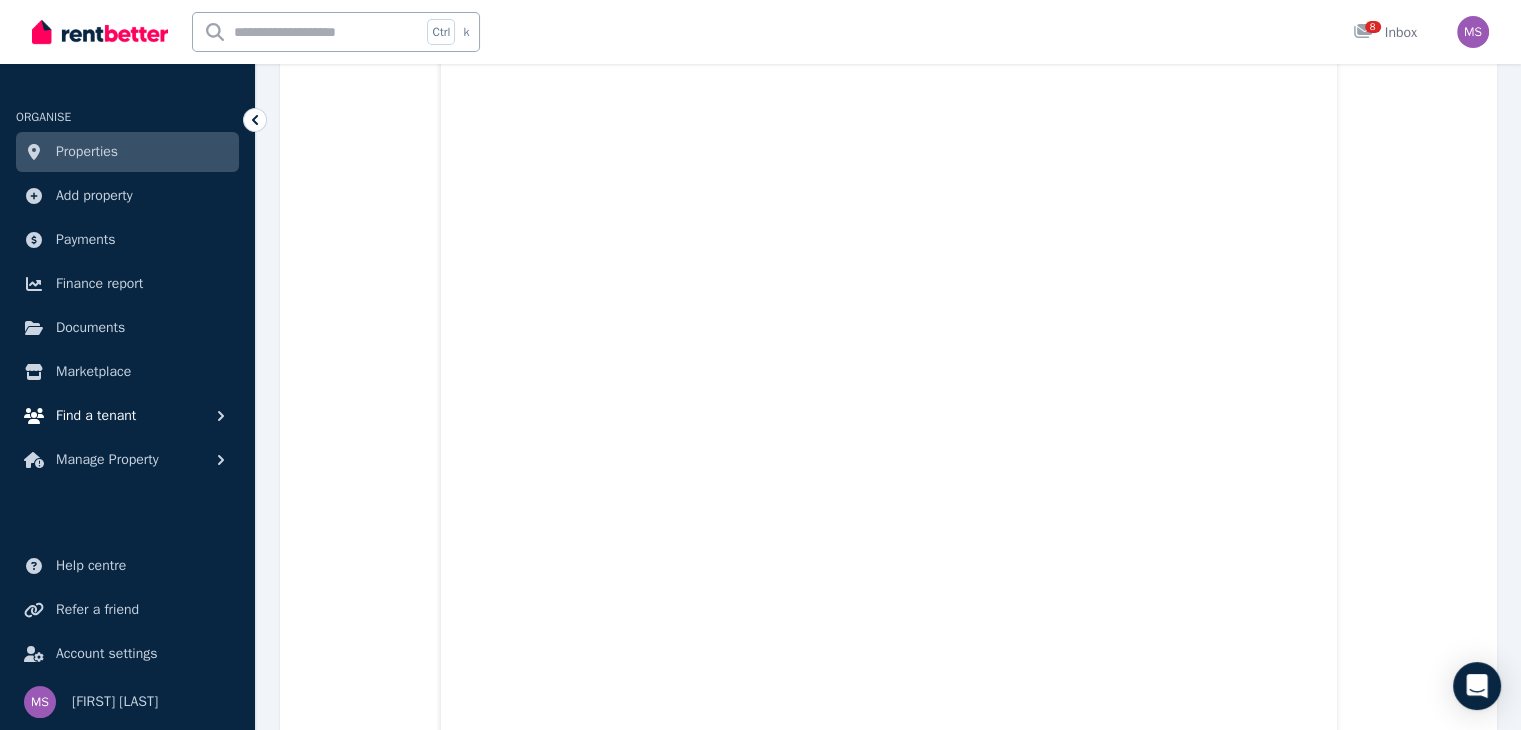 click on "Find a tenant" at bounding box center [96, 416] 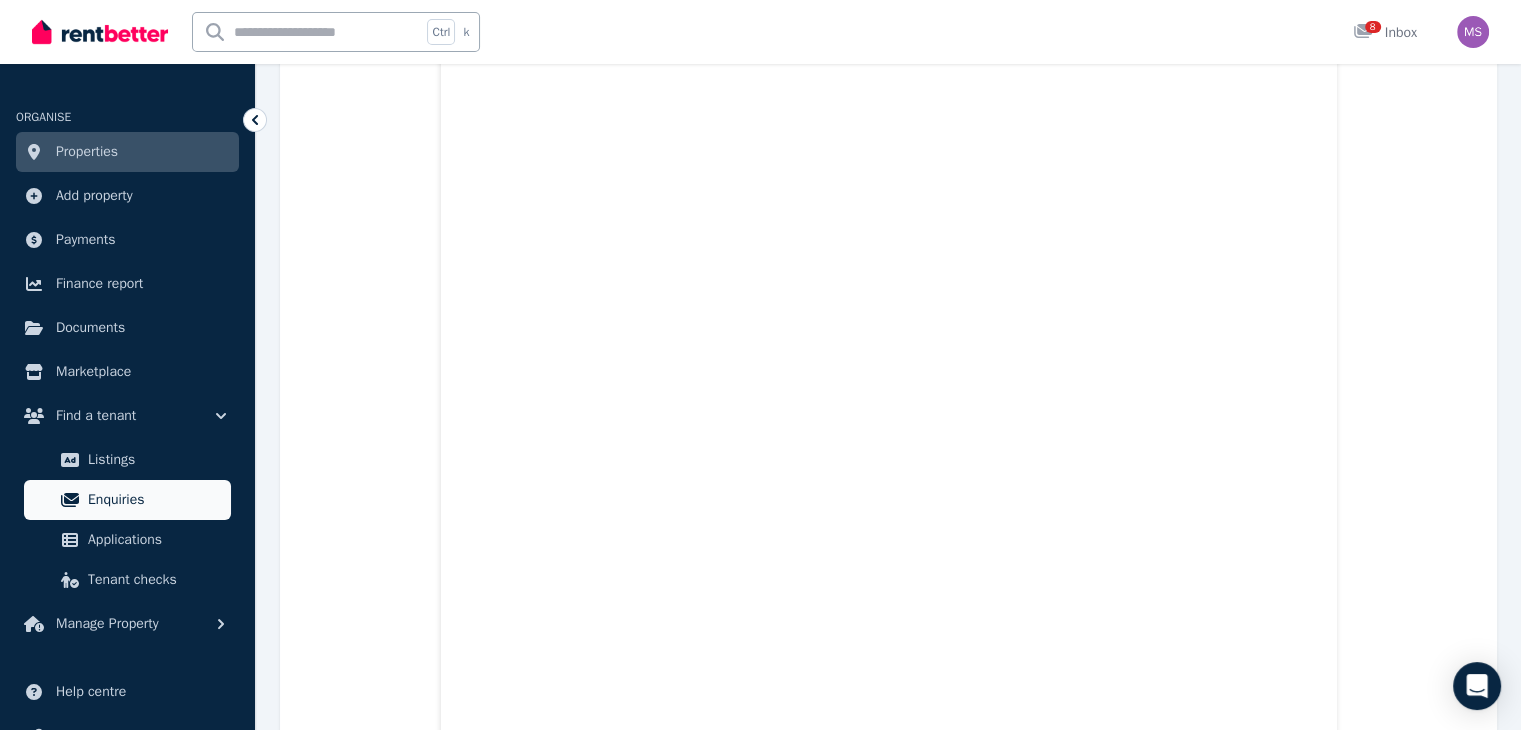 click on "Enquiries" at bounding box center (155, 500) 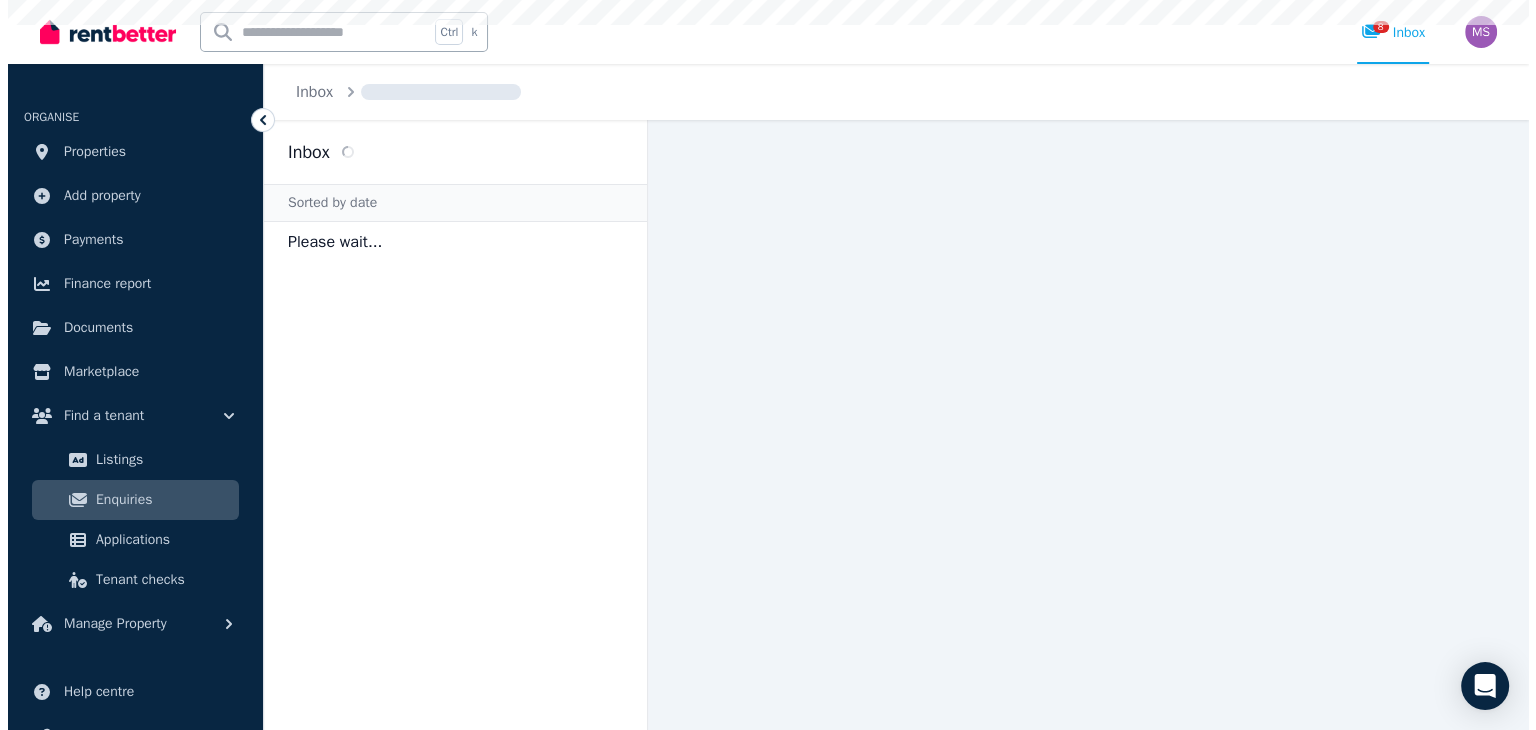 scroll, scrollTop: 0, scrollLeft: 0, axis: both 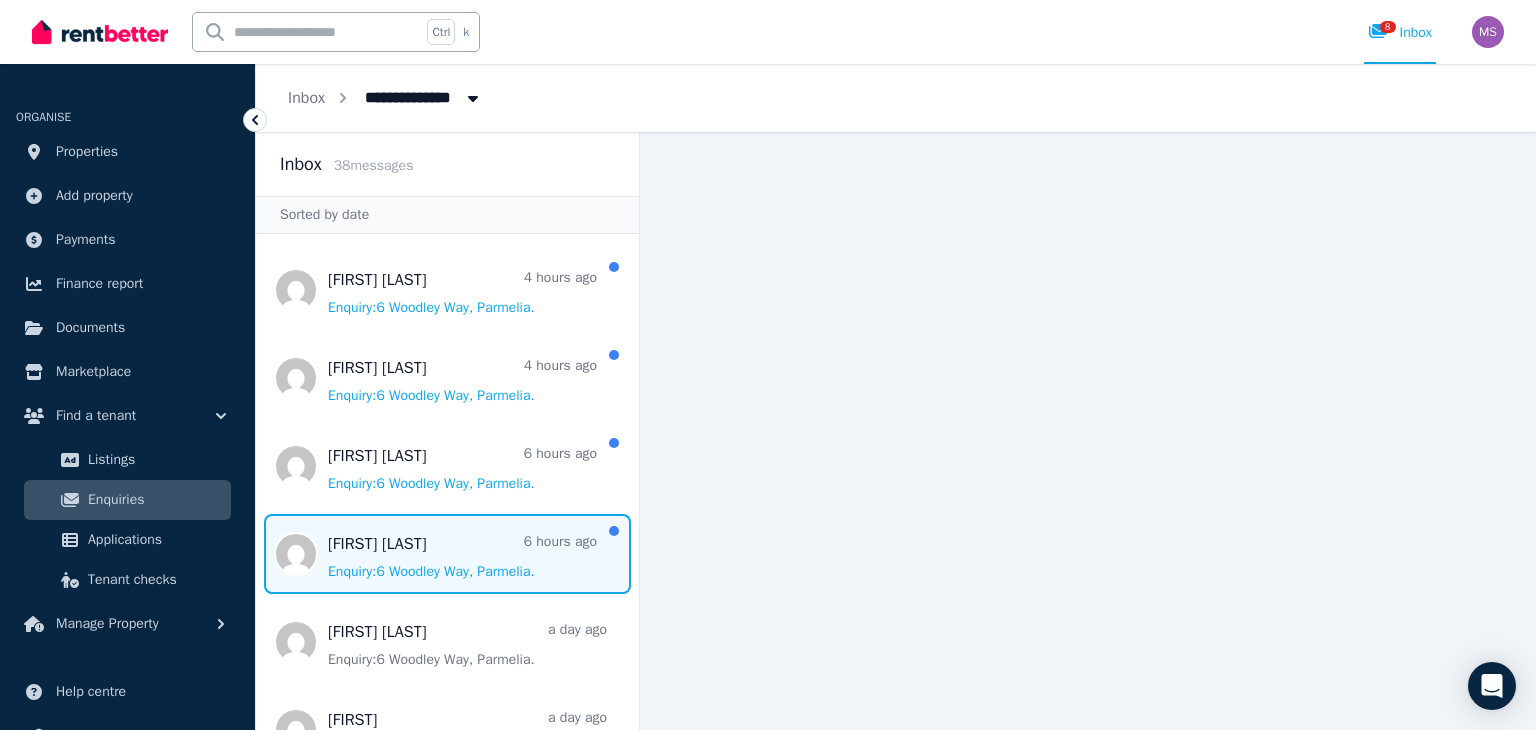 drag, startPoint x: 624, startPoint y: 332, endPoint x: 404, endPoint y: 569, distance: 323.3713 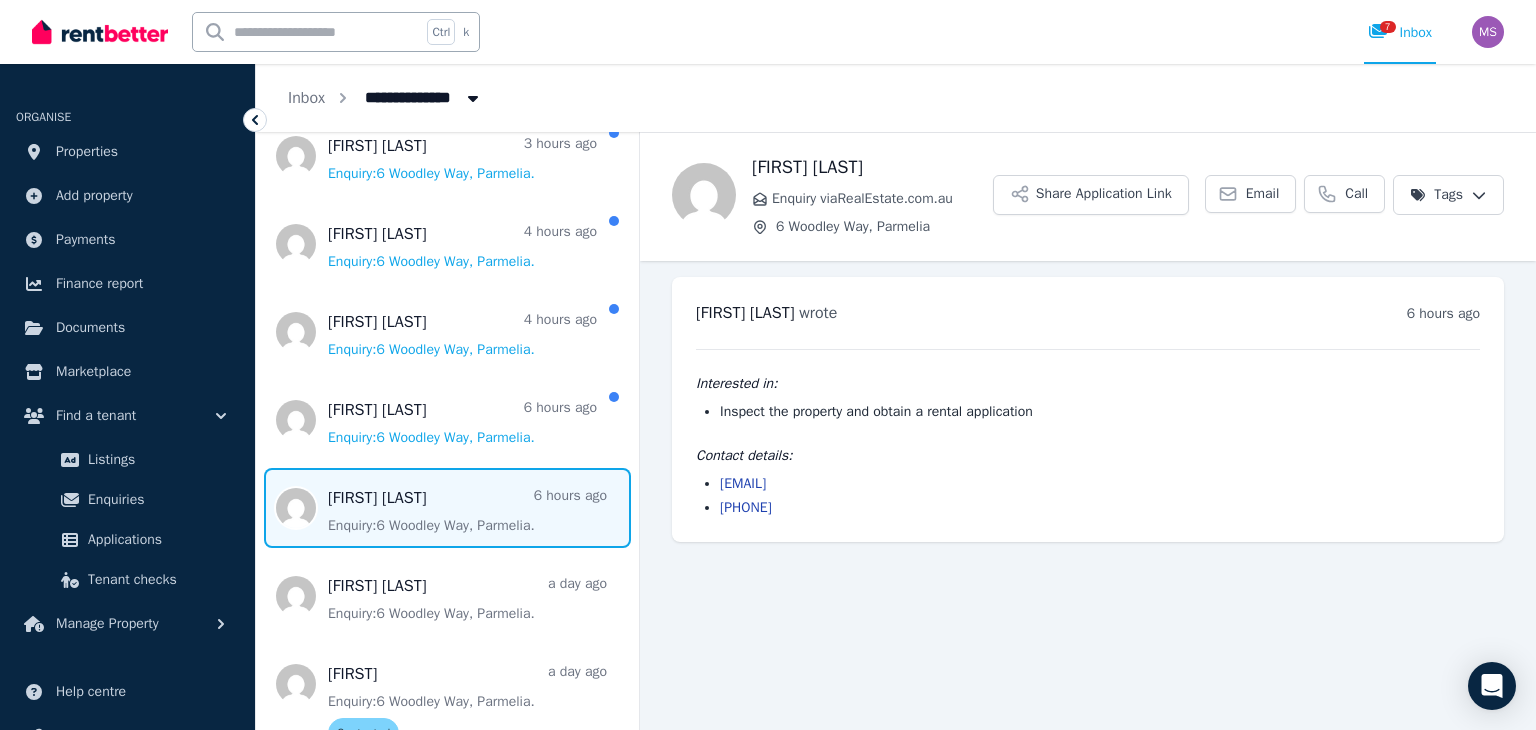 scroll, scrollTop: 396, scrollLeft: 0, axis: vertical 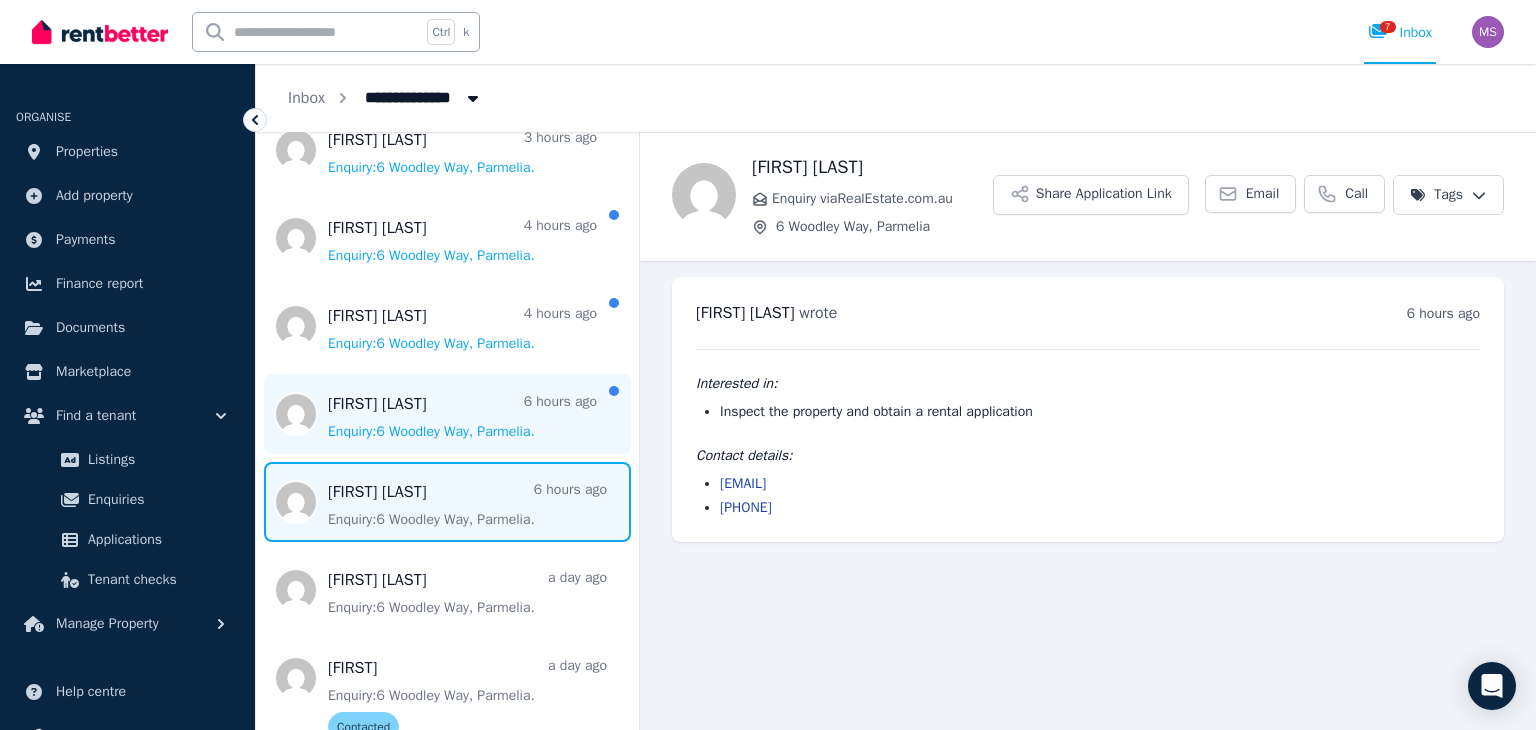 drag, startPoint x: 447, startPoint y: 487, endPoint x: 553, endPoint y: 373, distance: 155.6663 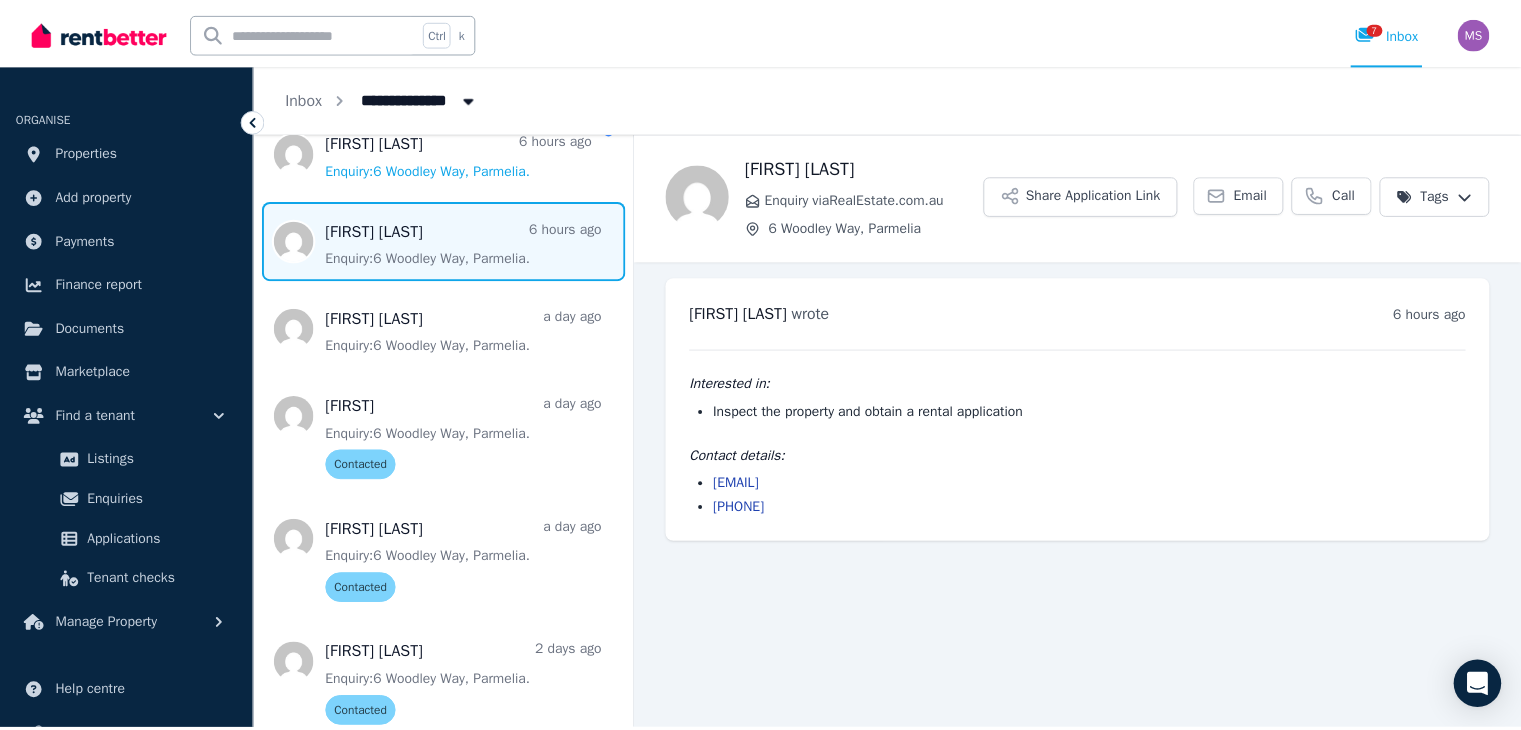 scroll, scrollTop: 639, scrollLeft: 0, axis: vertical 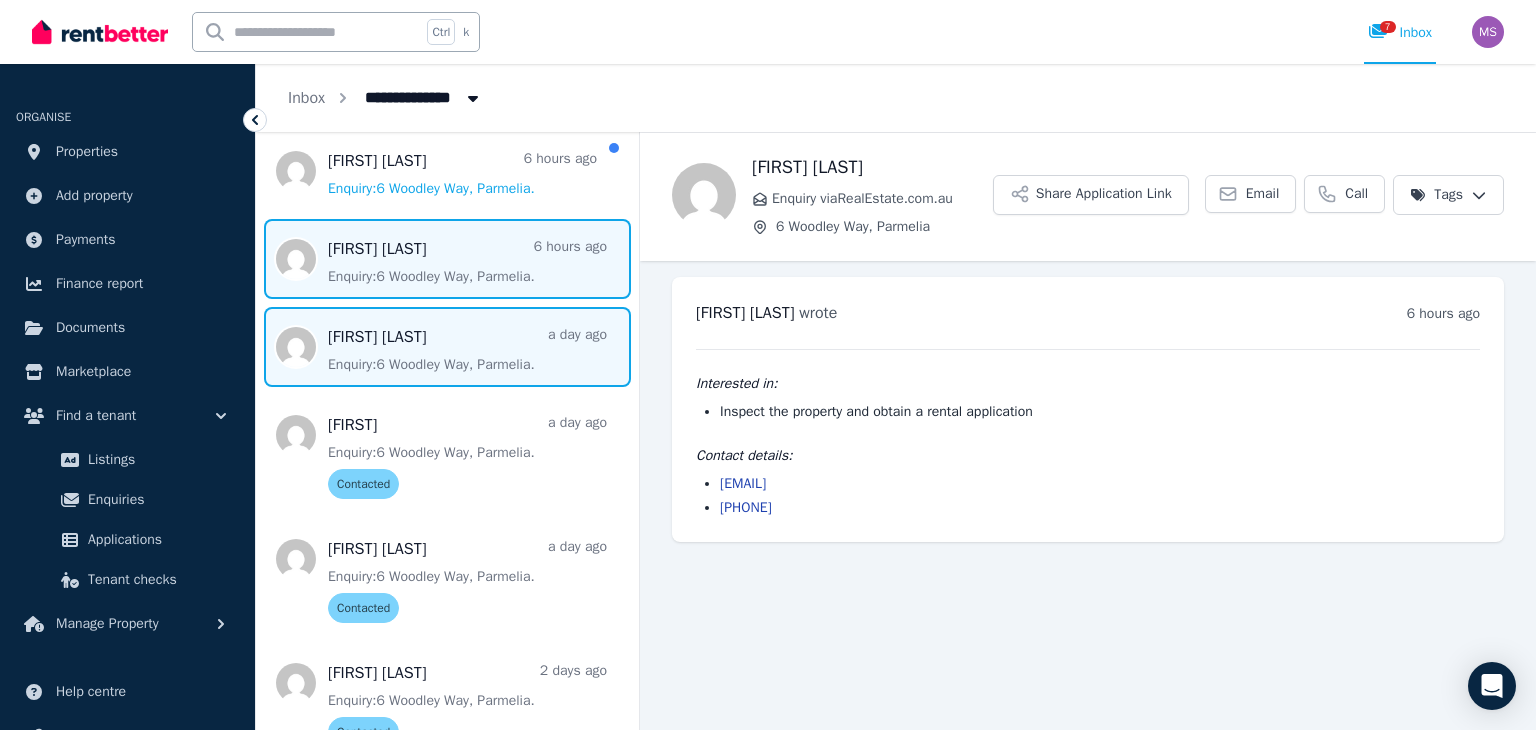 click at bounding box center (447, 347) 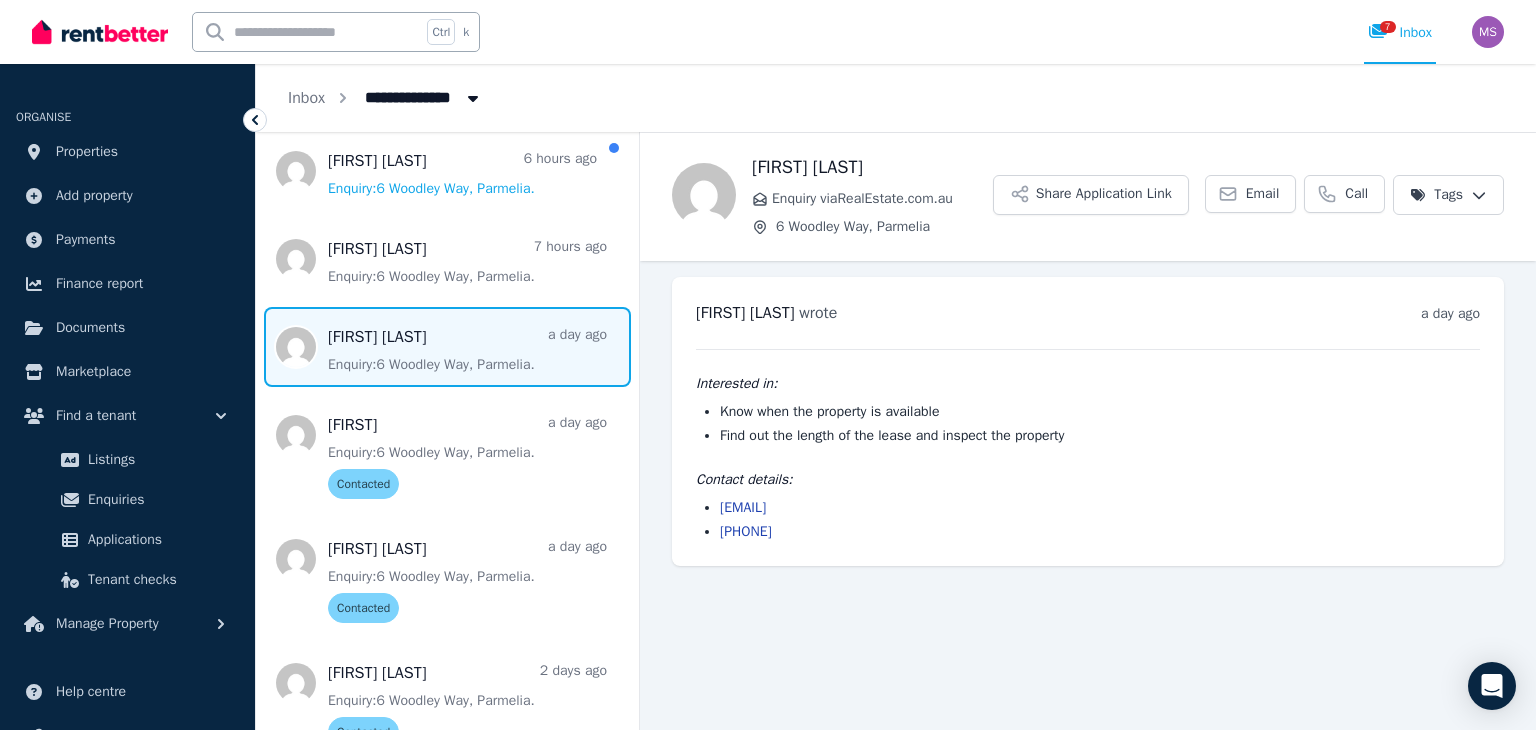 click at bounding box center (447, 347) 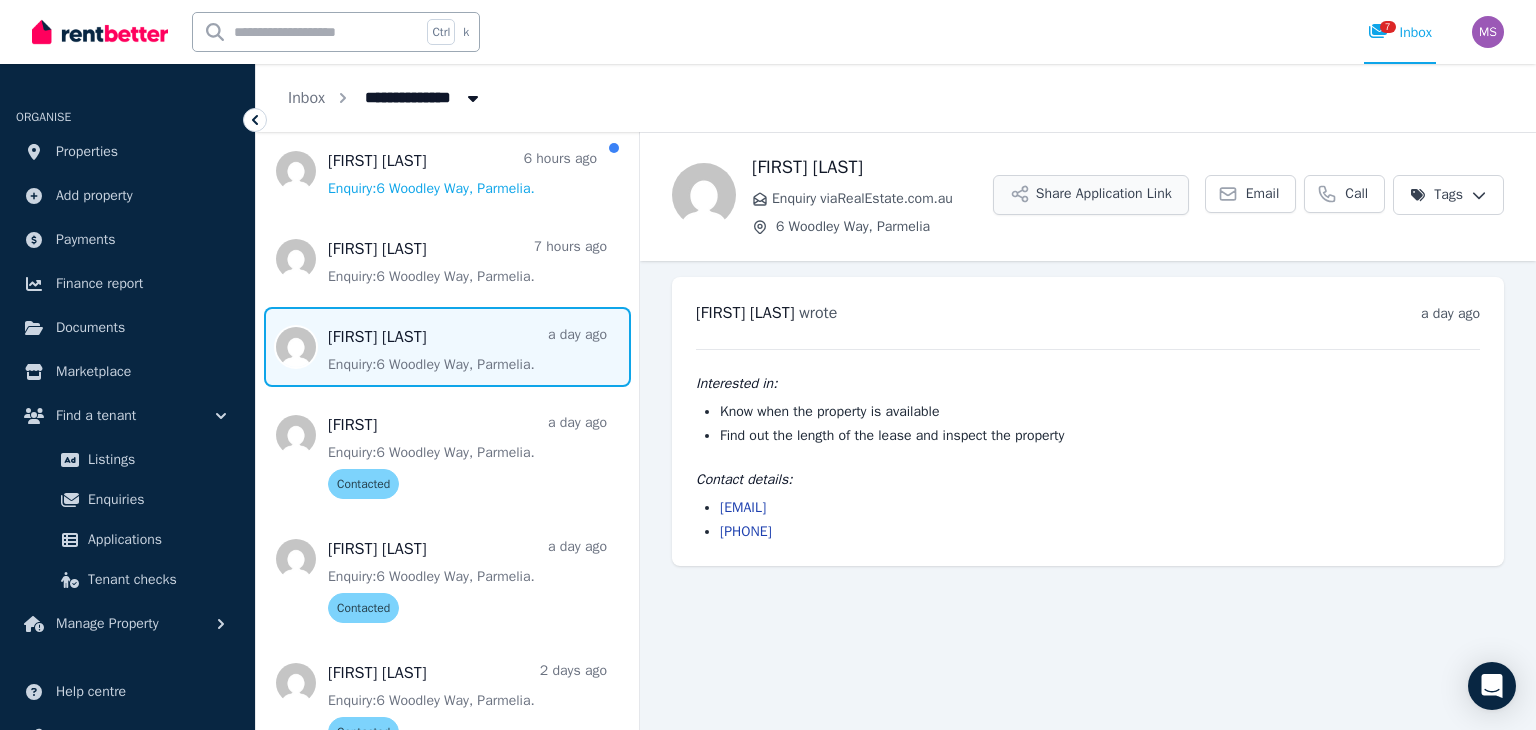 click on "Share Application Link" at bounding box center [1091, 195] 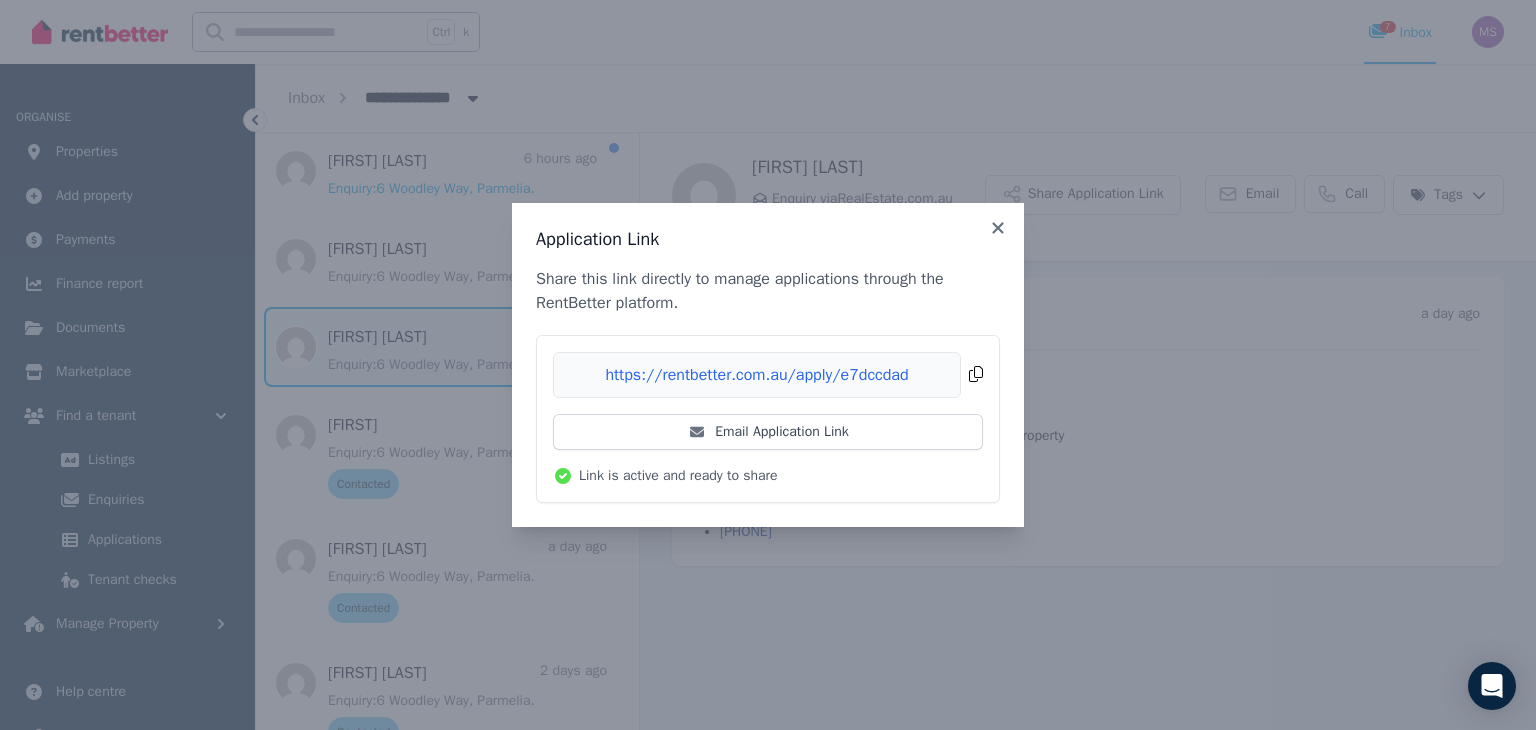 click on "Copied!" at bounding box center [768, 375] 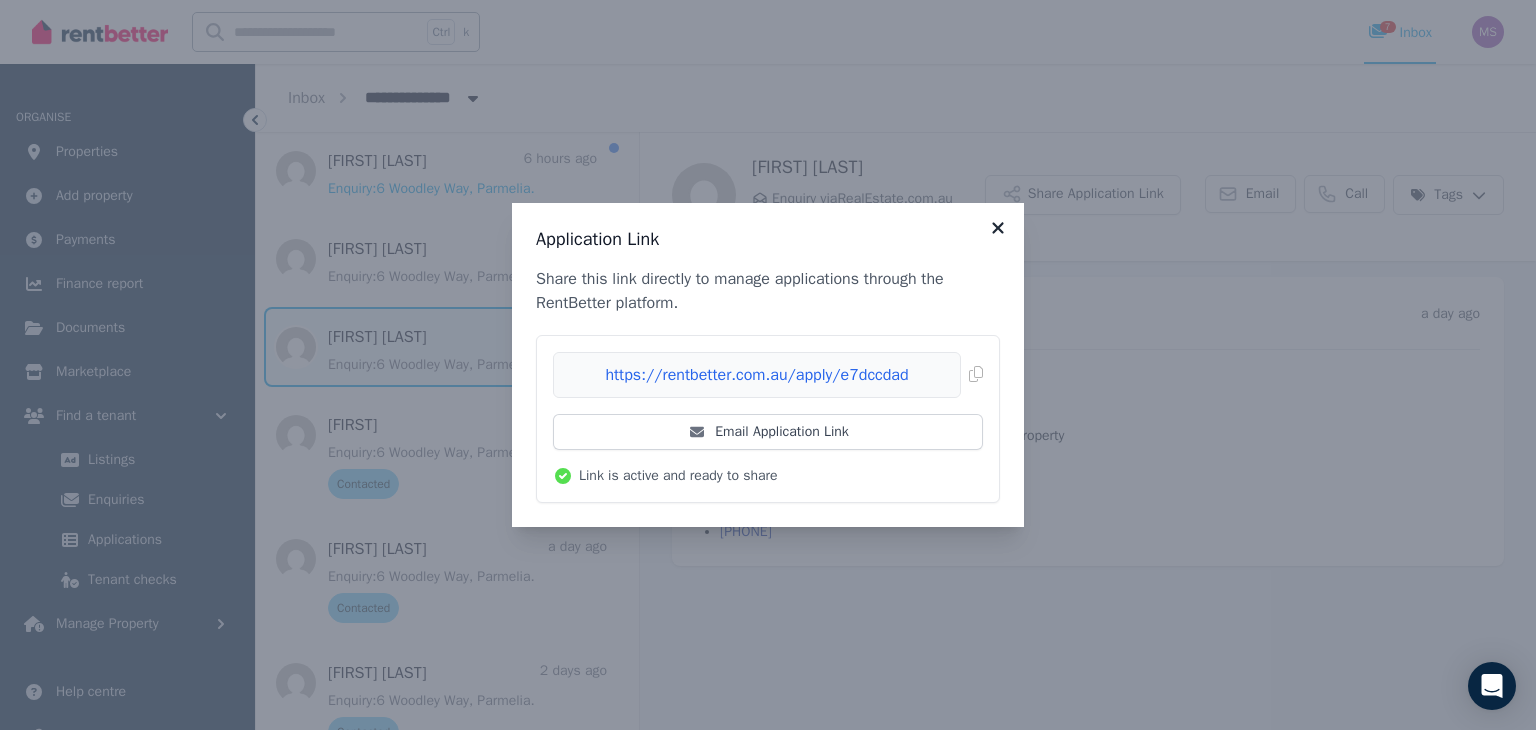 click 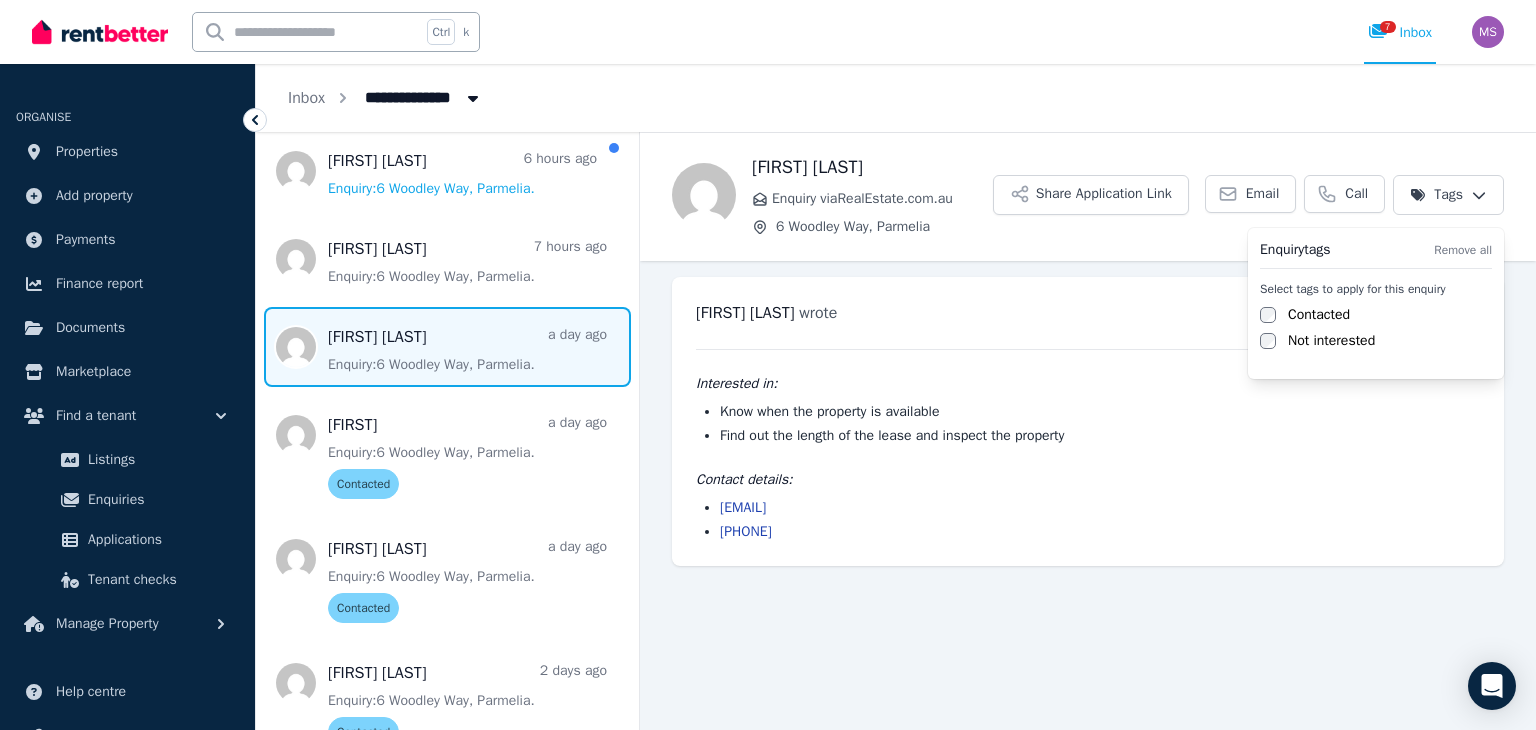 click on "**********" at bounding box center (768, 365) 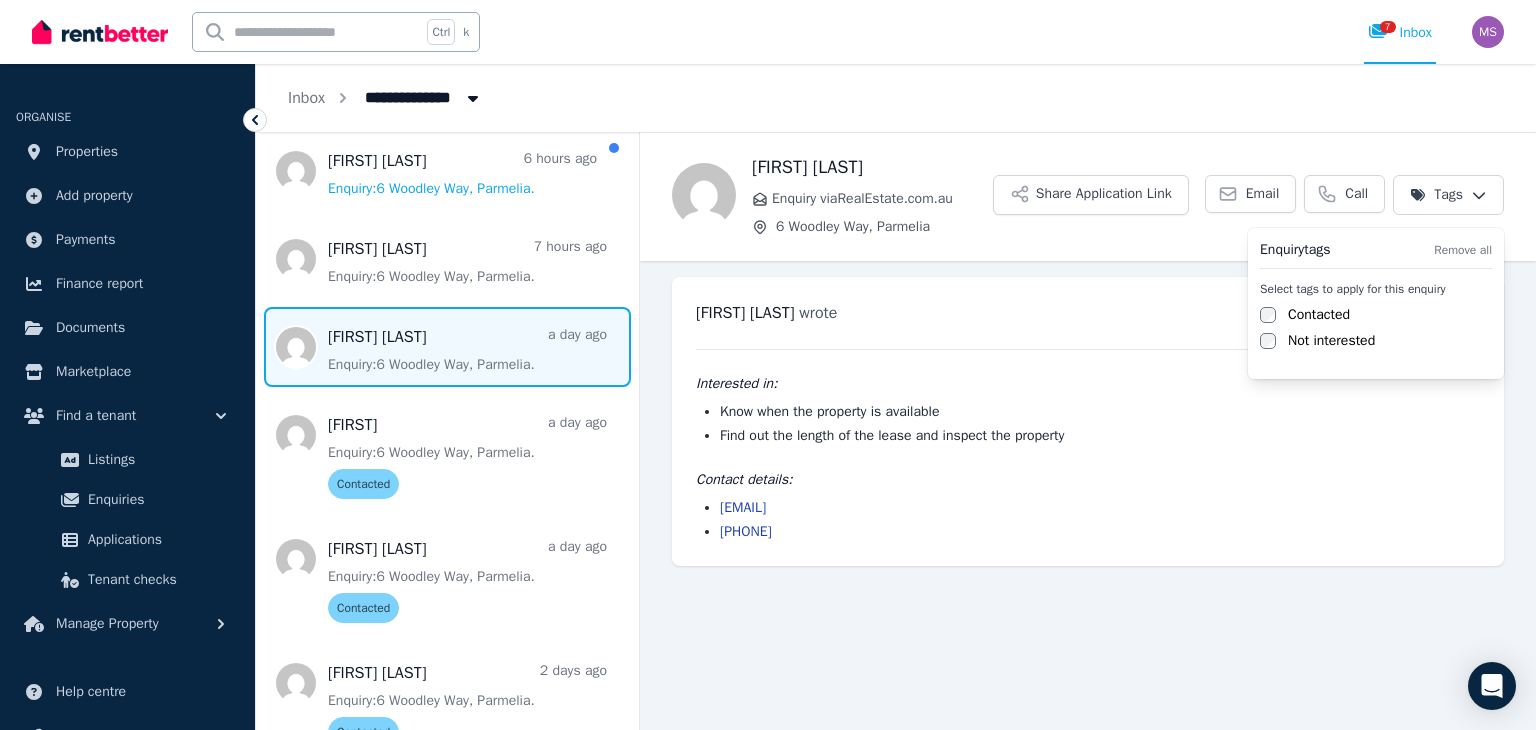 click on "Contacted" at bounding box center [1319, 315] 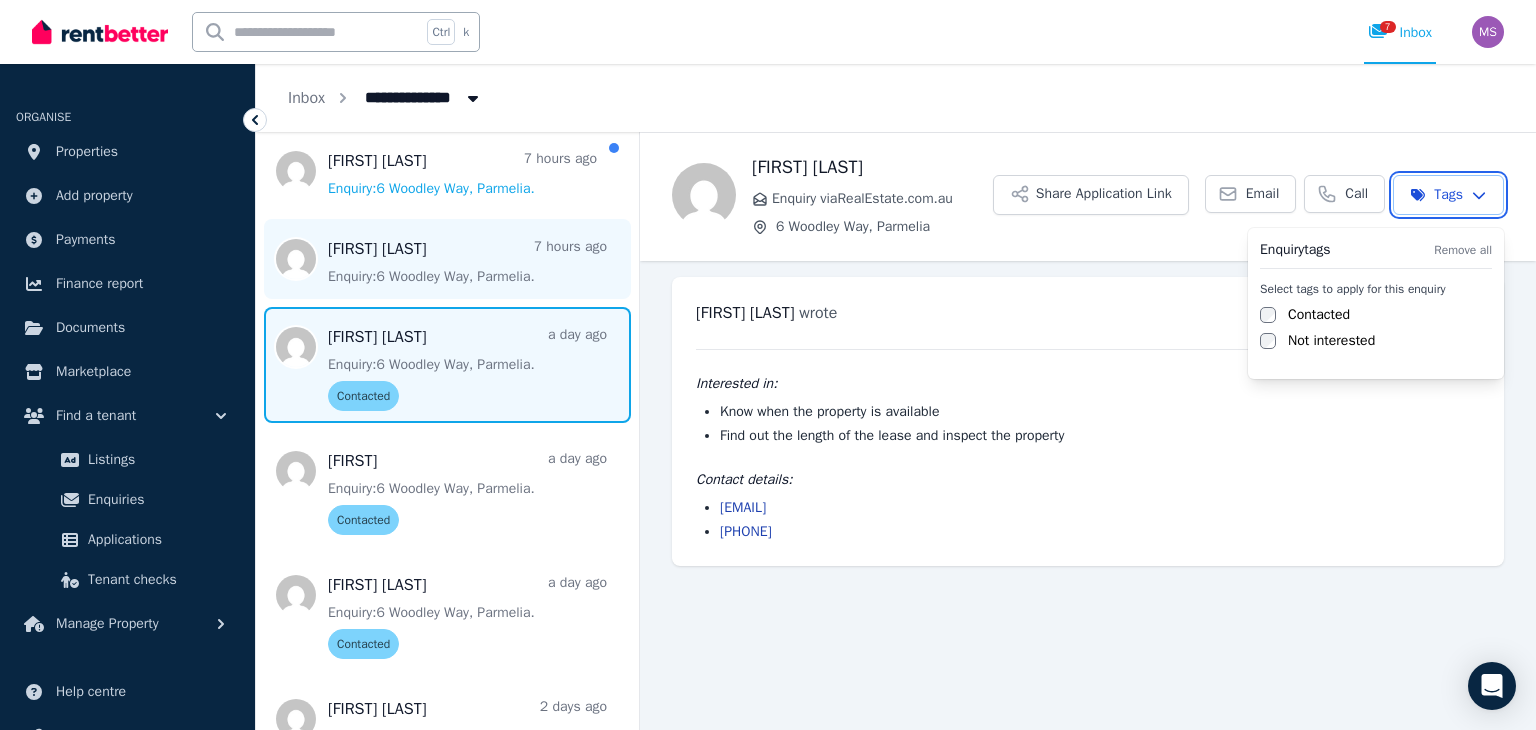click on "**********" at bounding box center (768, 365) 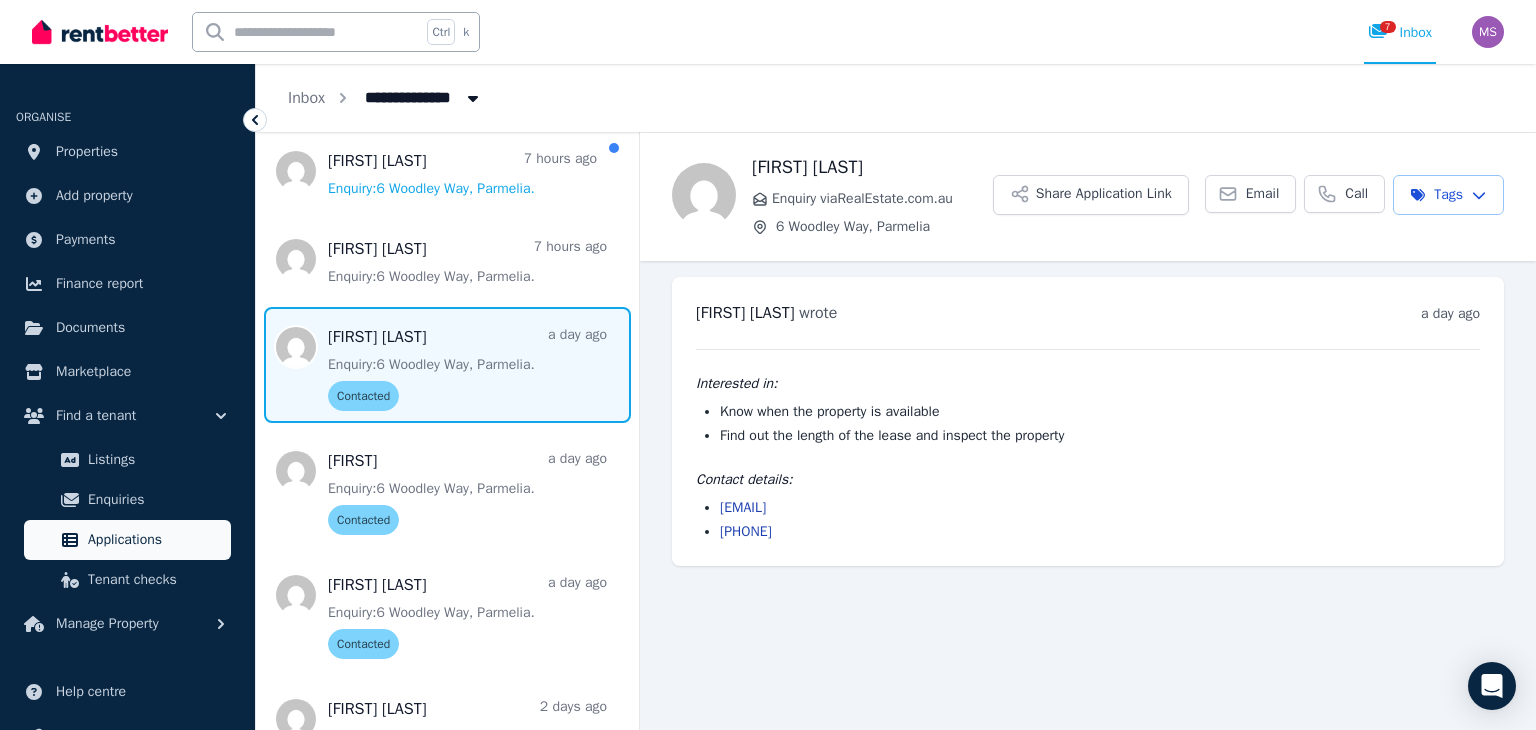 click on "Applications" at bounding box center (155, 540) 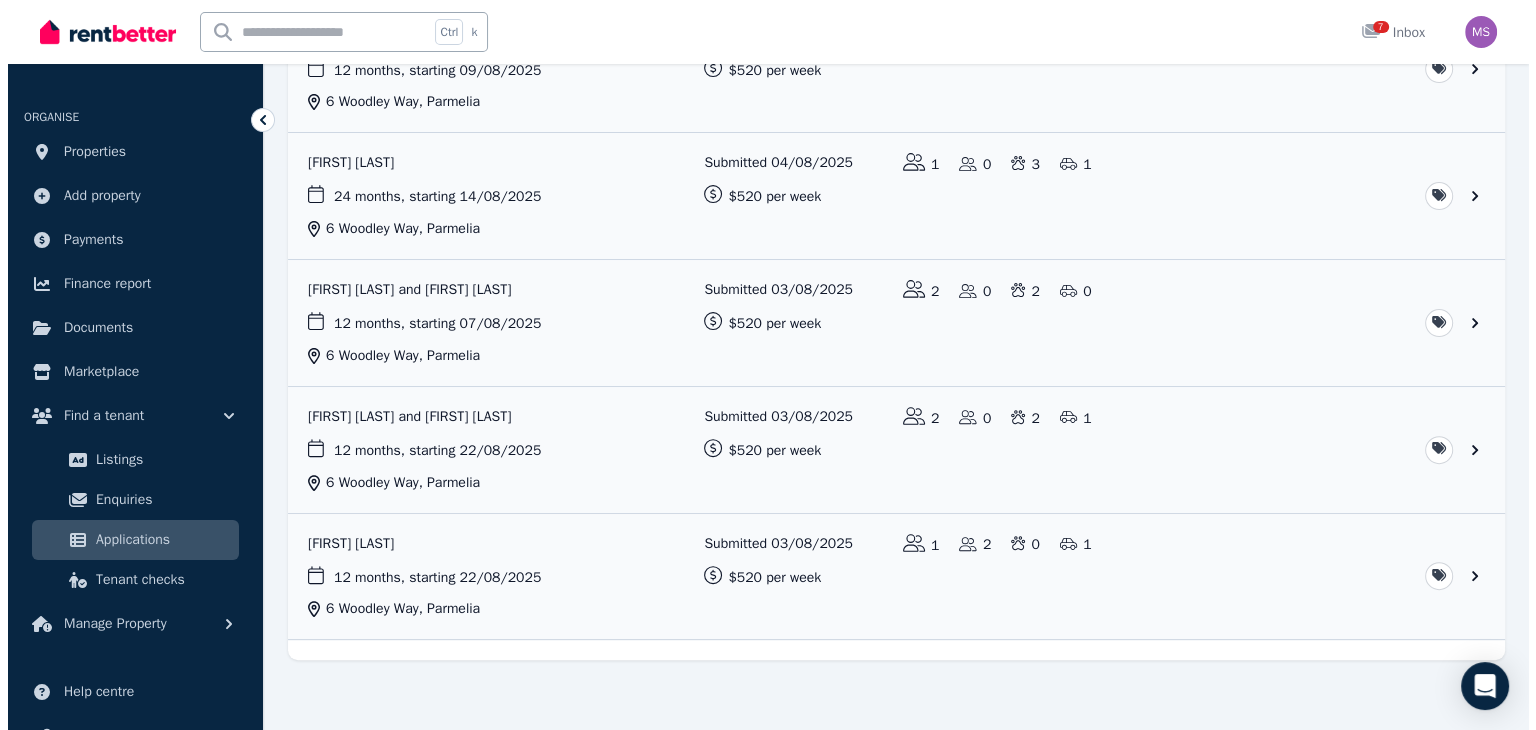 scroll, scrollTop: 0, scrollLeft: 0, axis: both 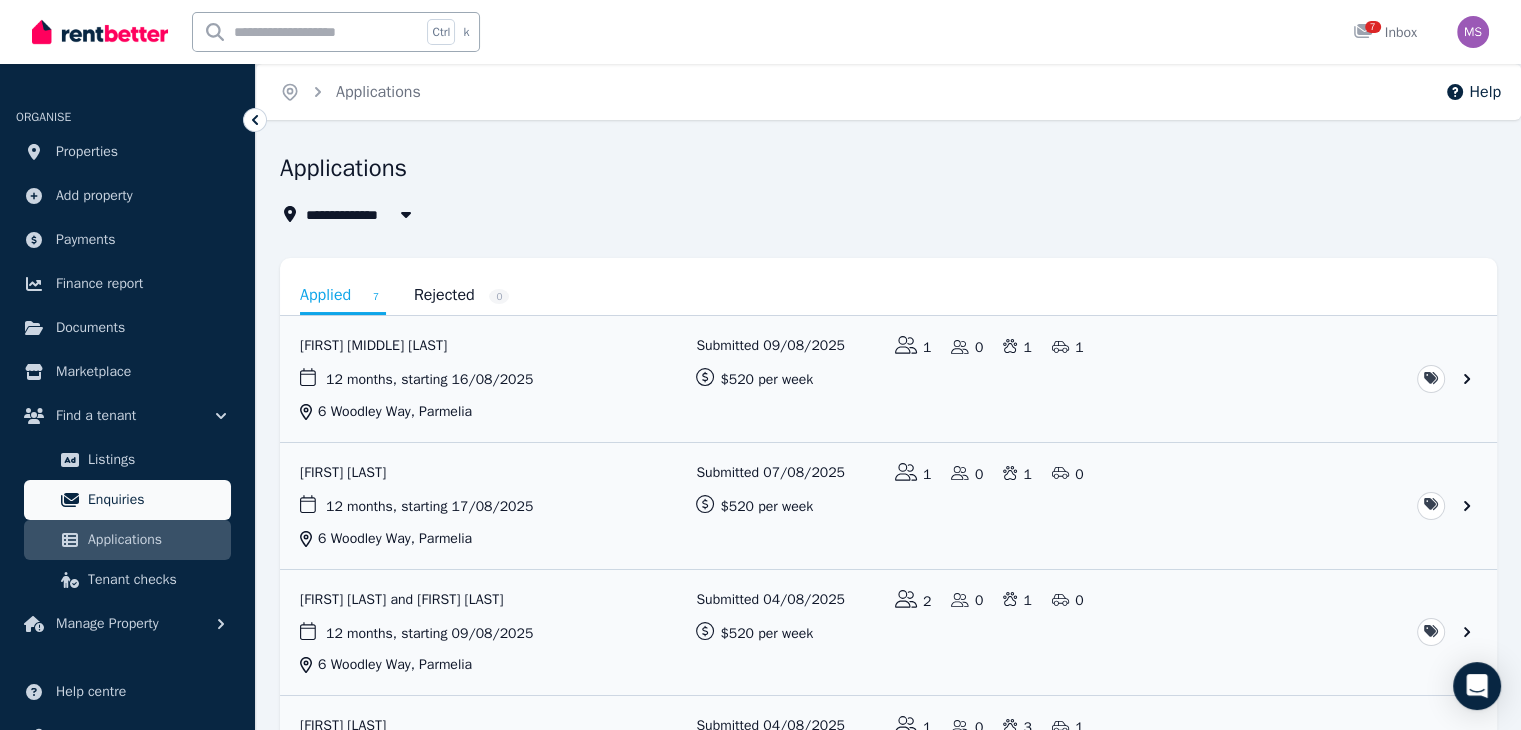 click on "Enquiries" at bounding box center (155, 500) 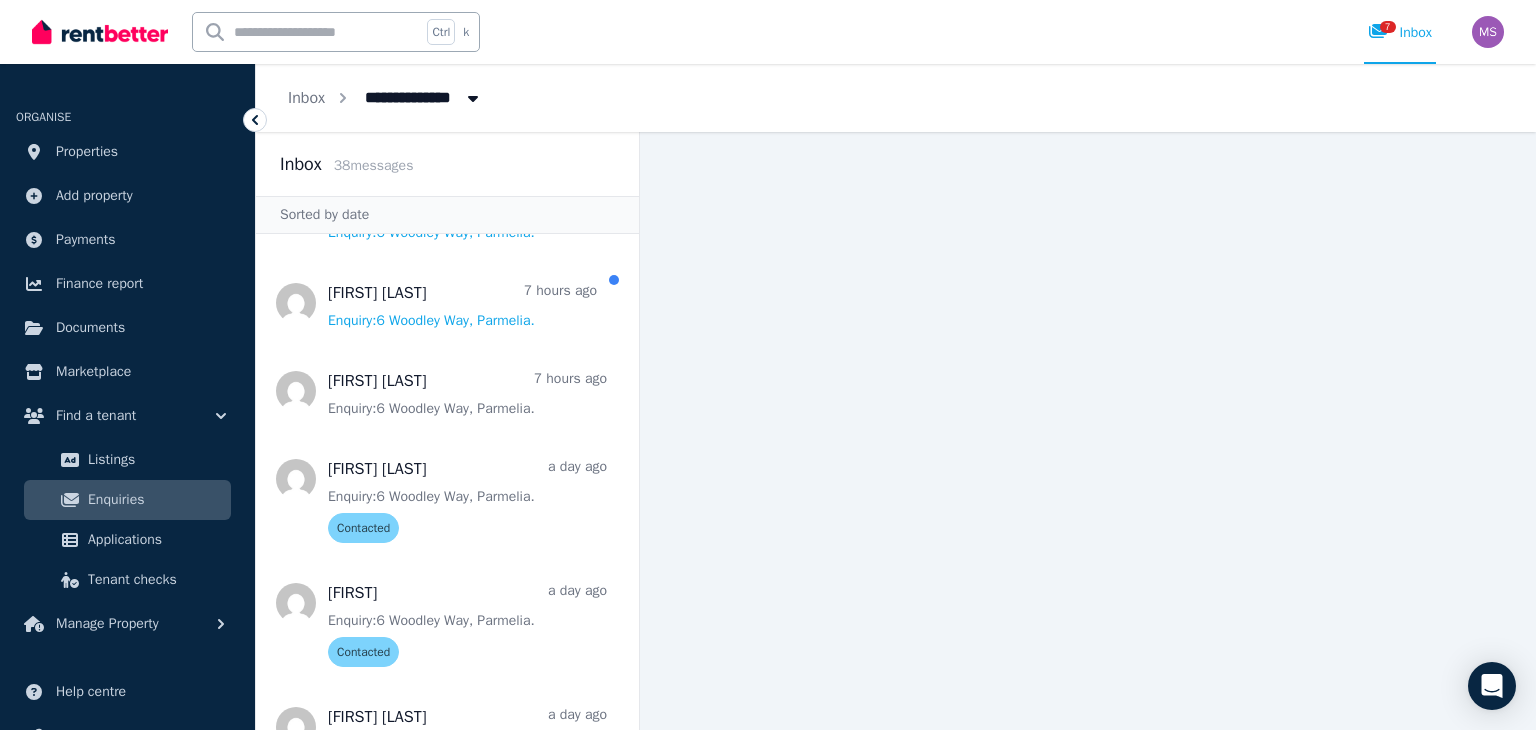 scroll, scrollTop: 476, scrollLeft: 0, axis: vertical 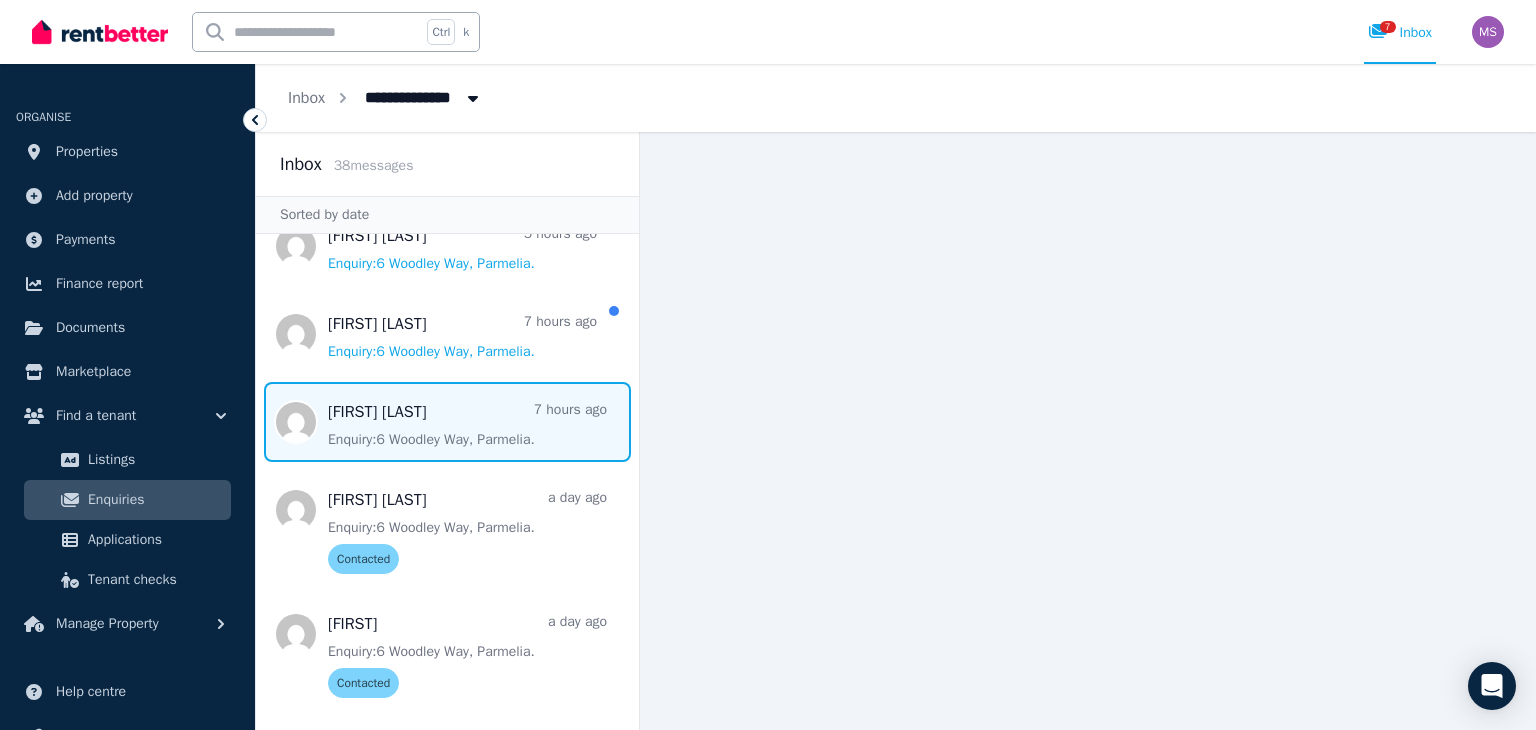 click at bounding box center [447, 422] 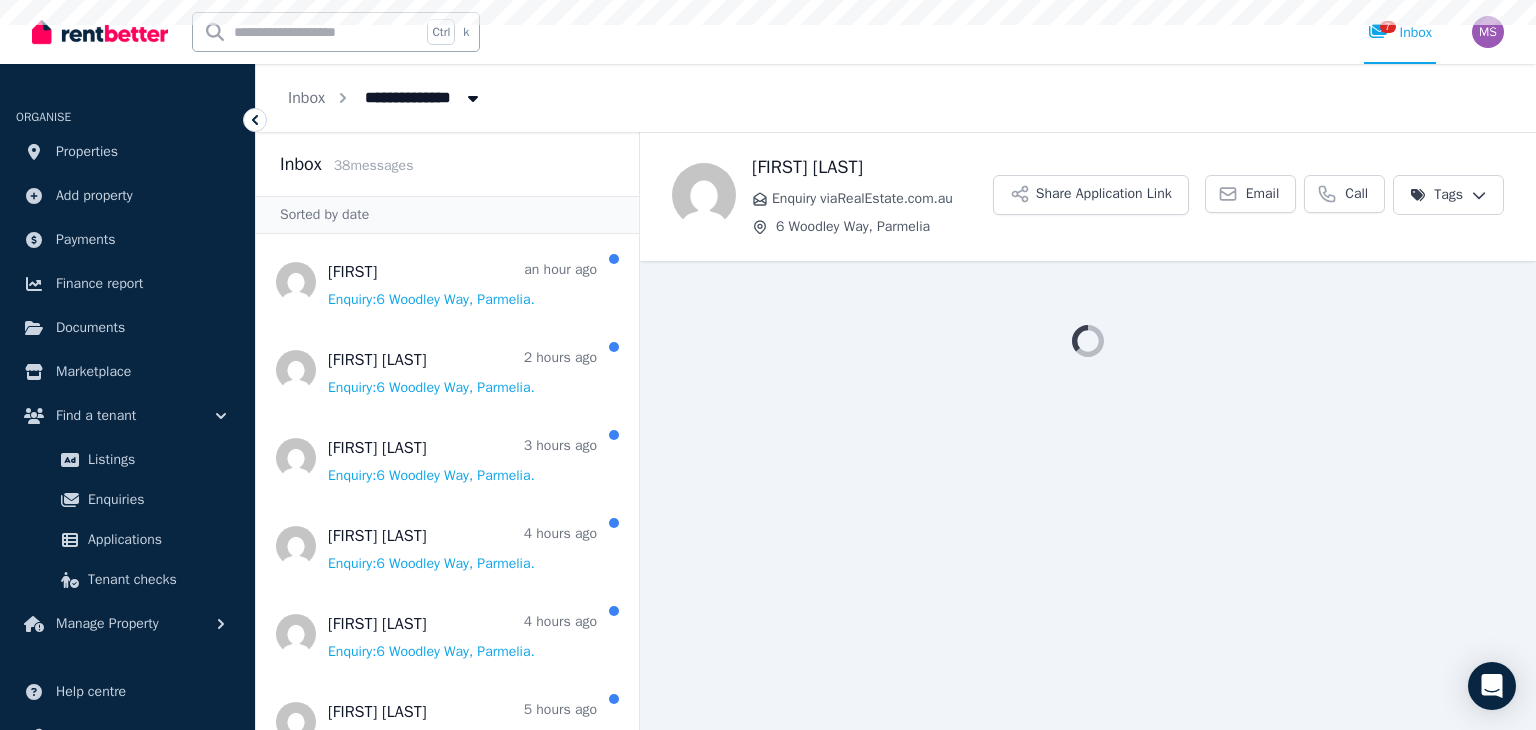 scroll, scrollTop: 0, scrollLeft: 0, axis: both 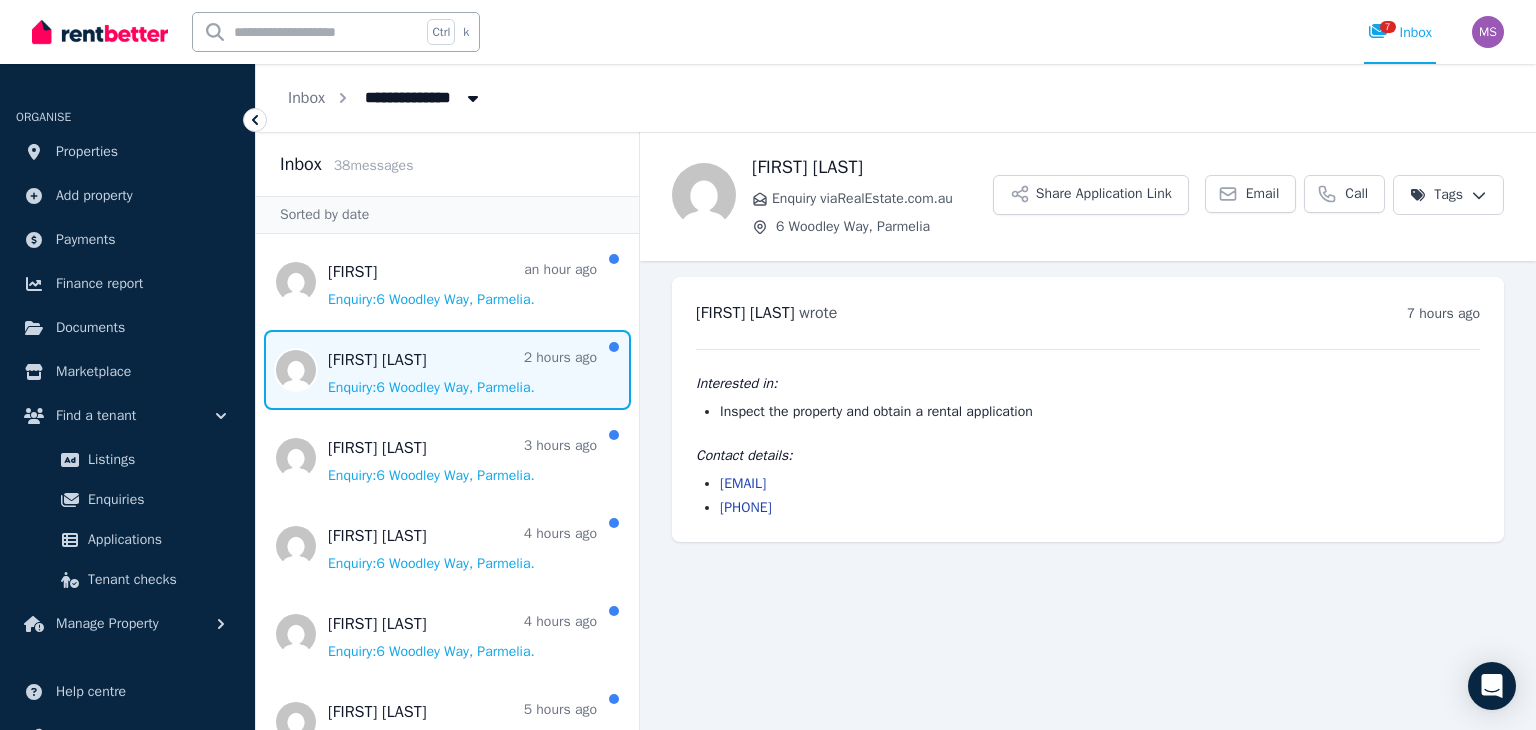 click at bounding box center (447, 370) 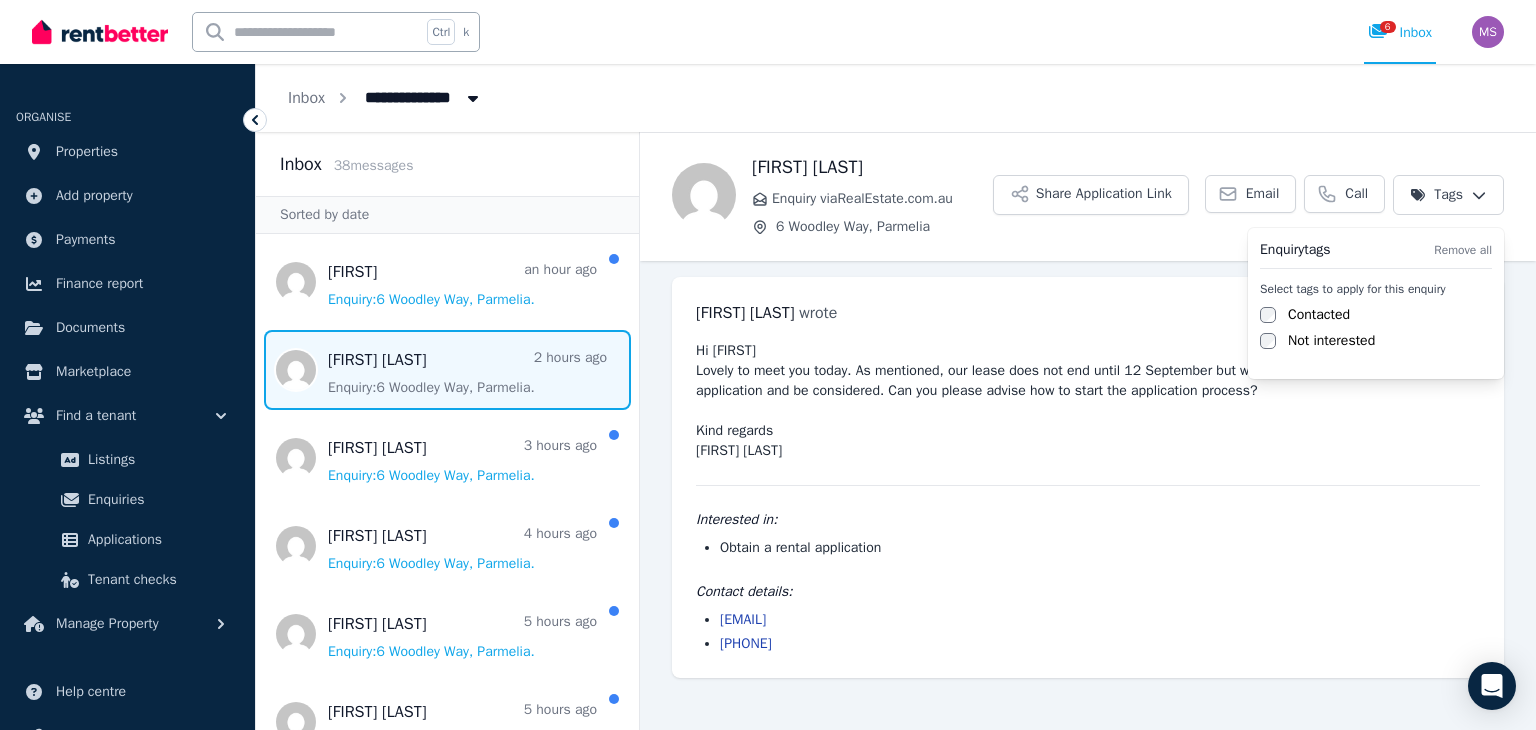 click on "**********" at bounding box center [768, 365] 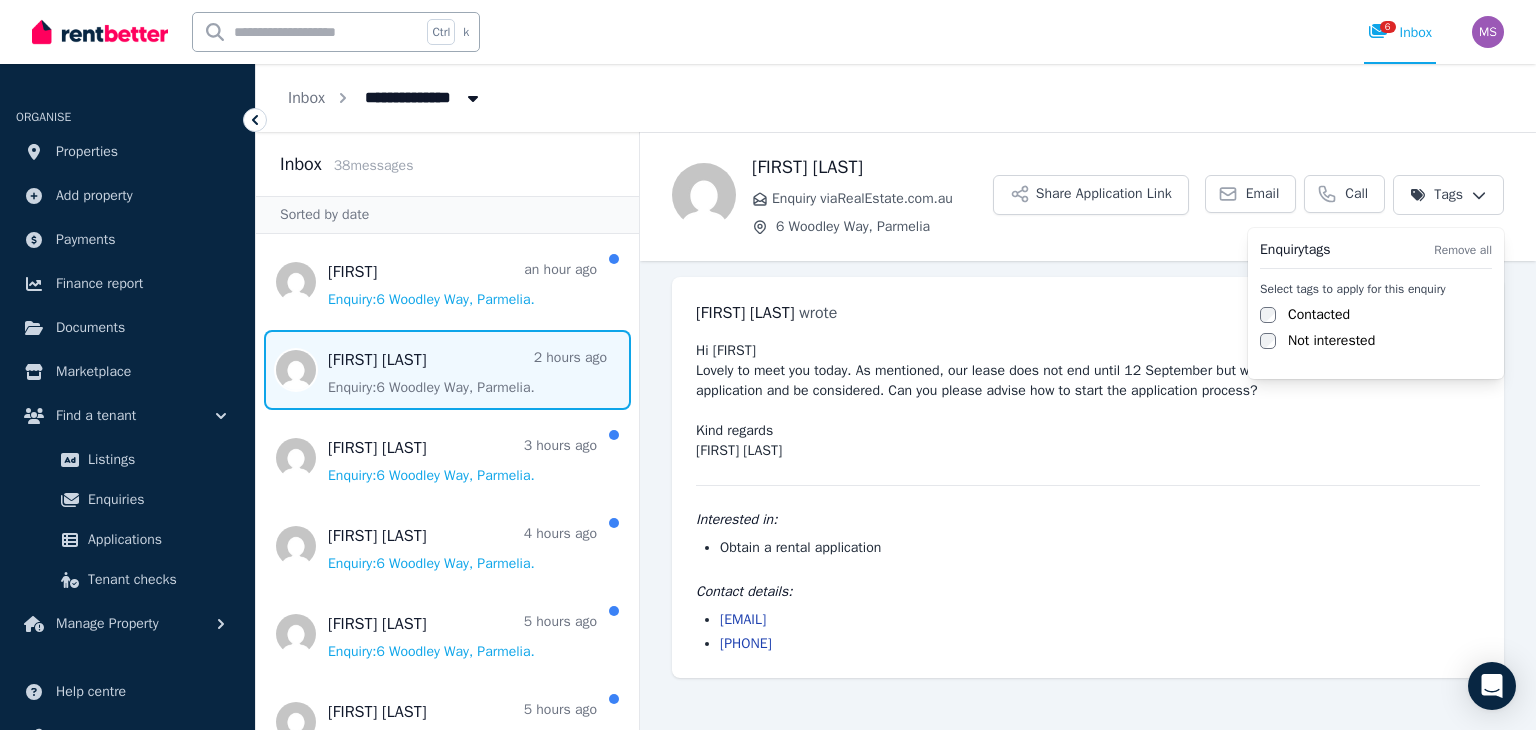 click on "Contacted" at bounding box center [1319, 315] 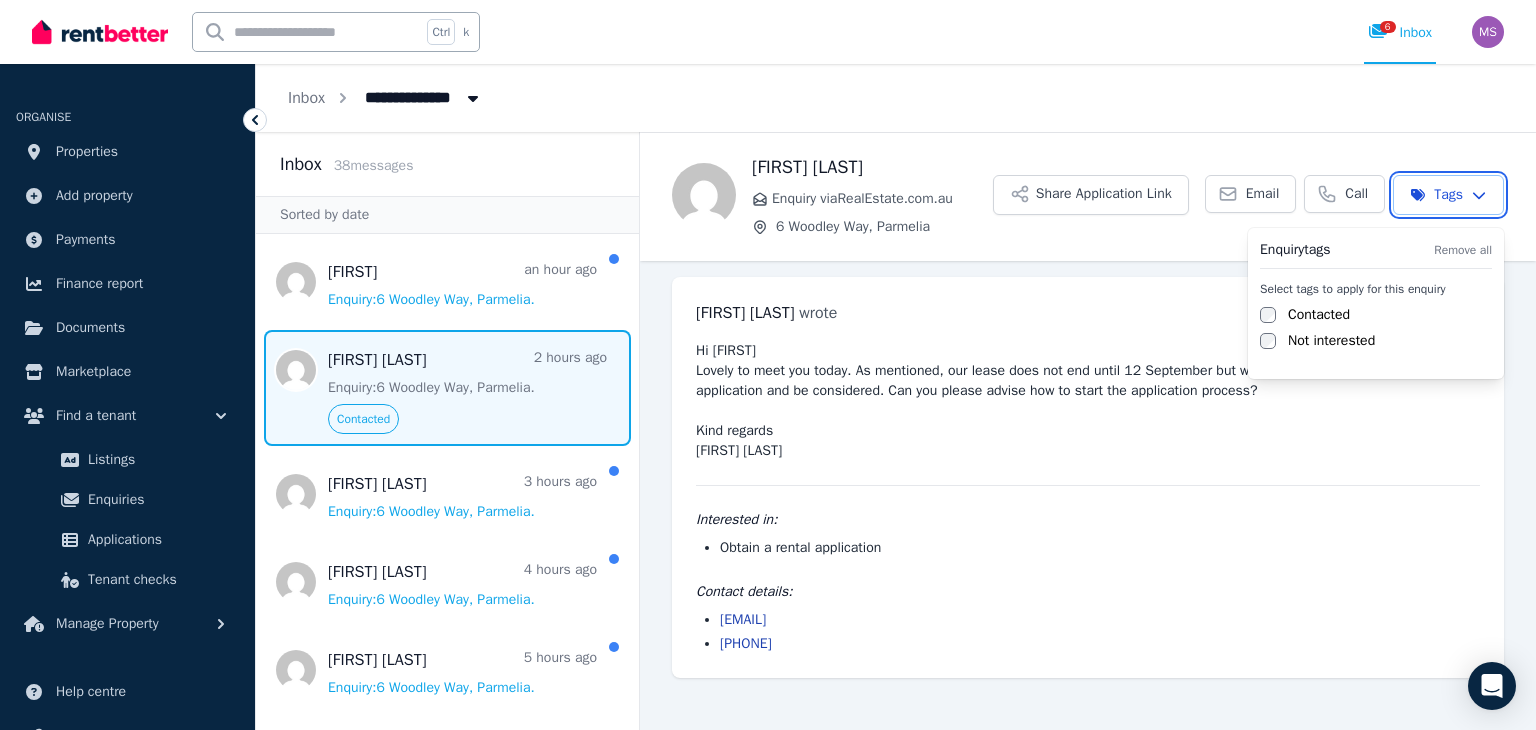 click on "**********" at bounding box center [768, 365] 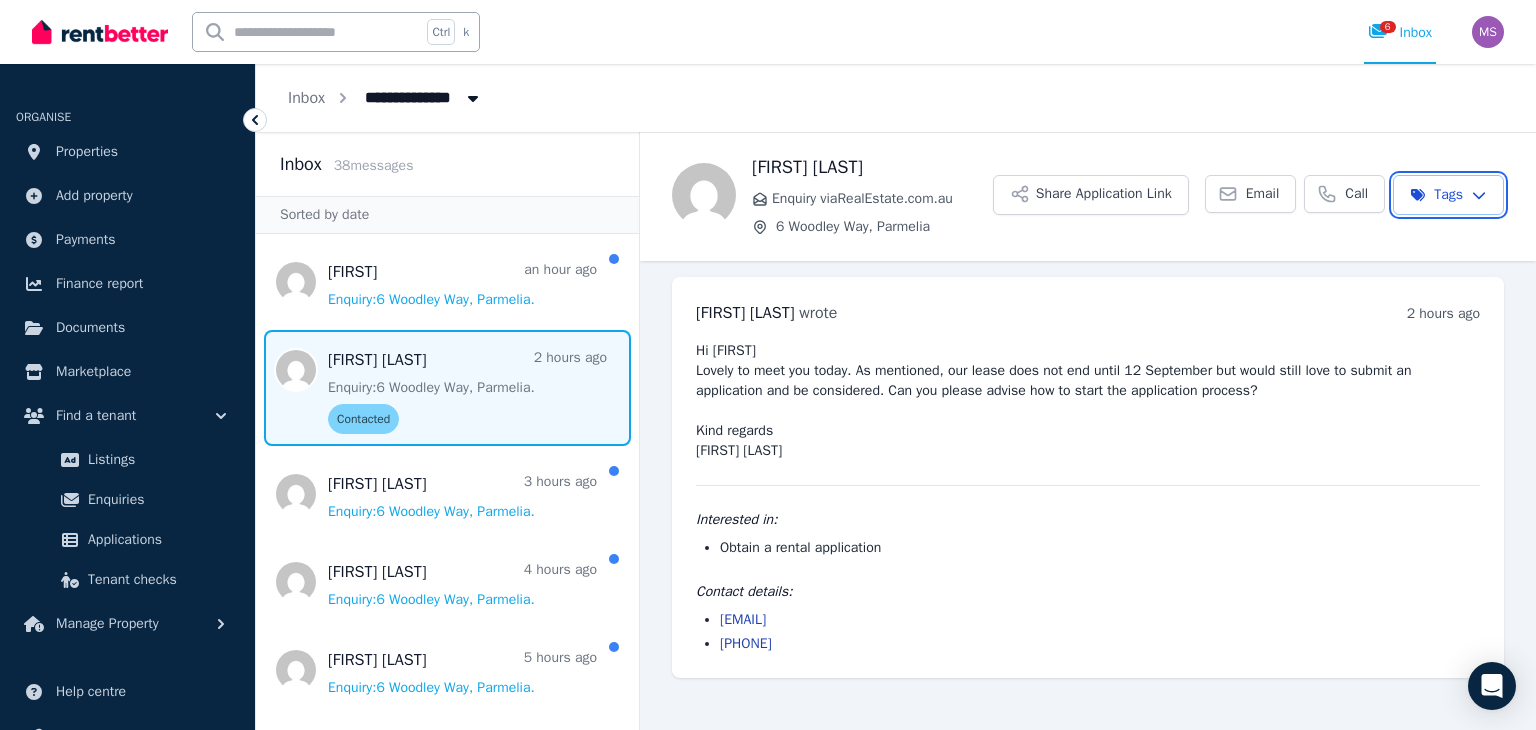 type 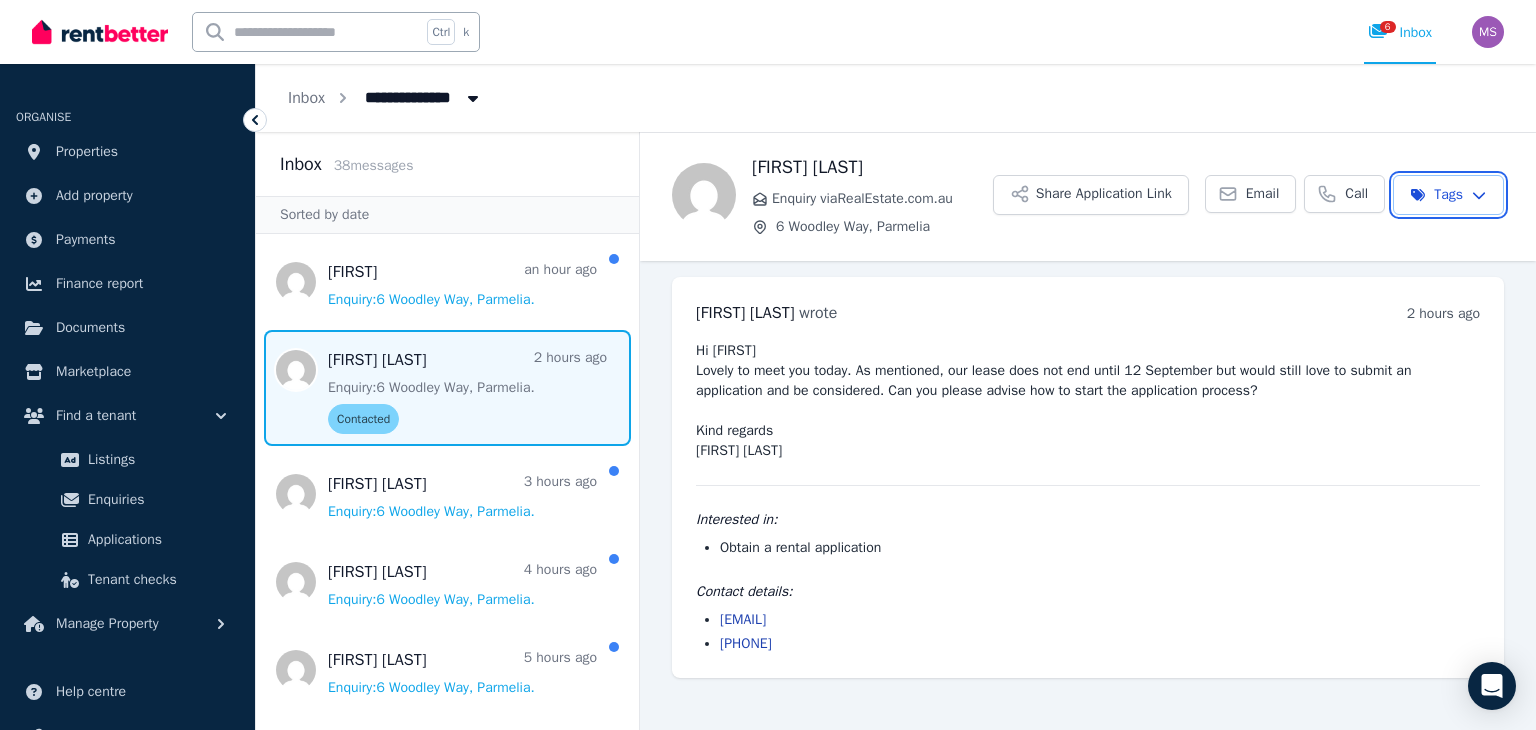 click on "**********" at bounding box center (768, 365) 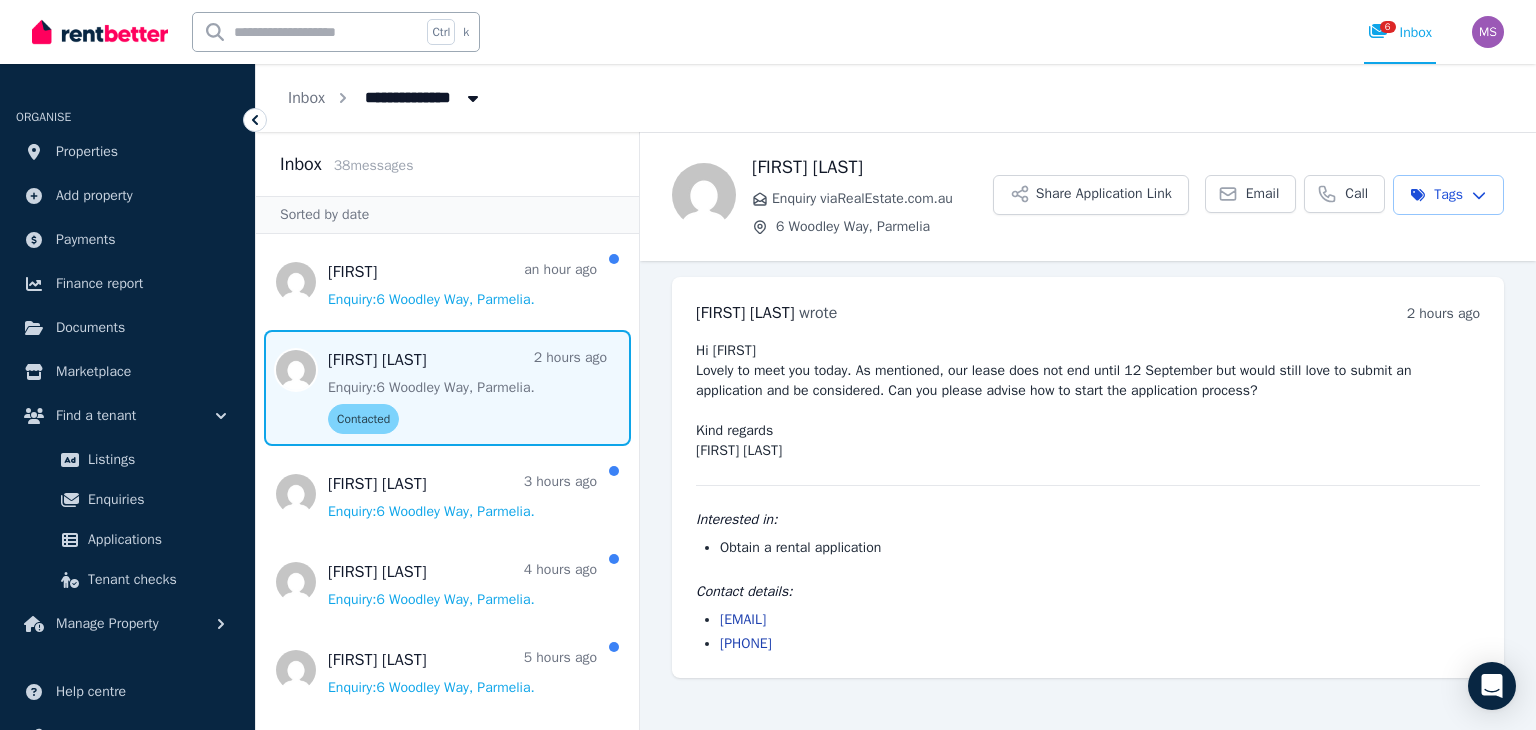 click on "Interested in: Obtain a rental application" at bounding box center (1088, 534) 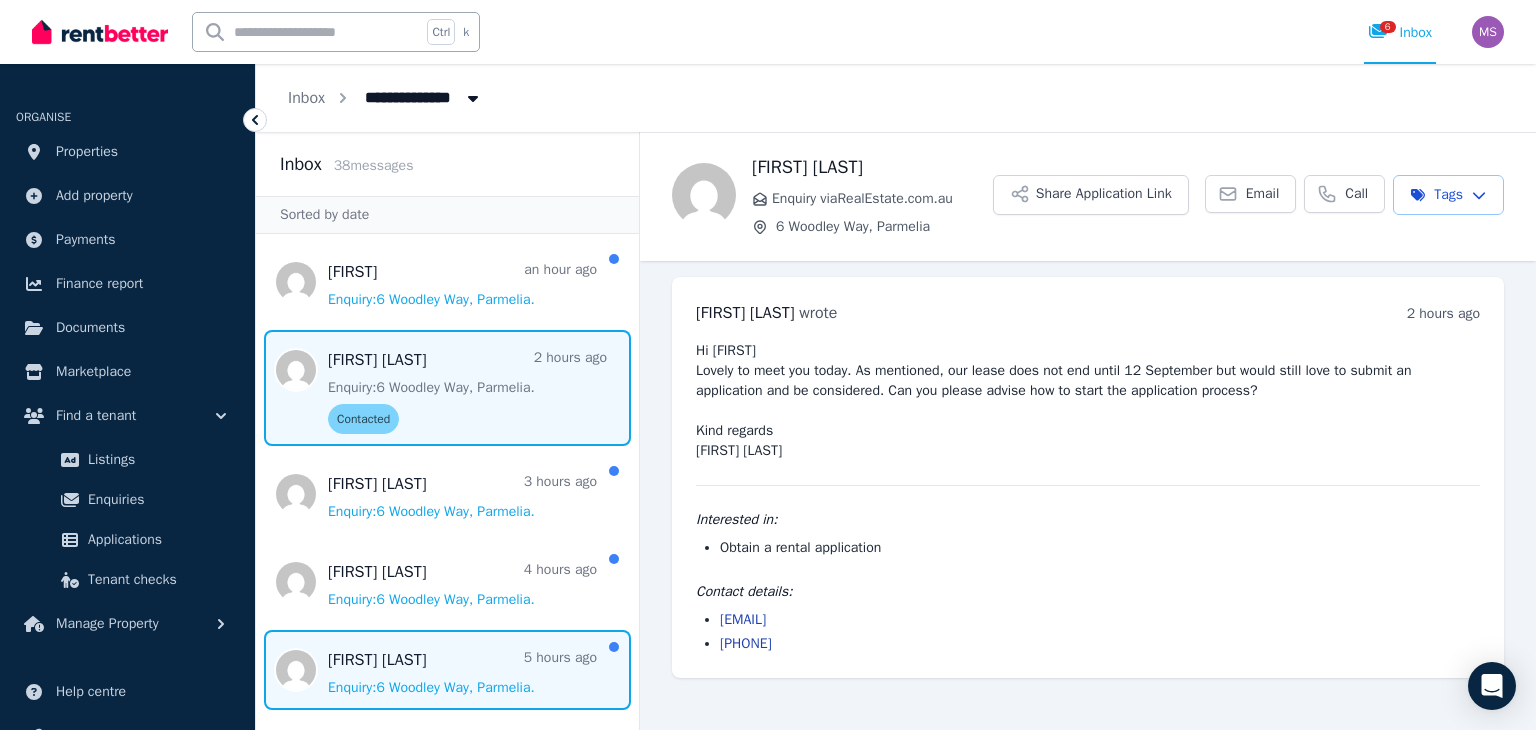 click at bounding box center [447, 670] 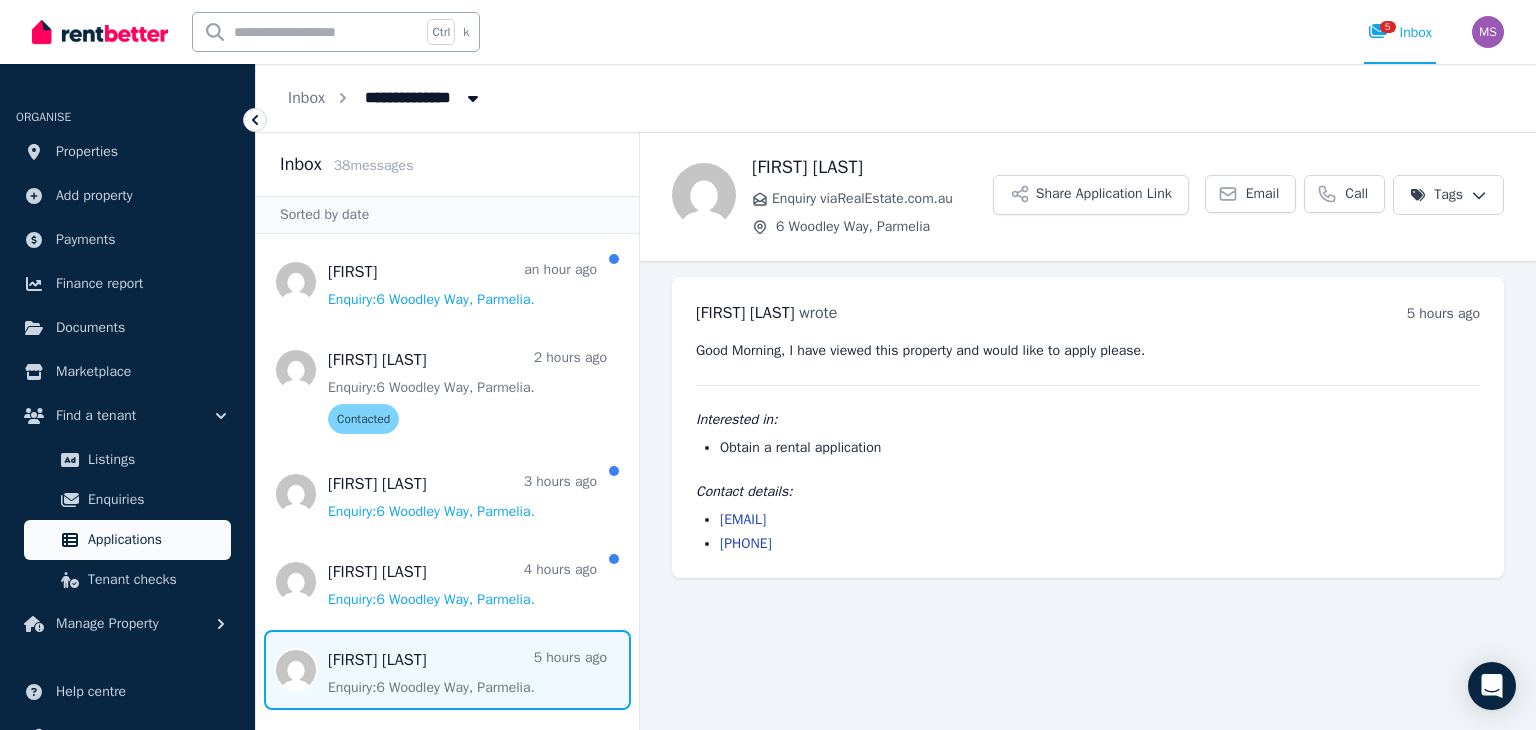 click on "Applications" at bounding box center [155, 540] 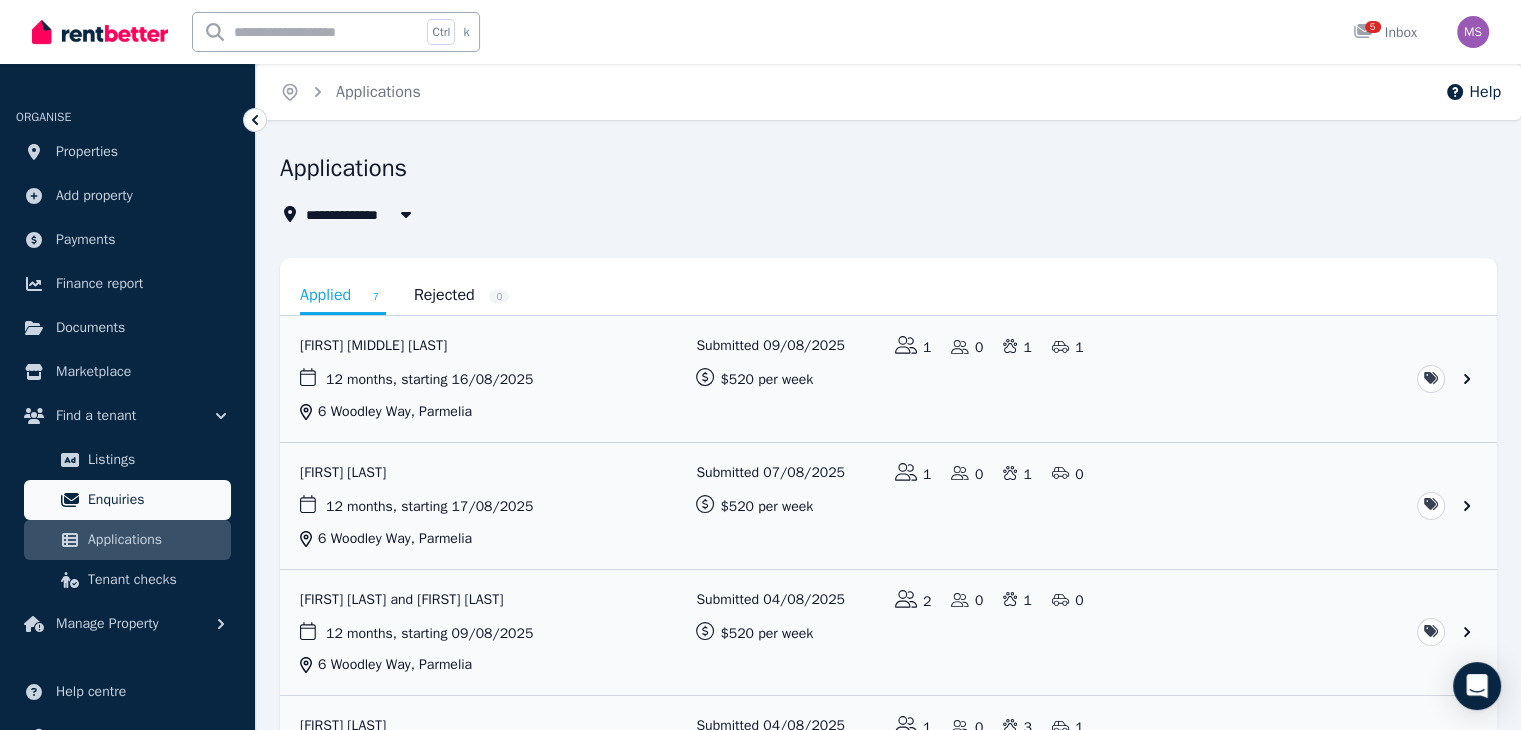 click on "Enquiries" at bounding box center [155, 500] 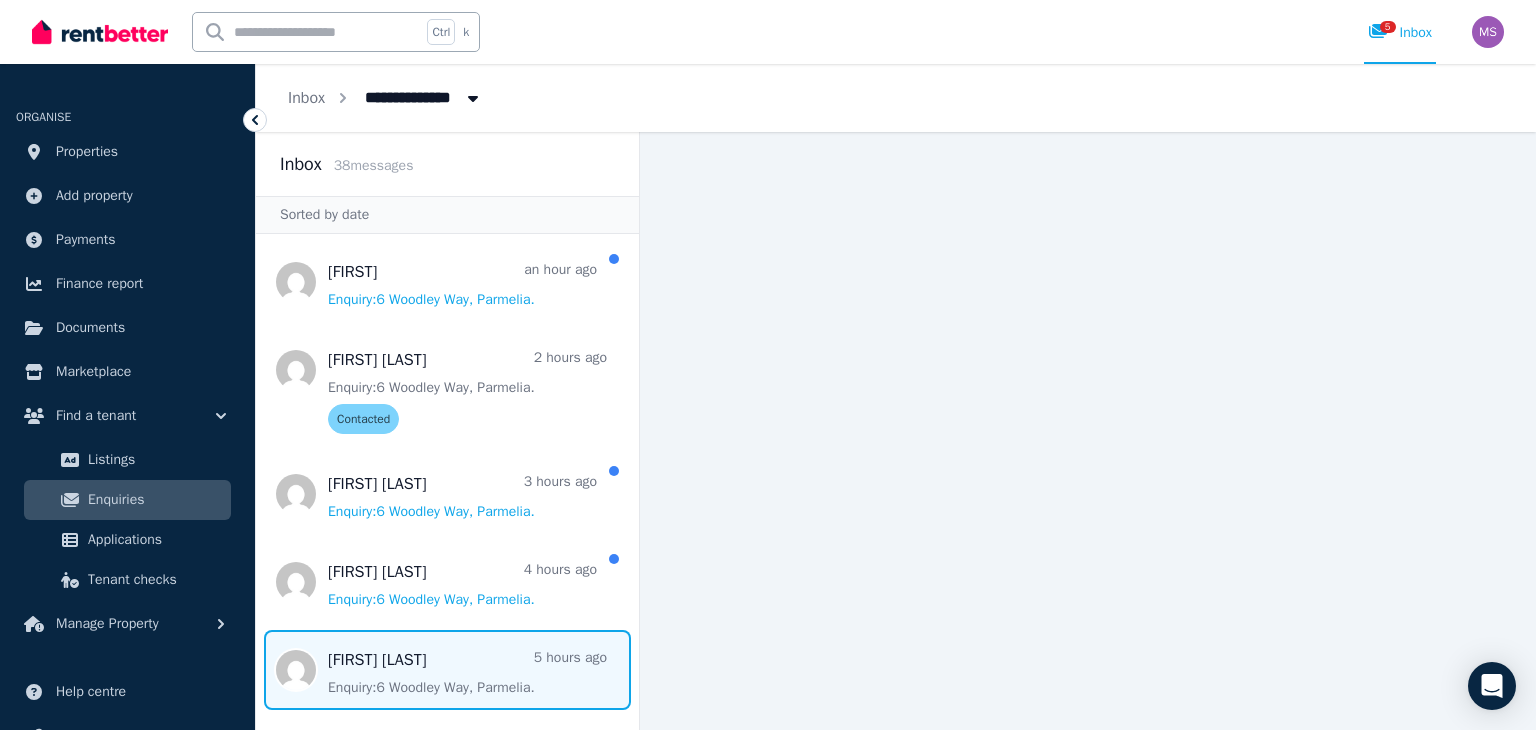 click at bounding box center [447, 670] 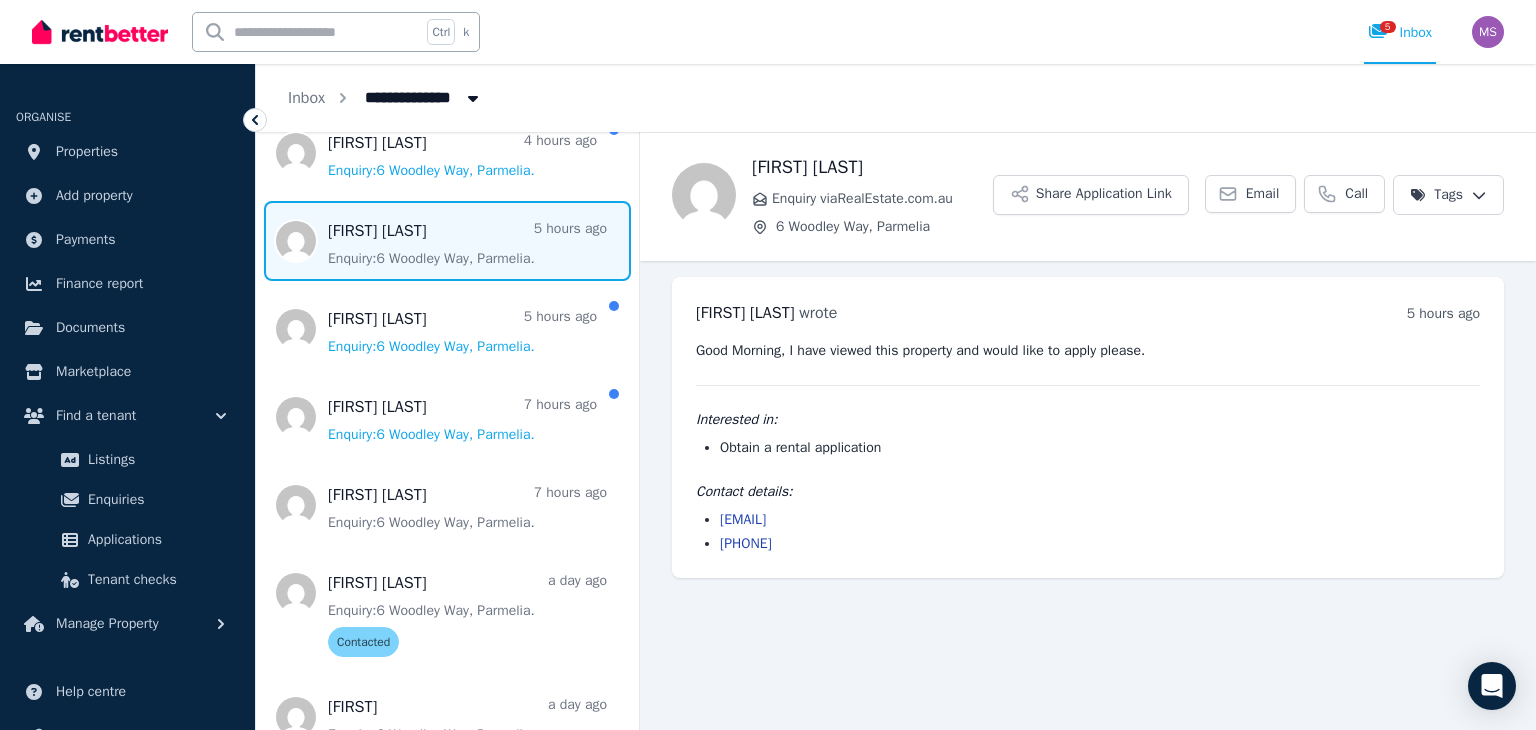 scroll, scrollTop: 422, scrollLeft: 0, axis: vertical 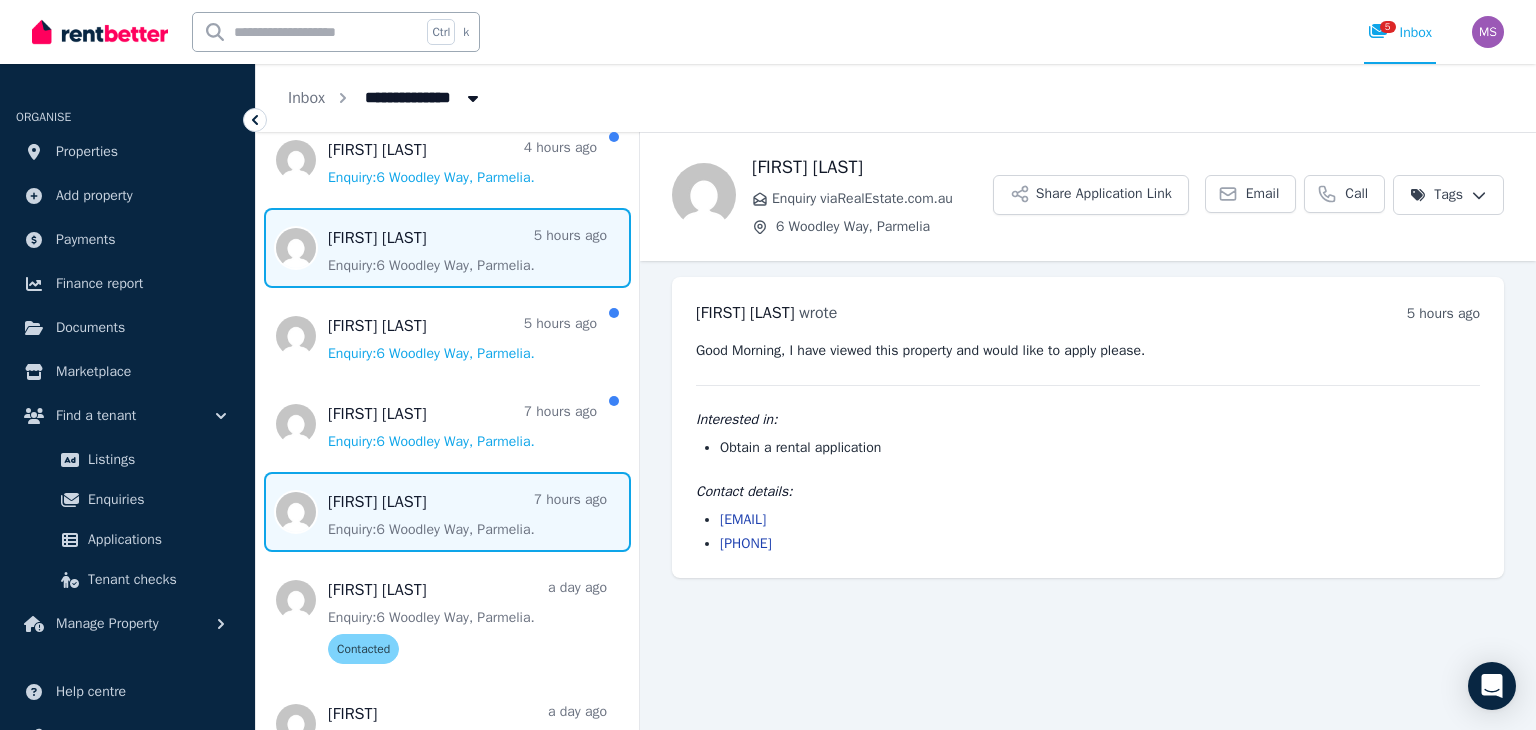 click at bounding box center (447, 512) 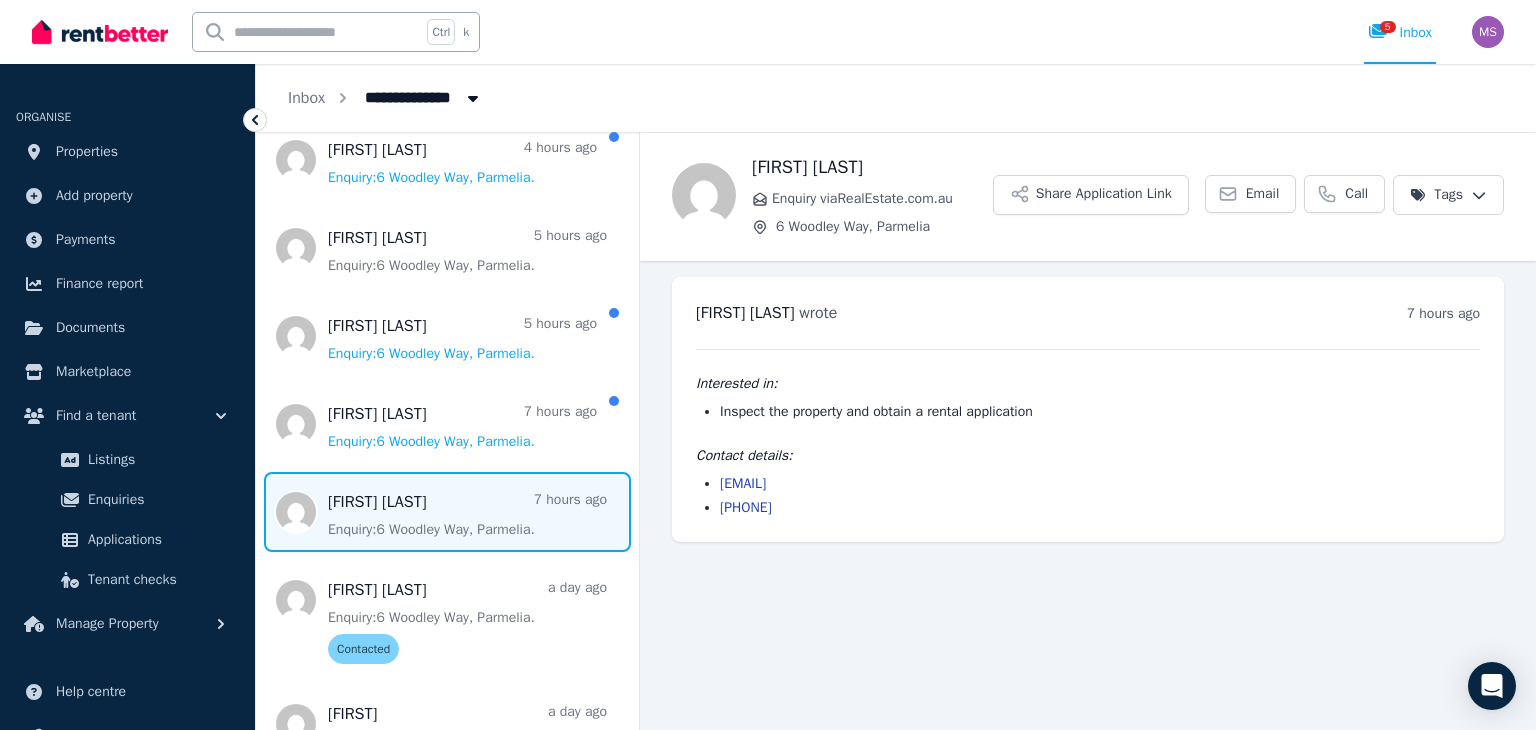 click on "**********" at bounding box center [768, 365] 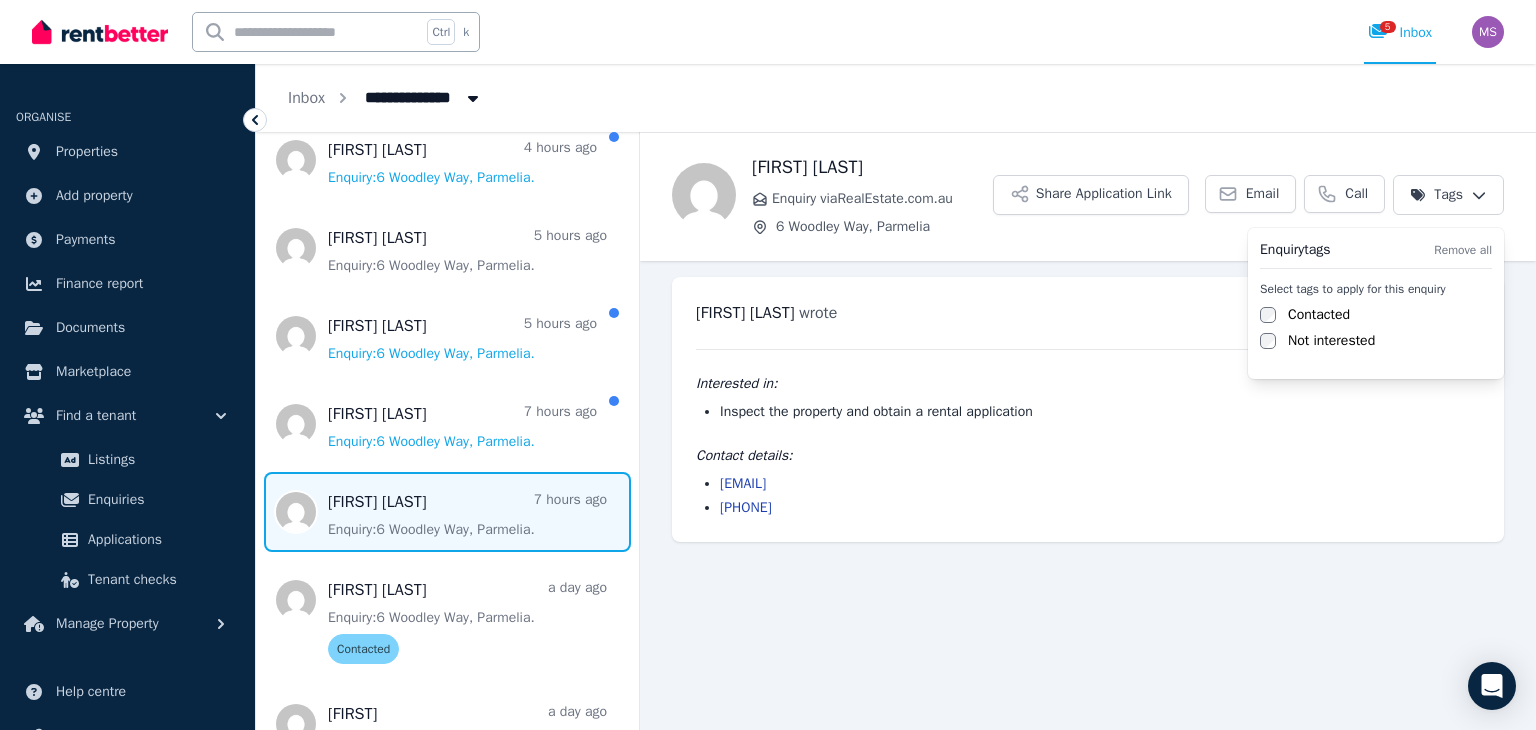 click on "Contacted" at bounding box center [1319, 315] 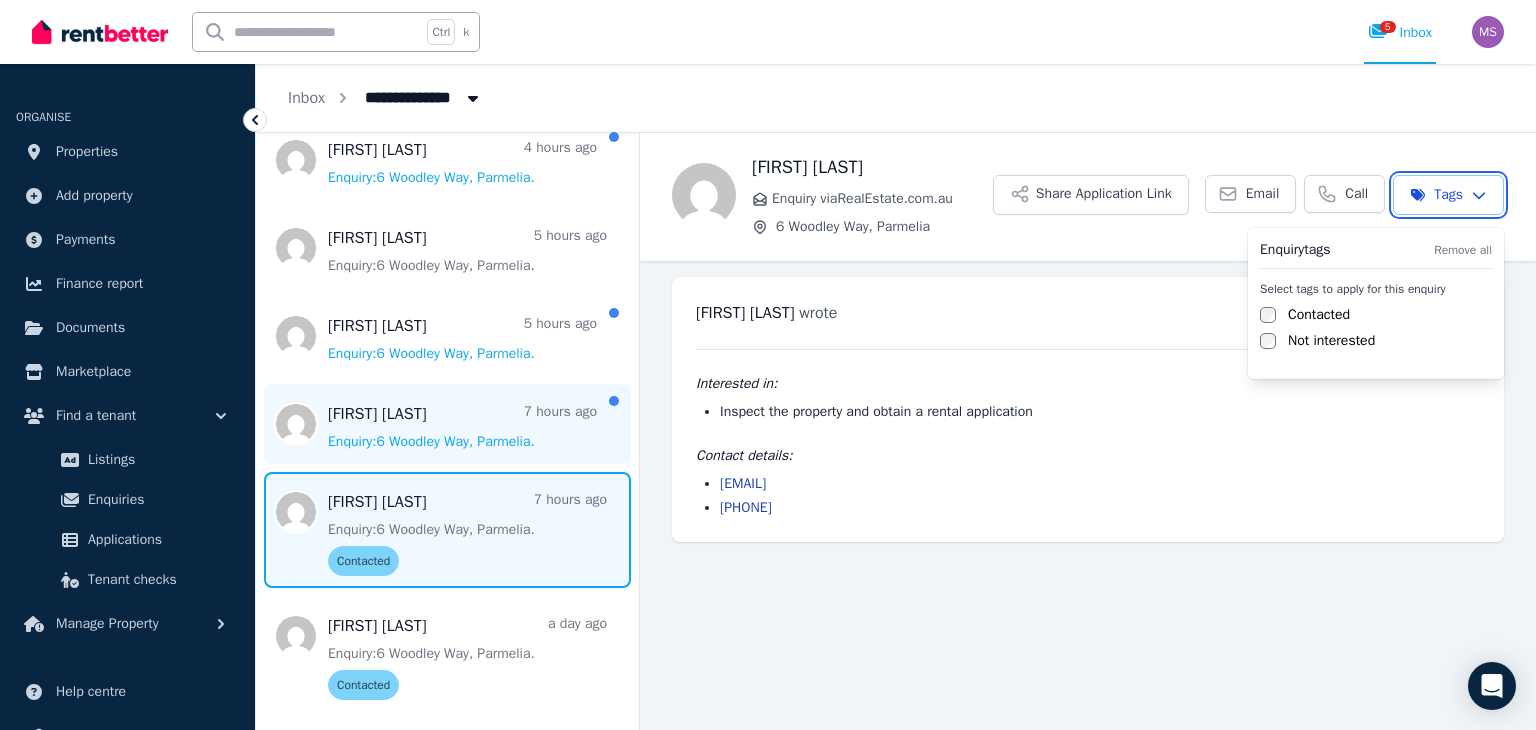 click on "**********" at bounding box center [768, 365] 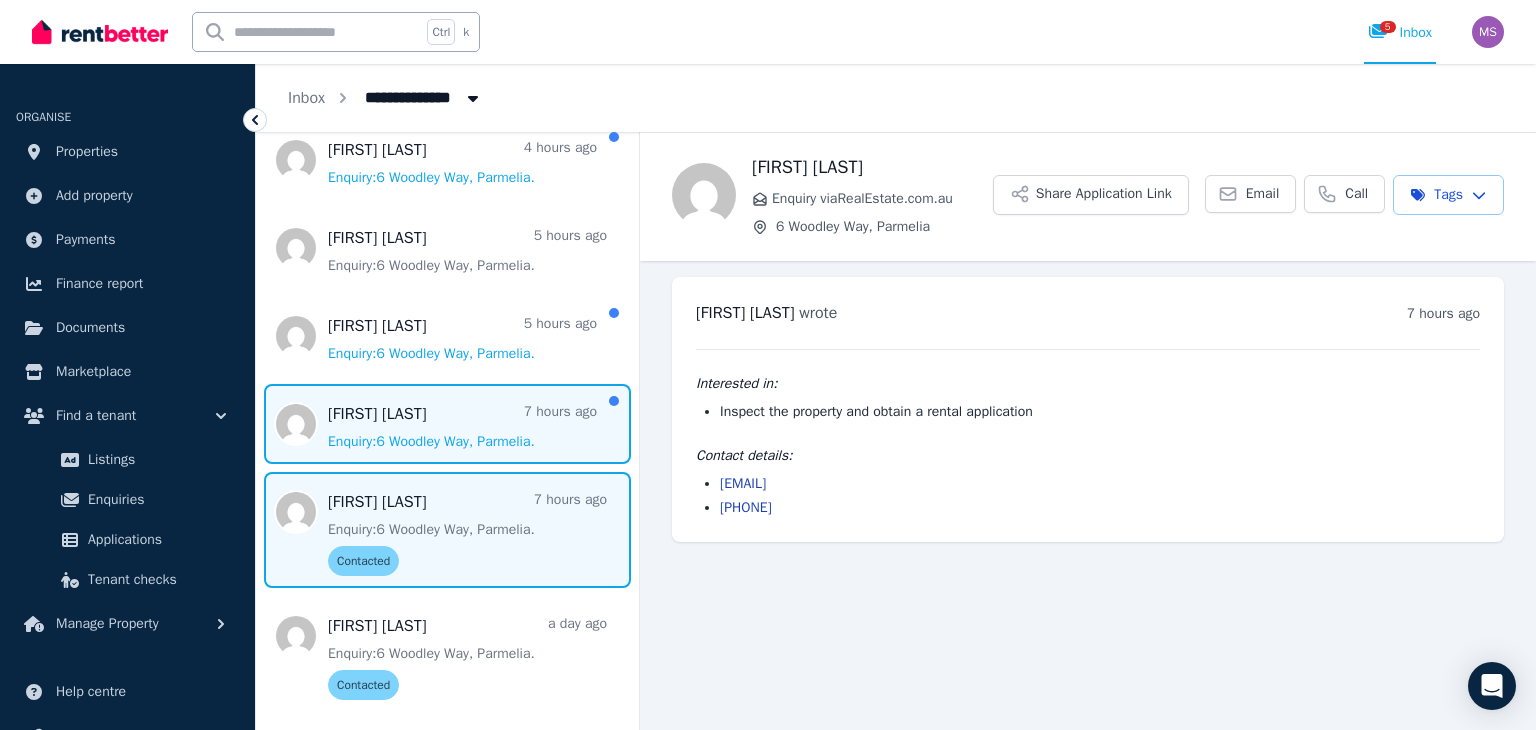 click at bounding box center [447, 424] 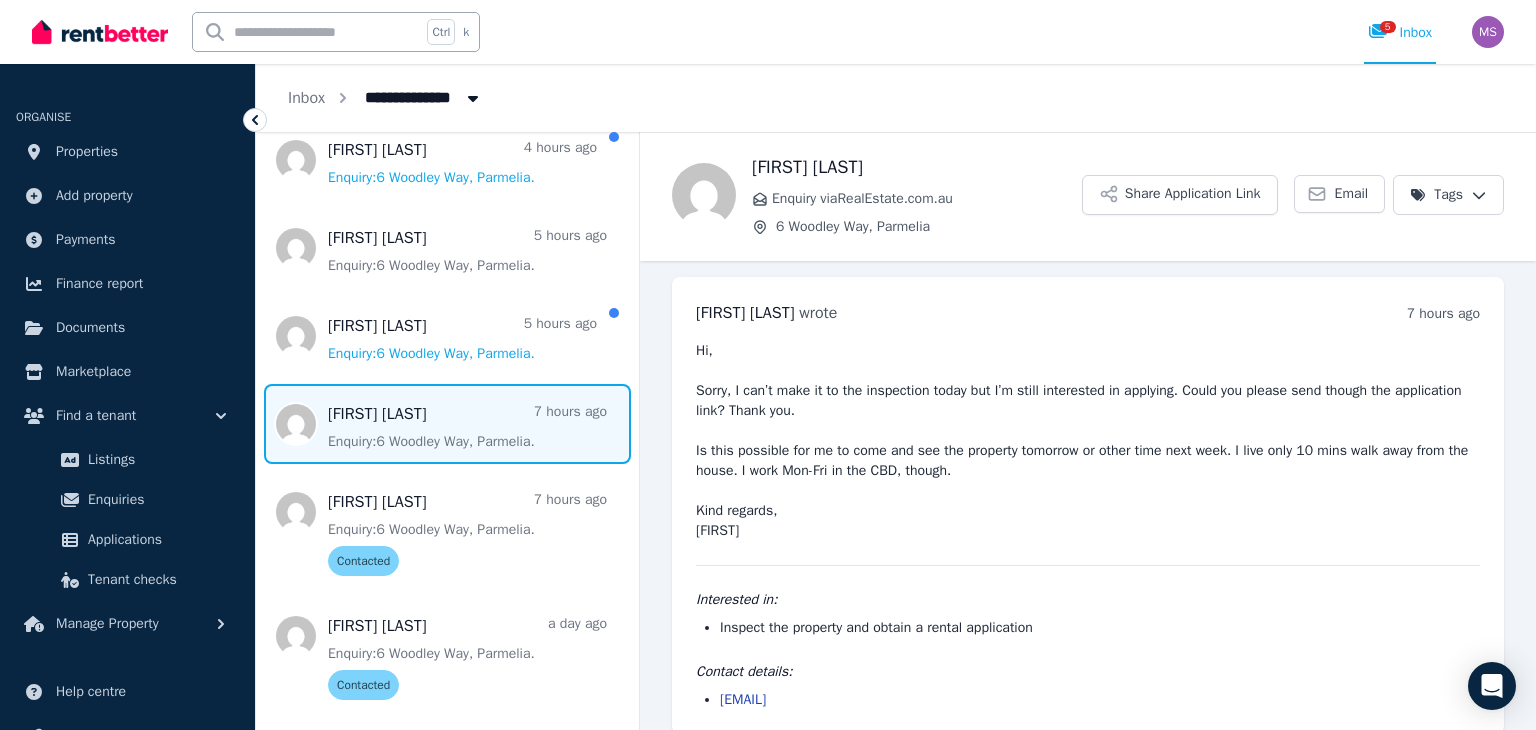 scroll, scrollTop: 20, scrollLeft: 0, axis: vertical 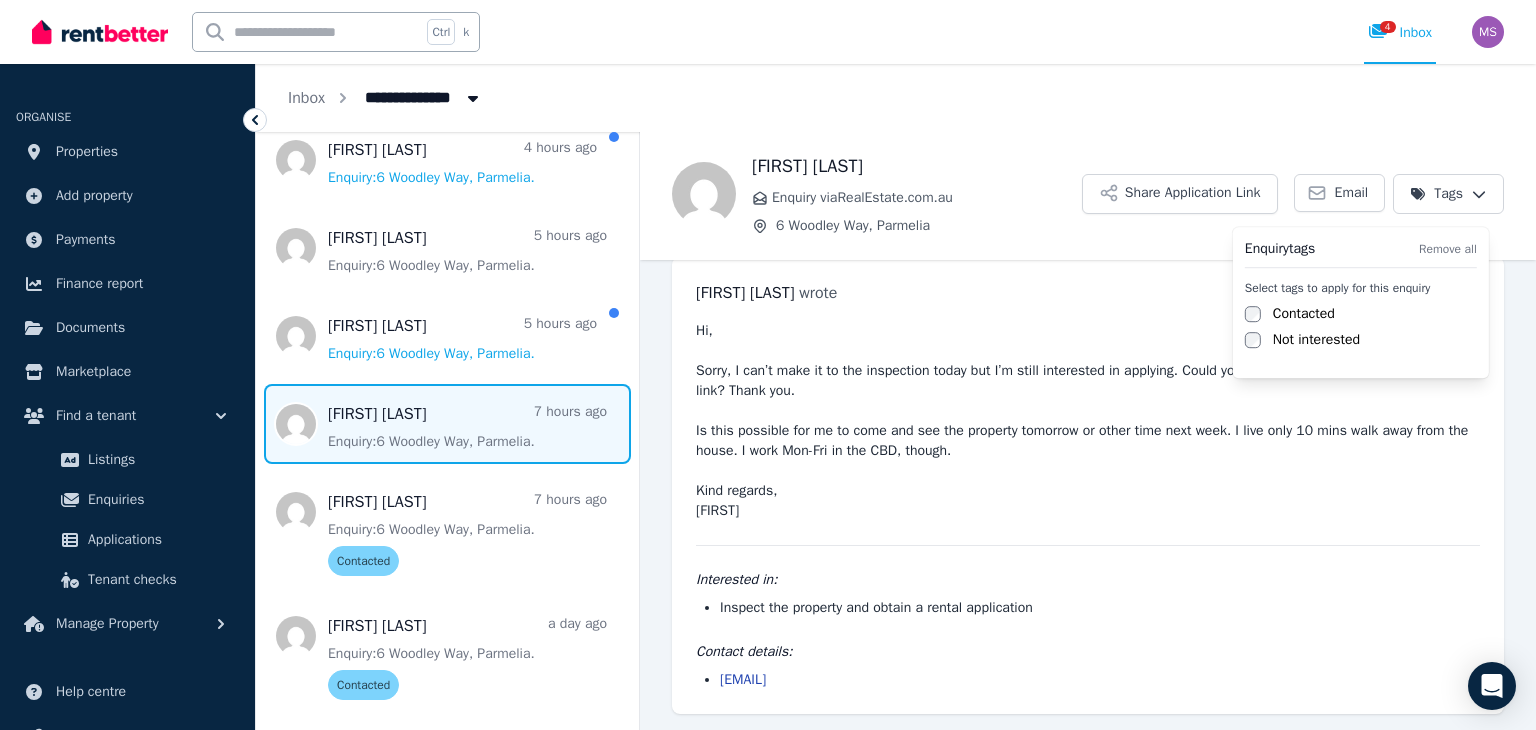click on "**********" at bounding box center (768, 365) 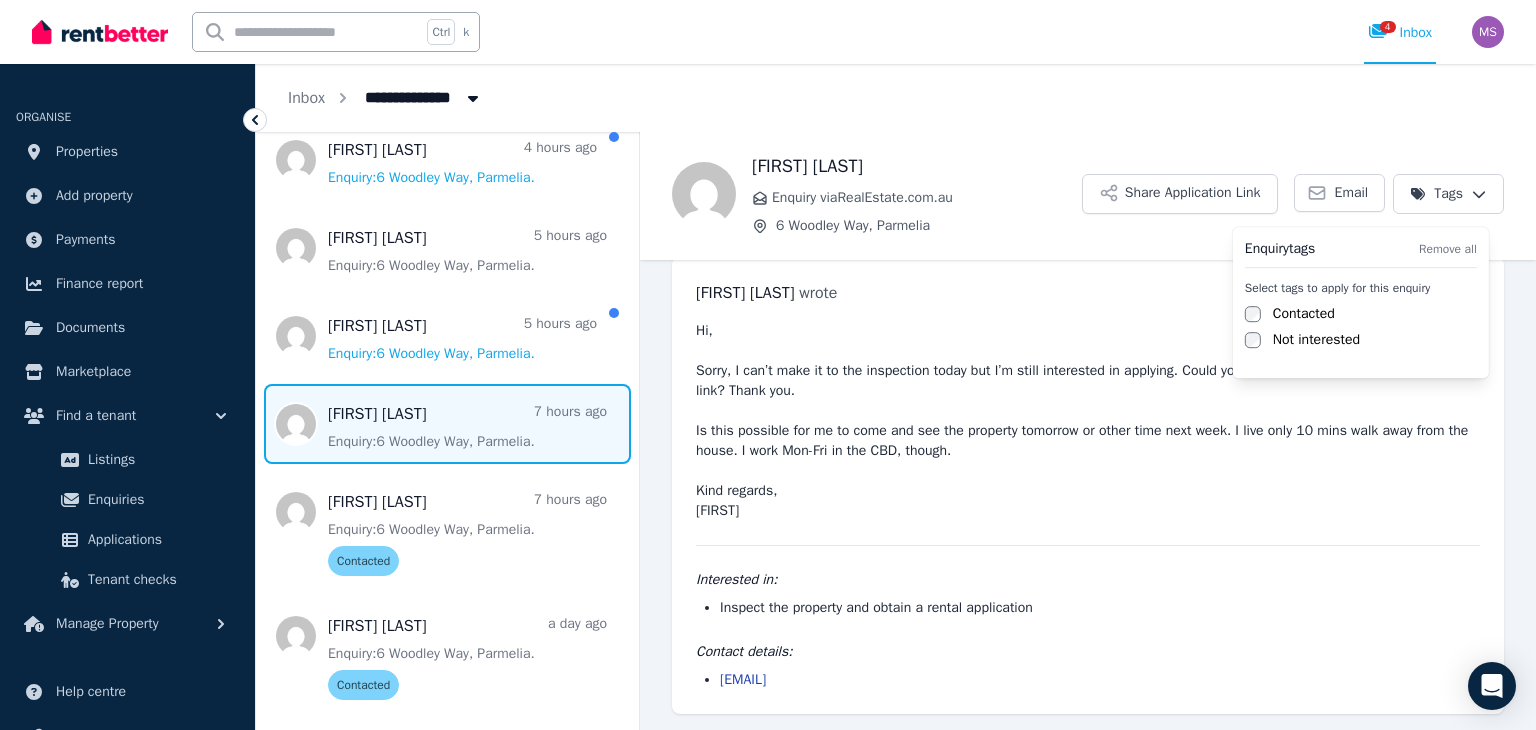 click on "Contacted" at bounding box center [1304, 314] 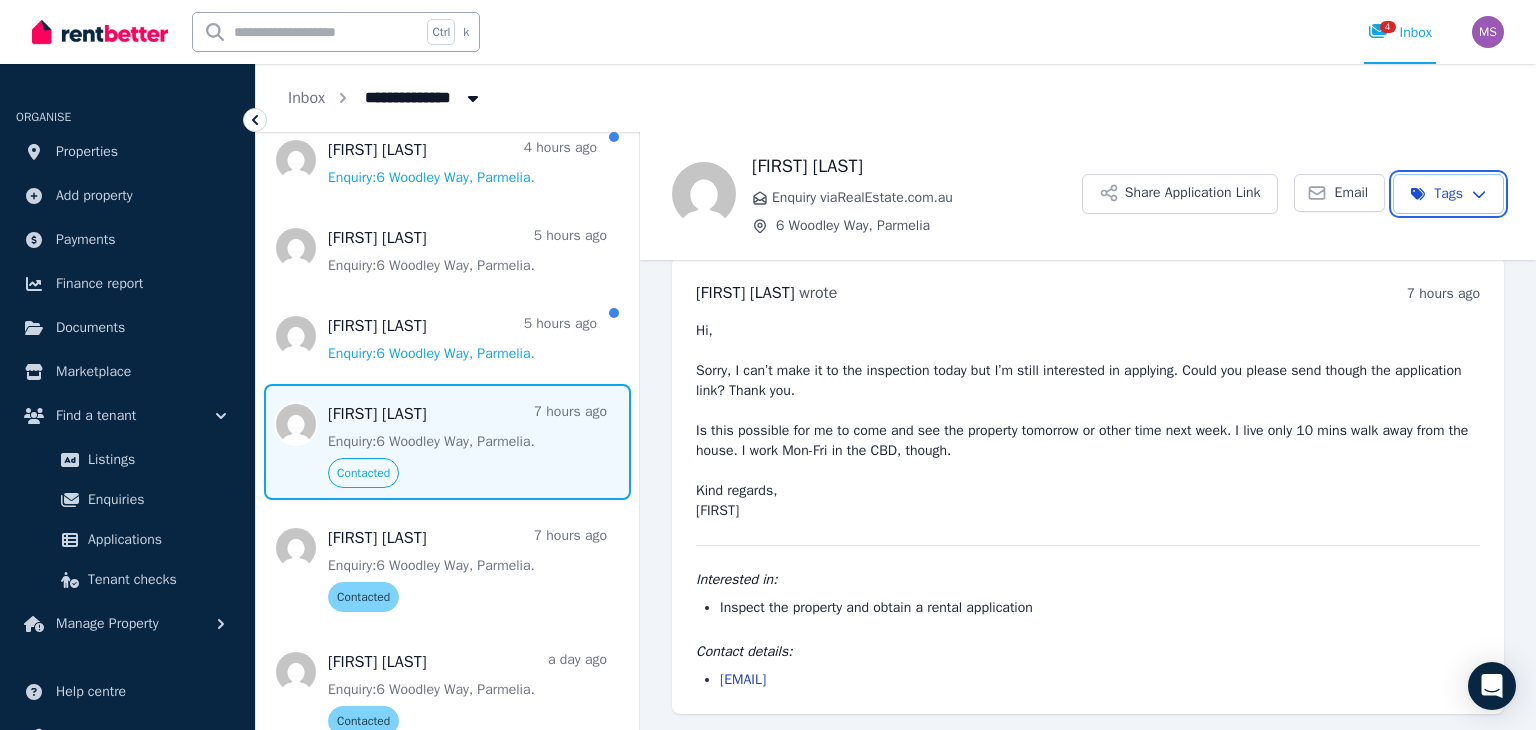 click on "**********" at bounding box center [768, 365] 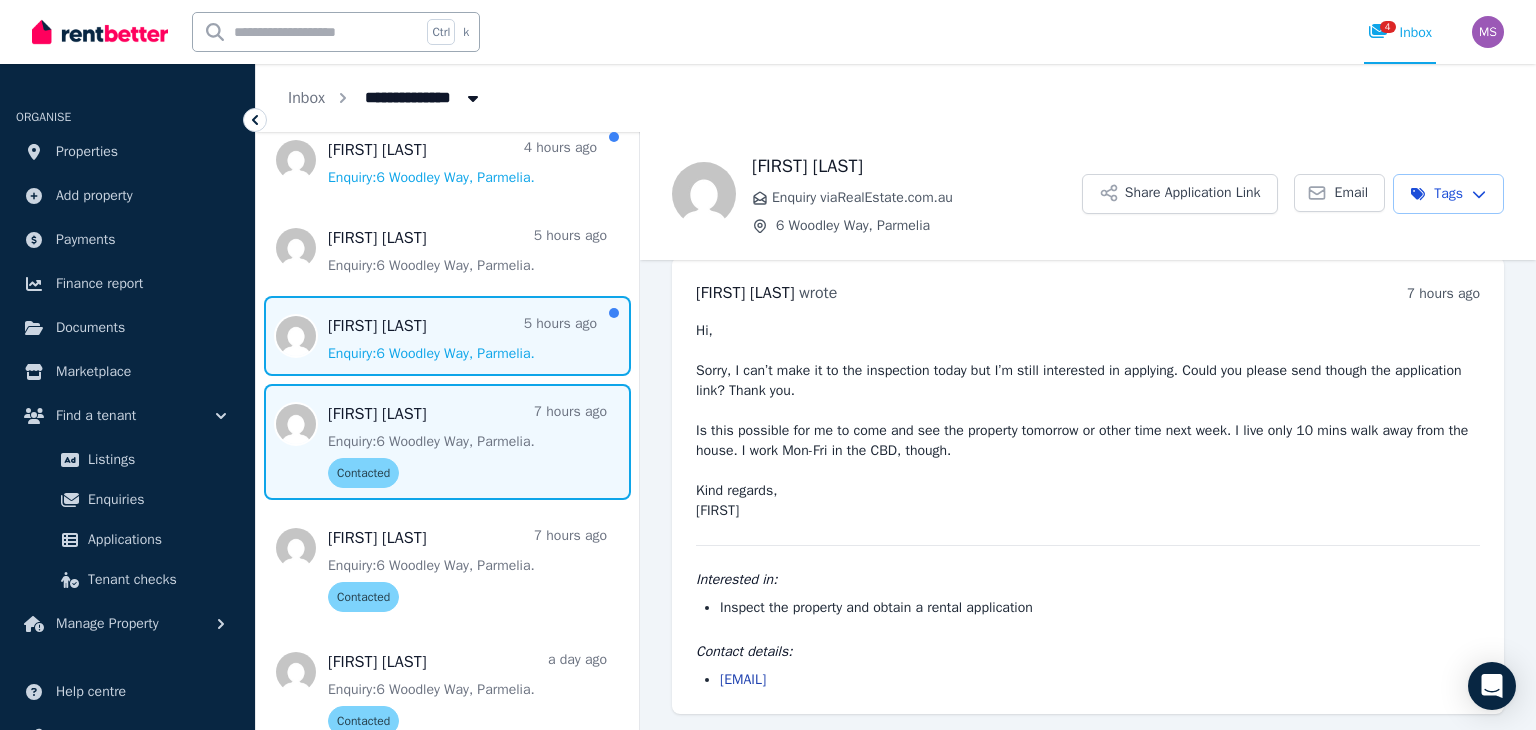 click at bounding box center (447, 336) 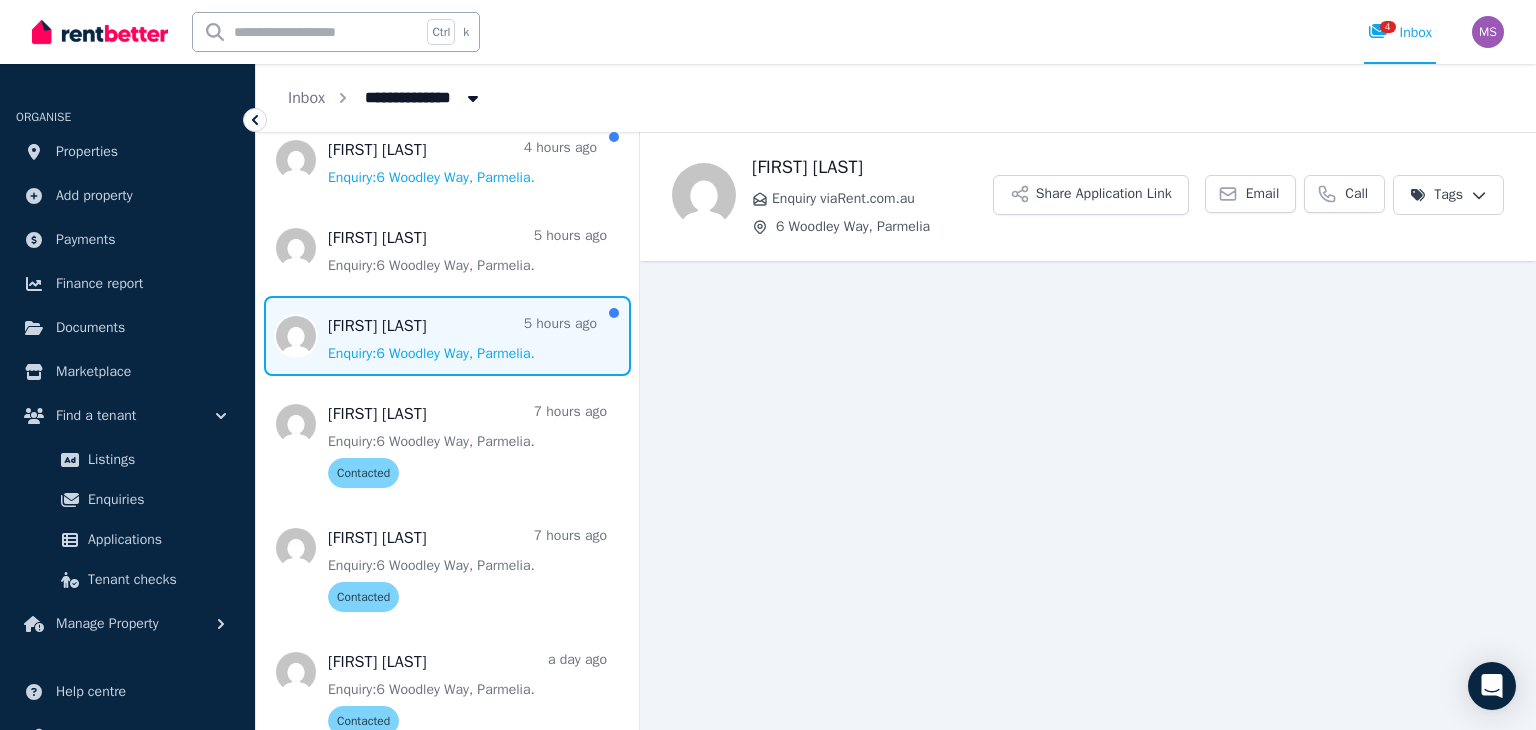 click at bounding box center [447, 336] 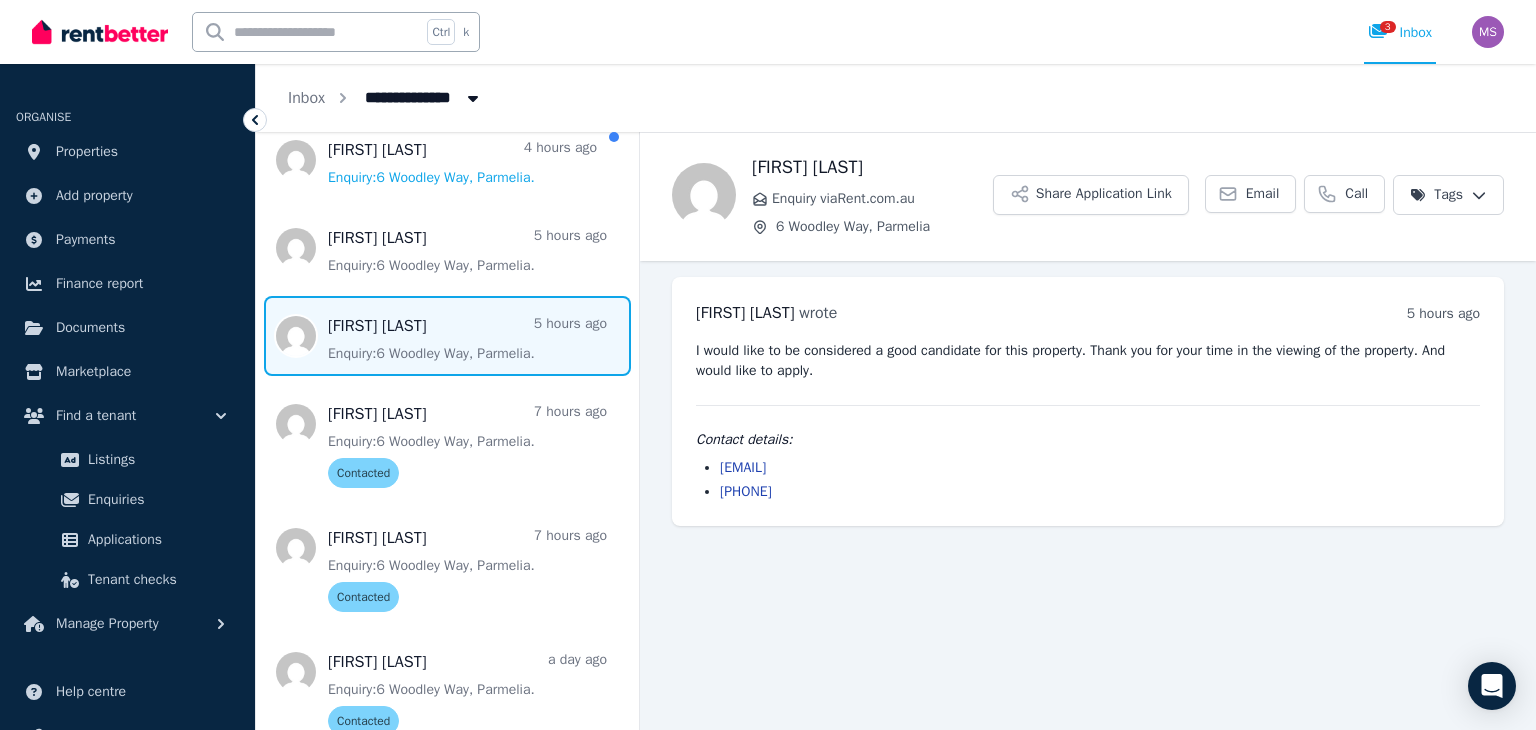 click at bounding box center (447, 336) 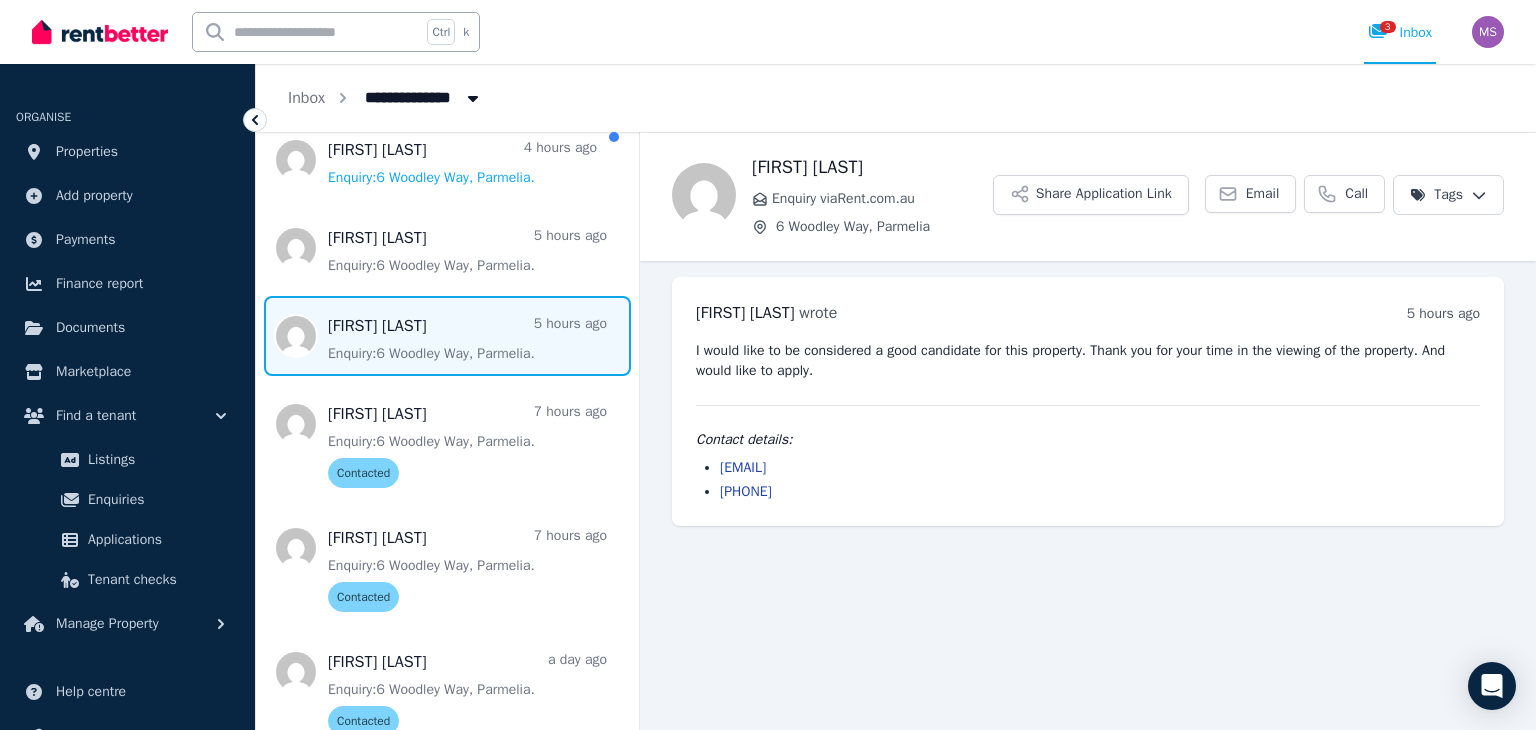 click at bounding box center [447, 336] 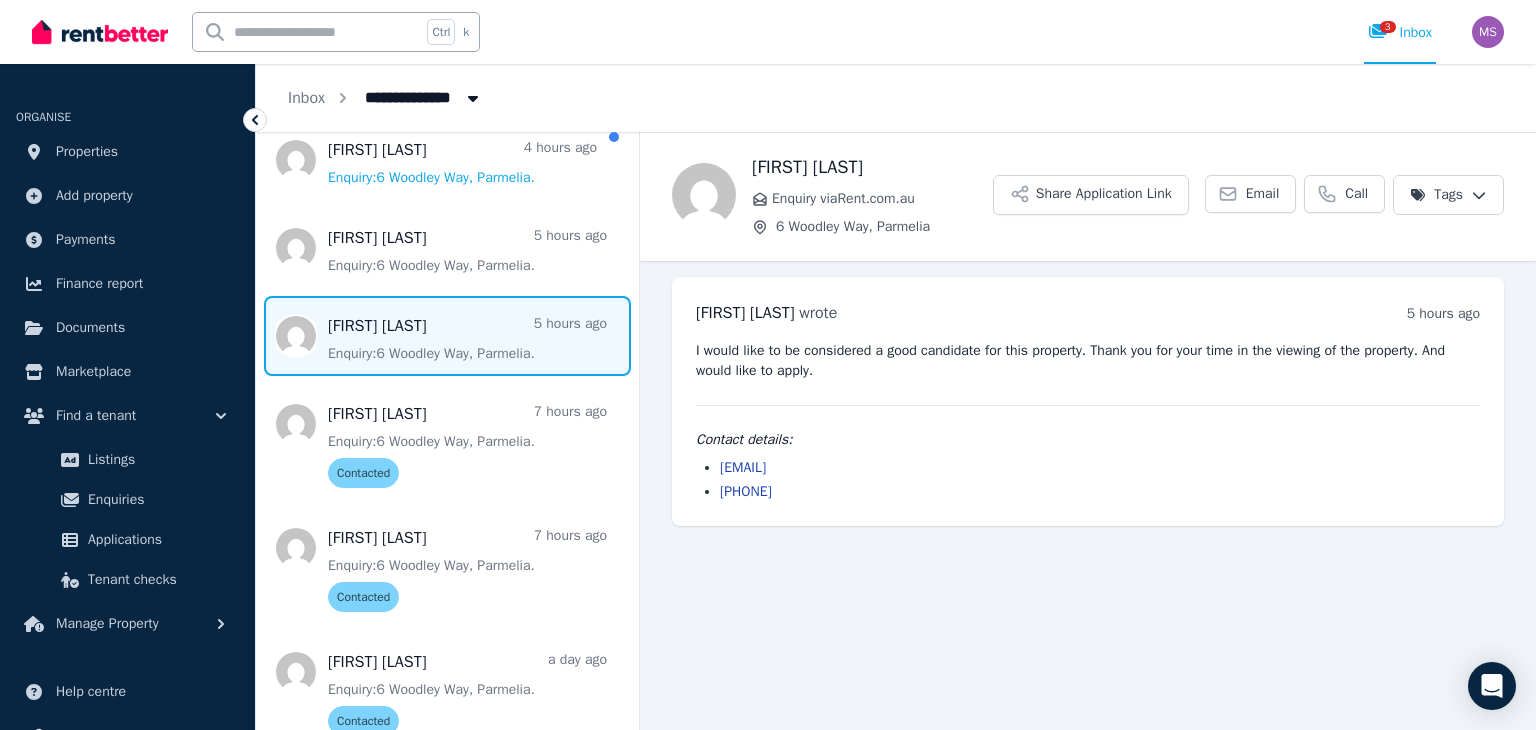 click on "**********" at bounding box center [768, 365] 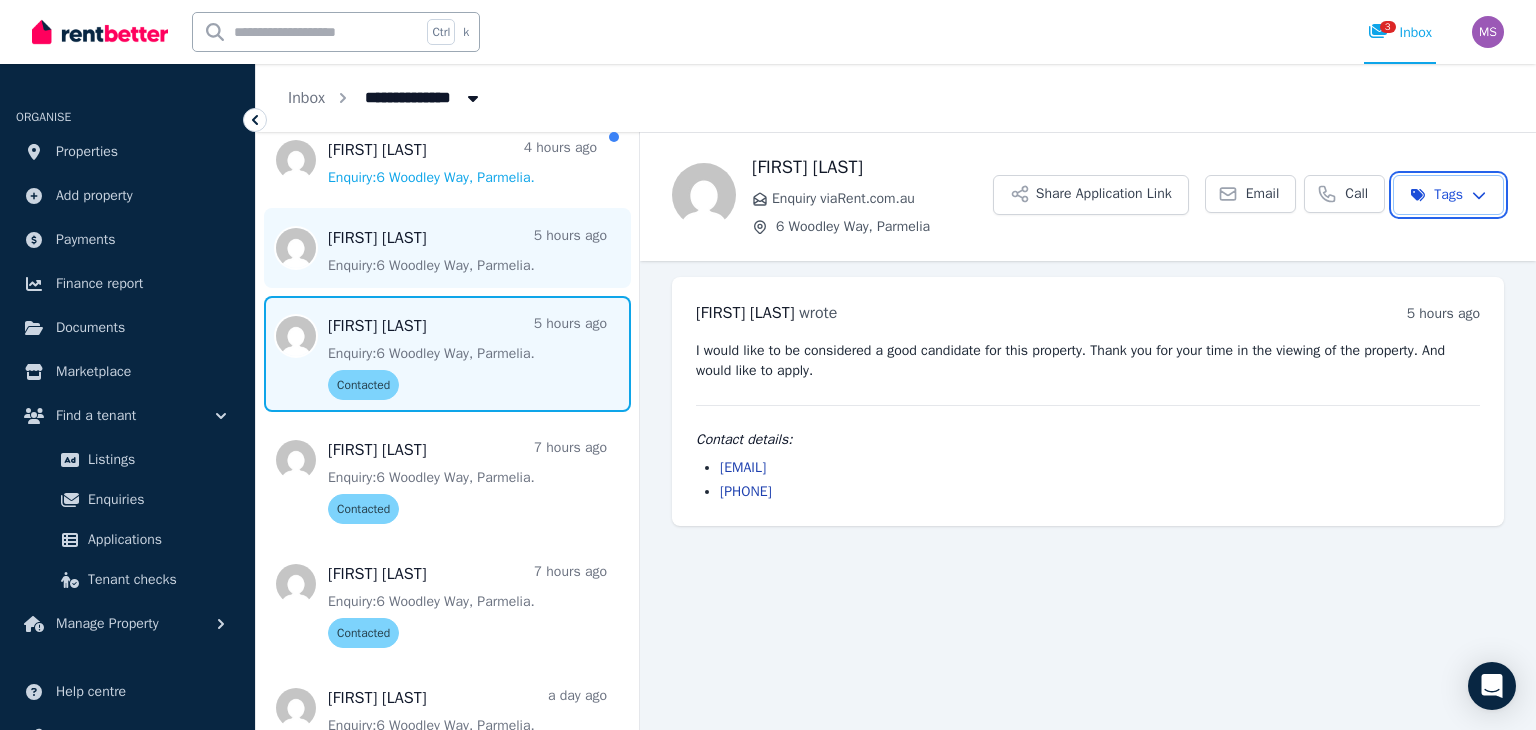click on "**********" at bounding box center (768, 365) 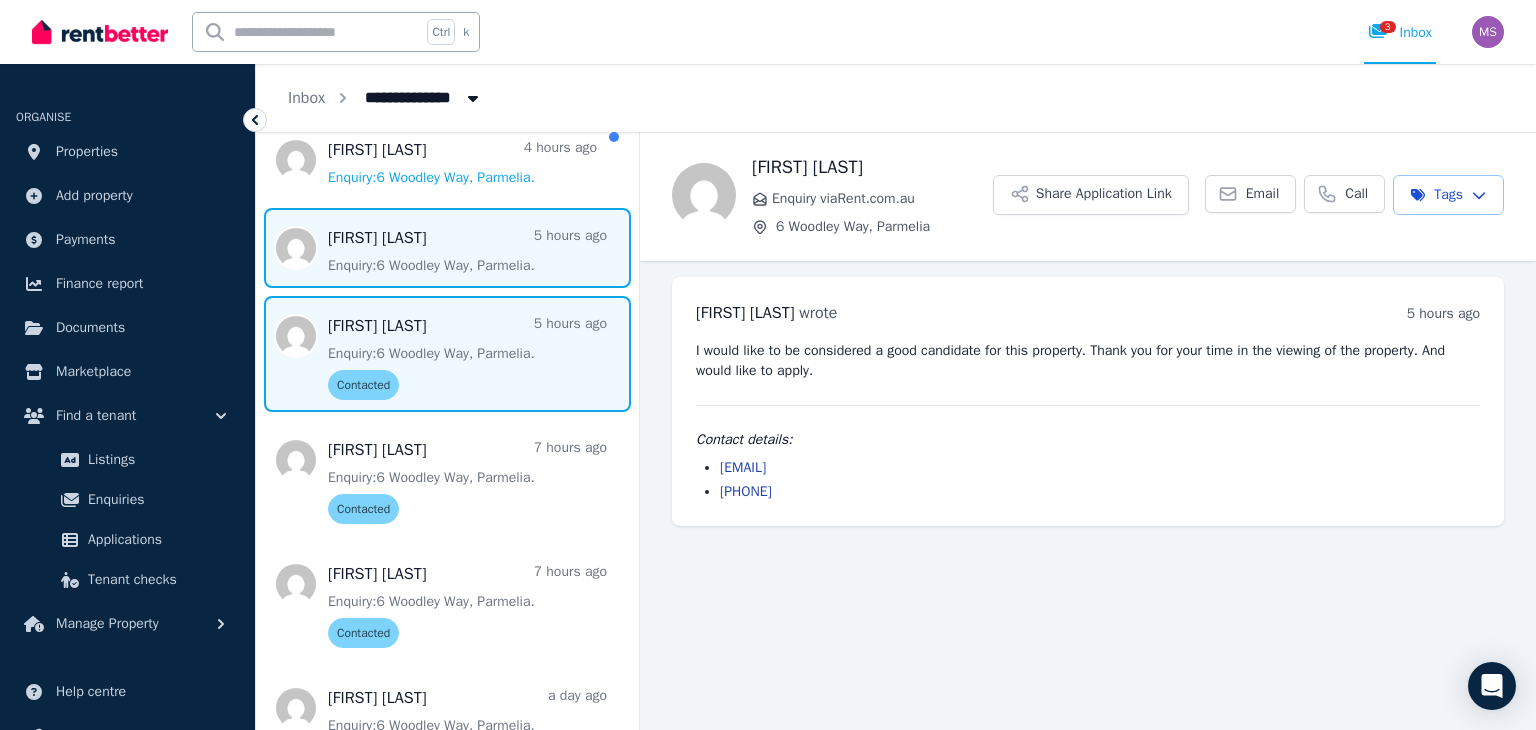 click at bounding box center (447, 248) 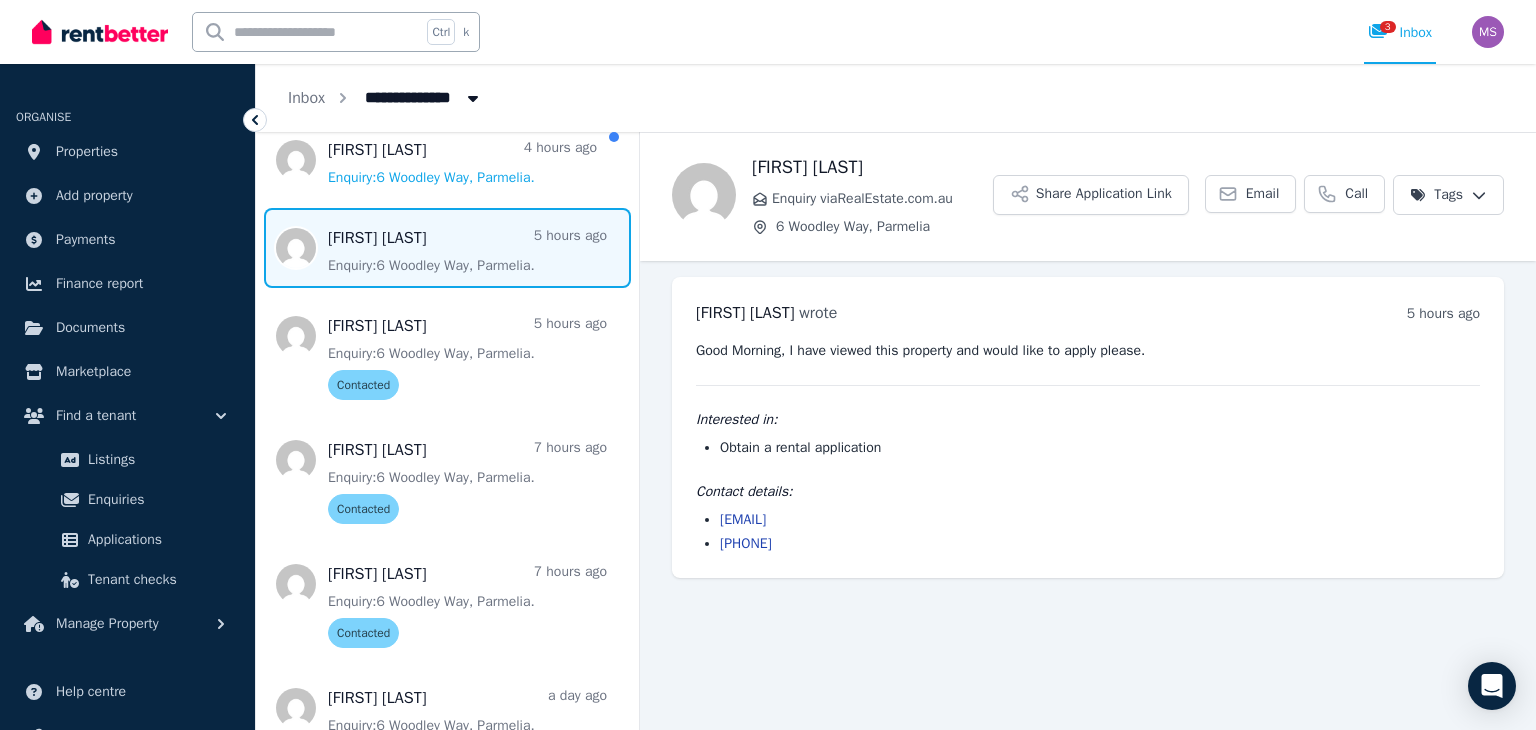 click on "**********" at bounding box center [768, 365] 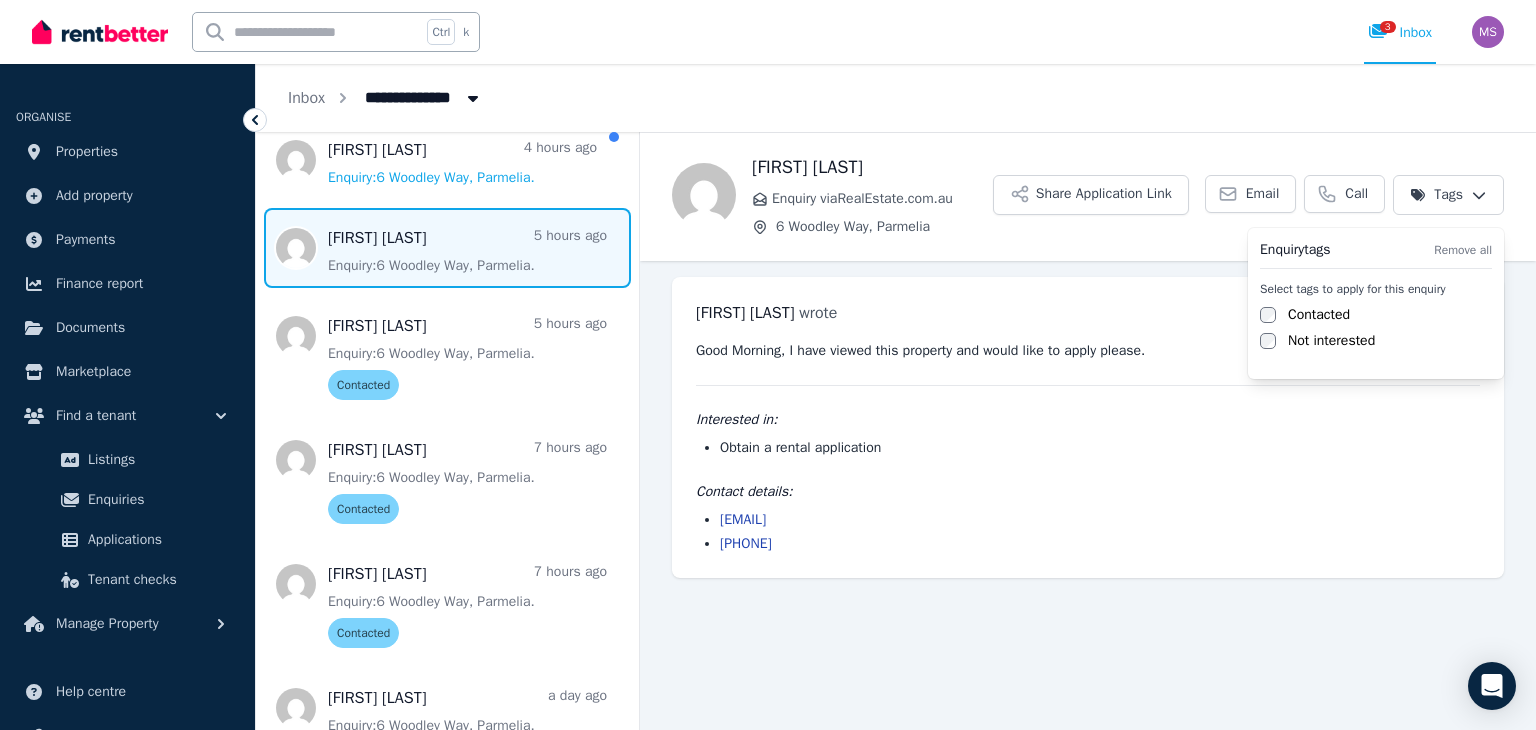 click on "Contacted" at bounding box center [1319, 315] 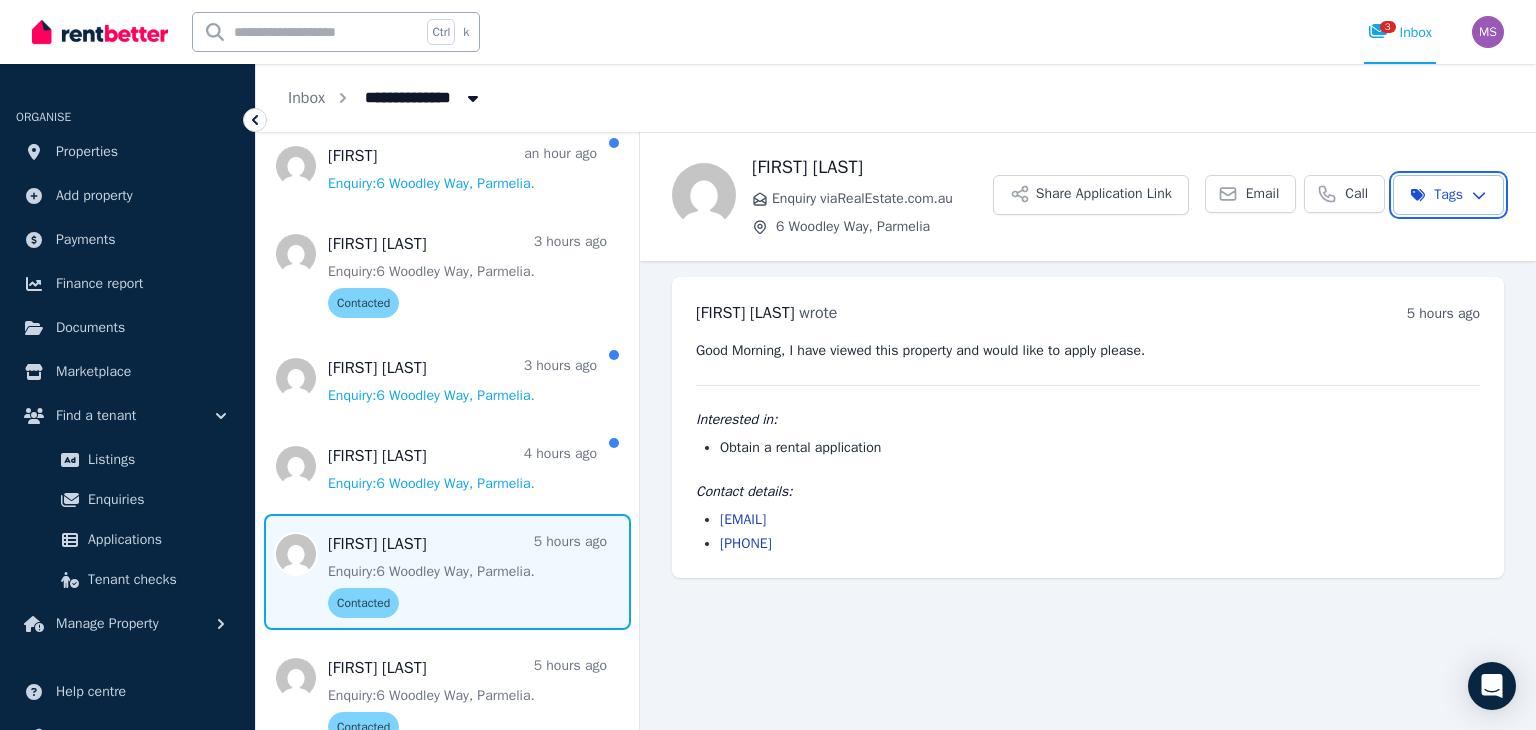 click on "**********" at bounding box center (768, 365) 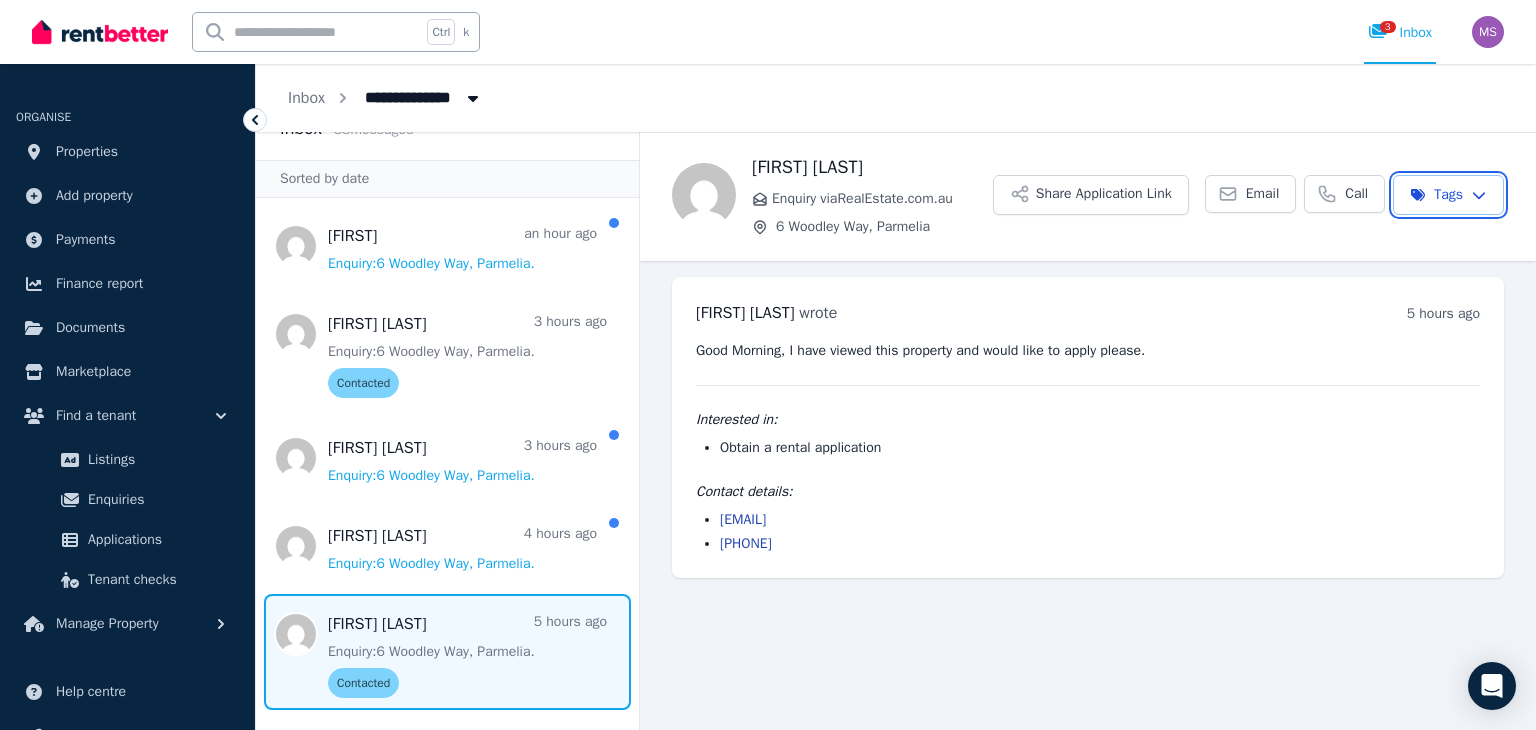 scroll, scrollTop: 16, scrollLeft: 0, axis: vertical 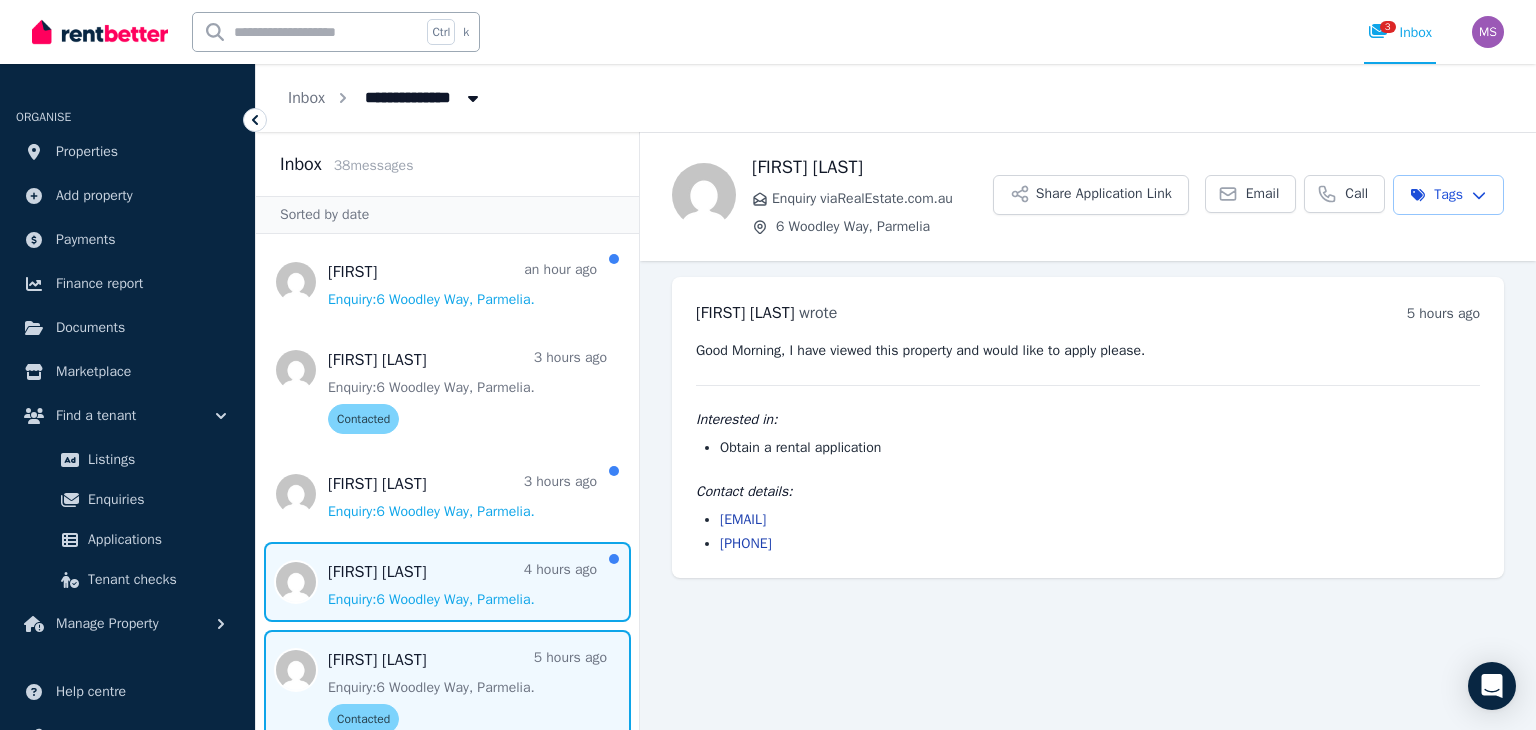 click at bounding box center [447, 582] 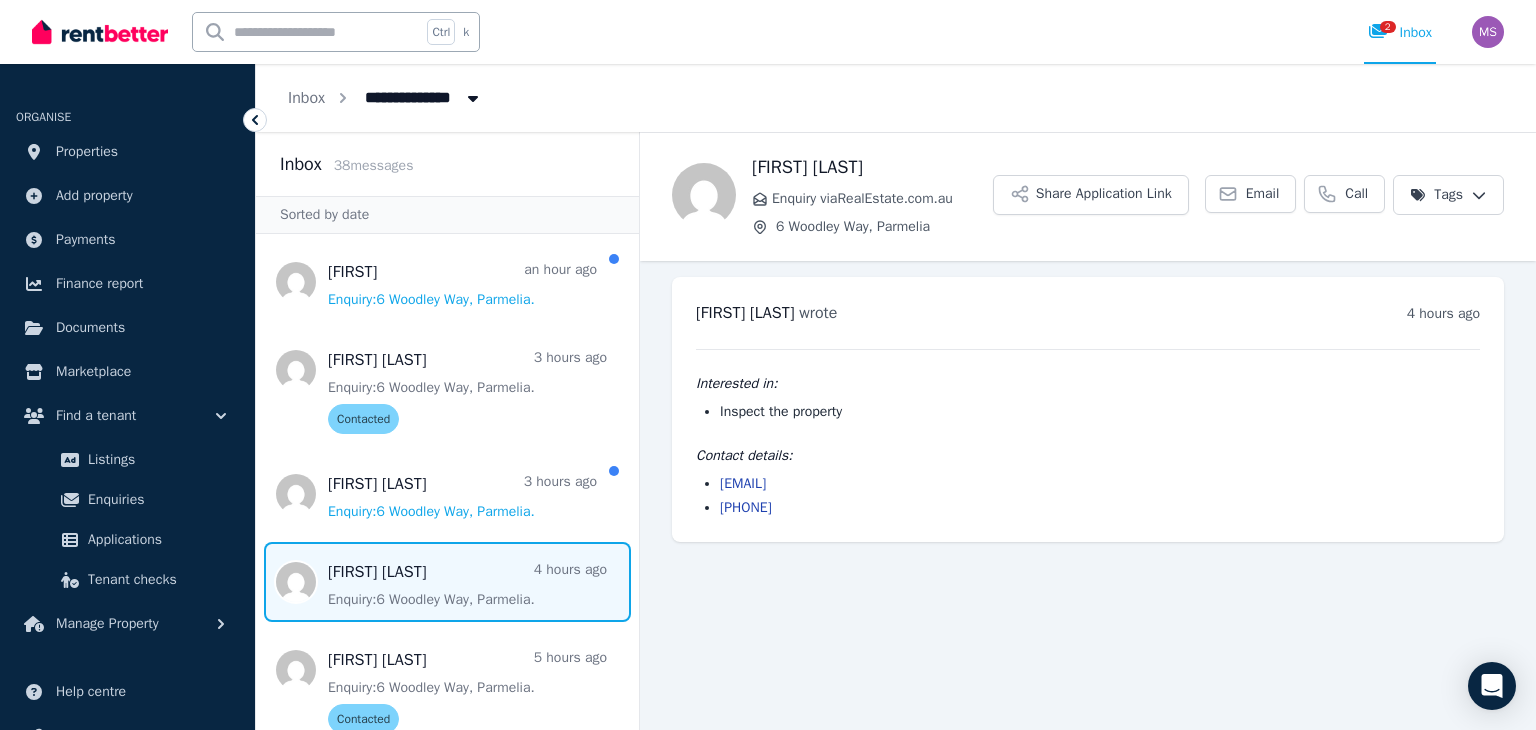 click on "[FIRST] [LAST] Enquiry via  RealEstate.com.au [NUMBER] [STREET], [CITY] Share Application Link Email Call Tags" at bounding box center [1088, 195] 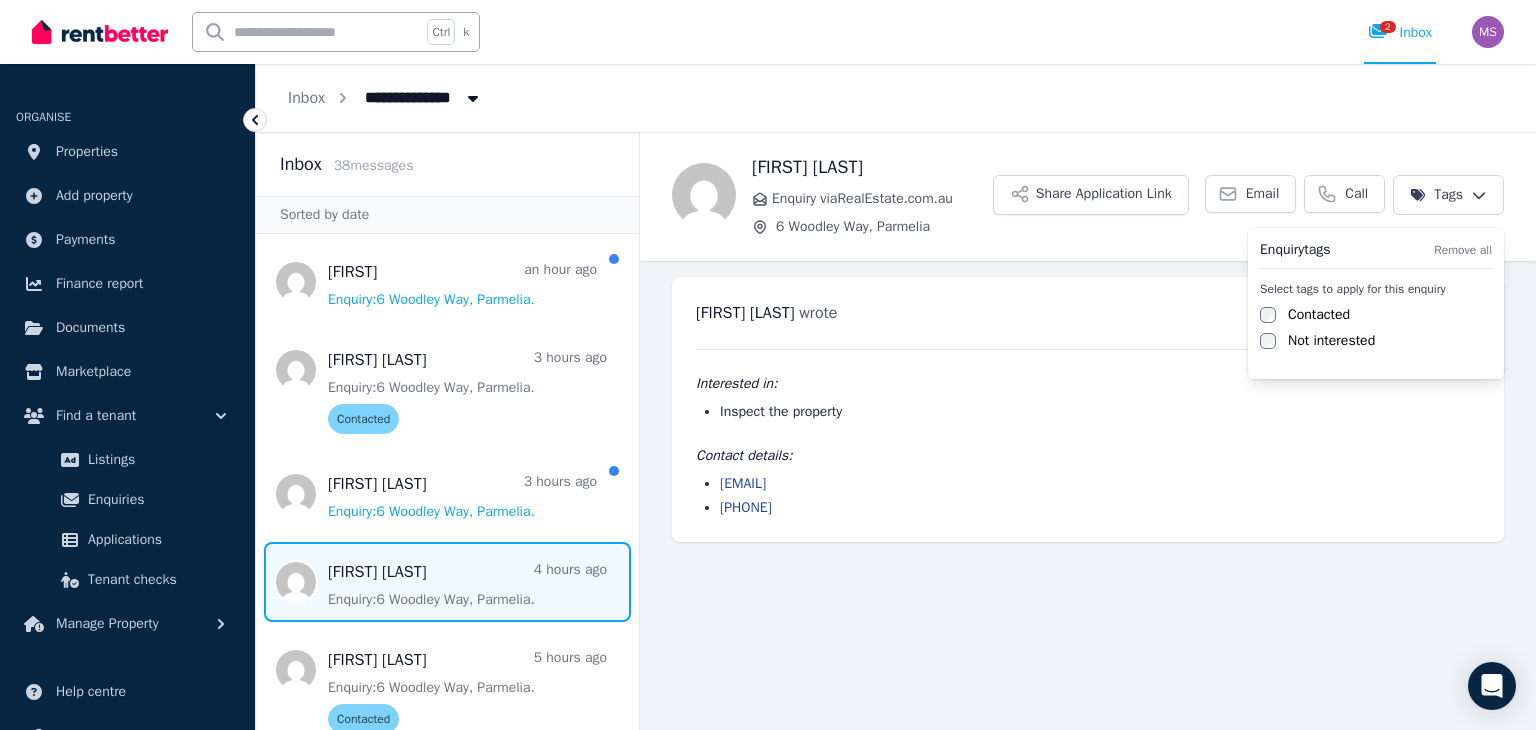 click on "**********" at bounding box center [768, 365] 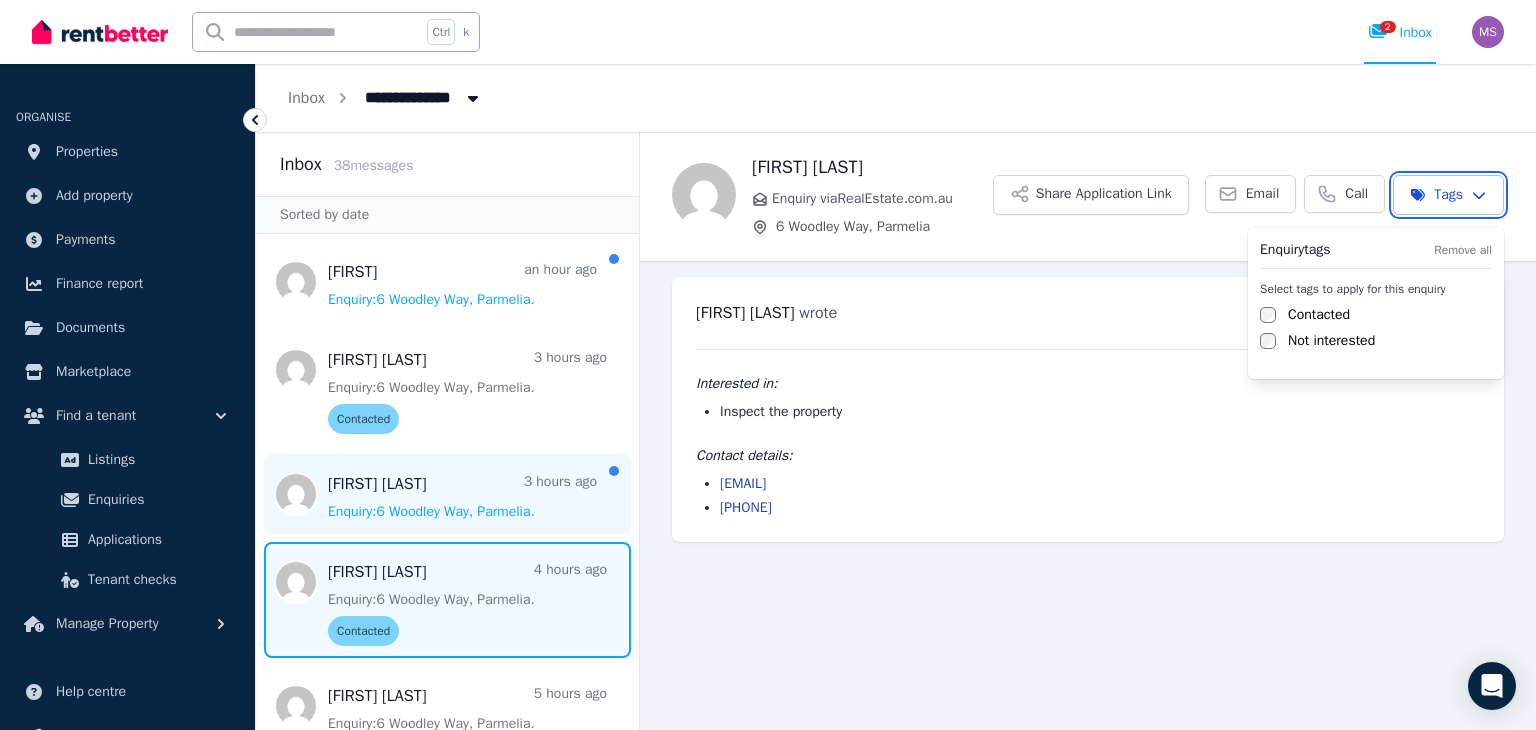 click on "**********" at bounding box center (768, 365) 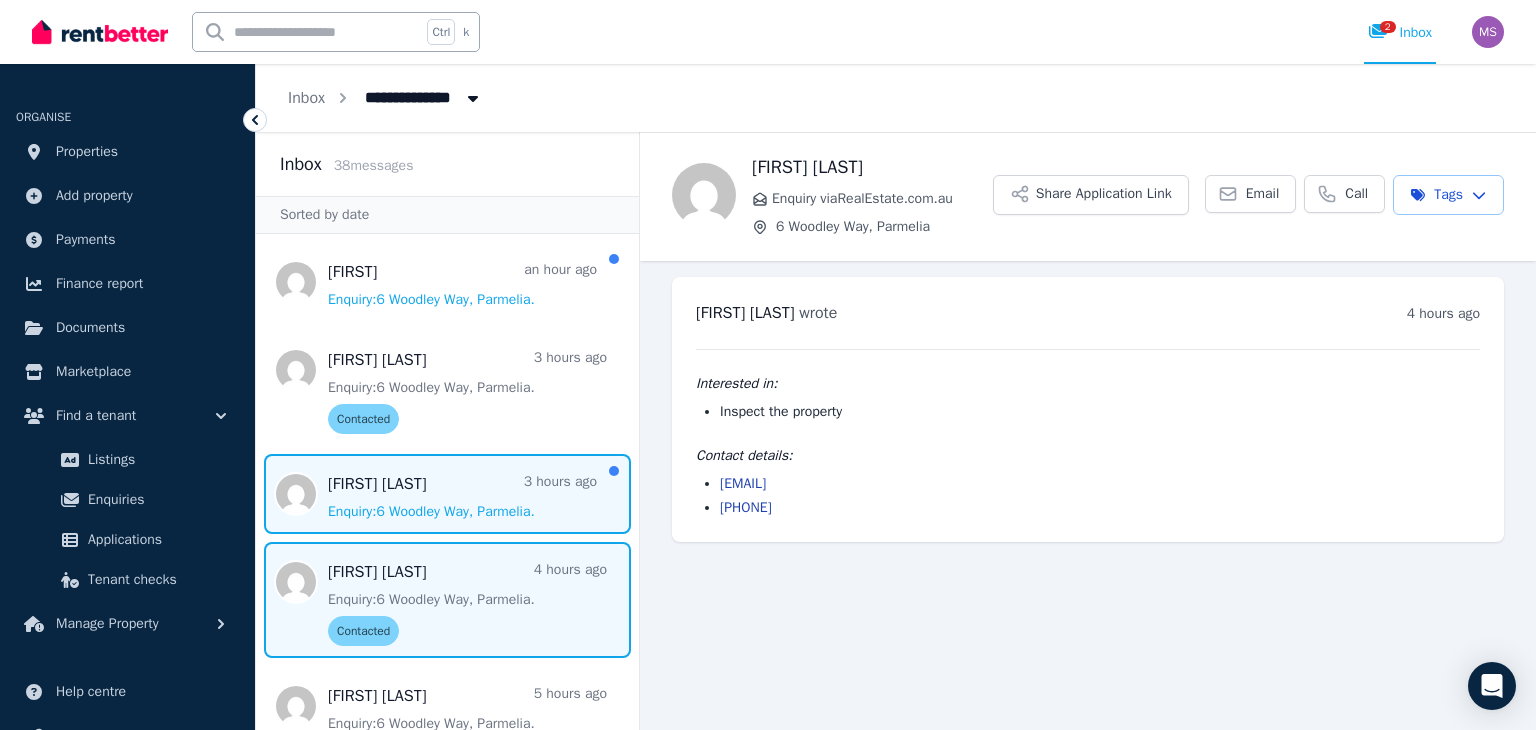 click at bounding box center [447, 494] 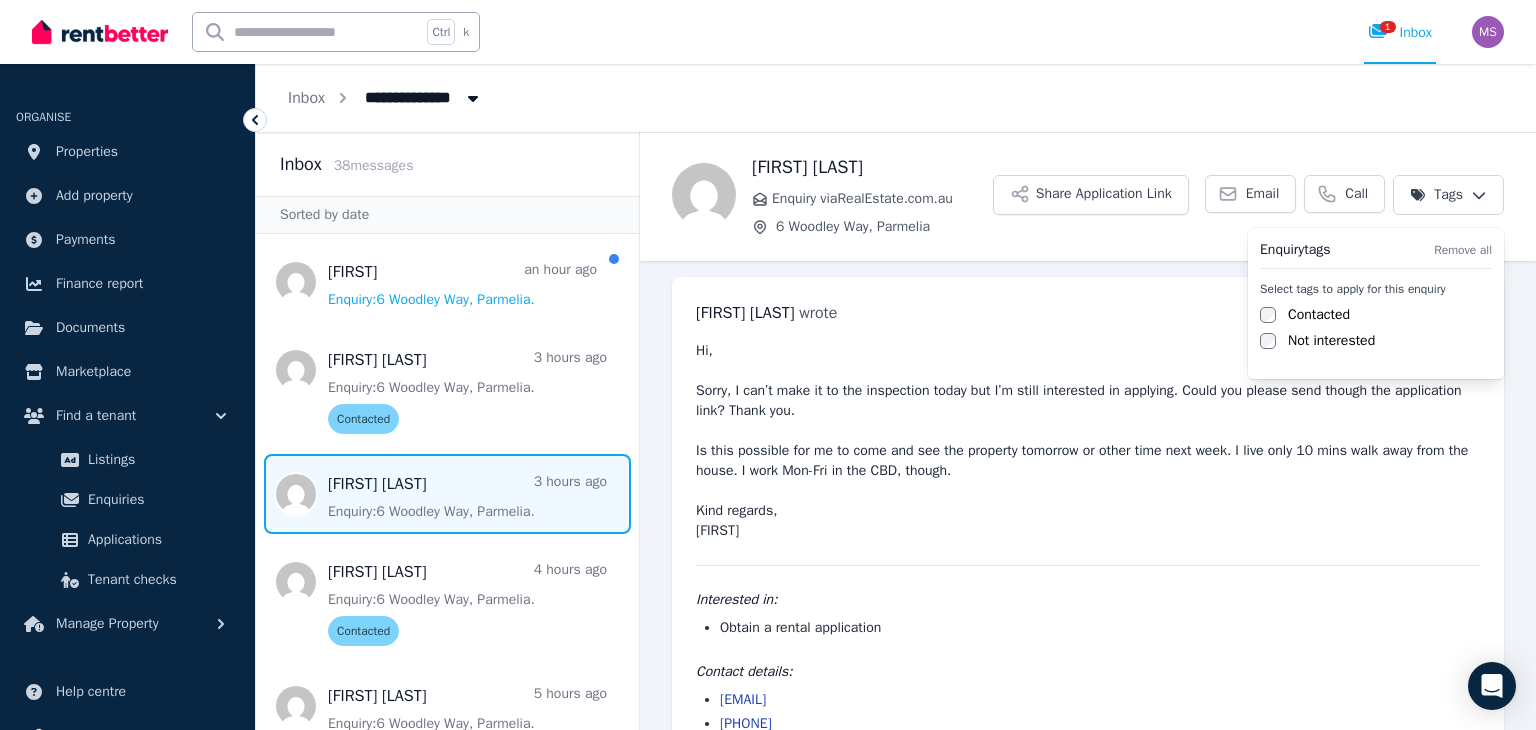 click on "**********" at bounding box center [768, 365] 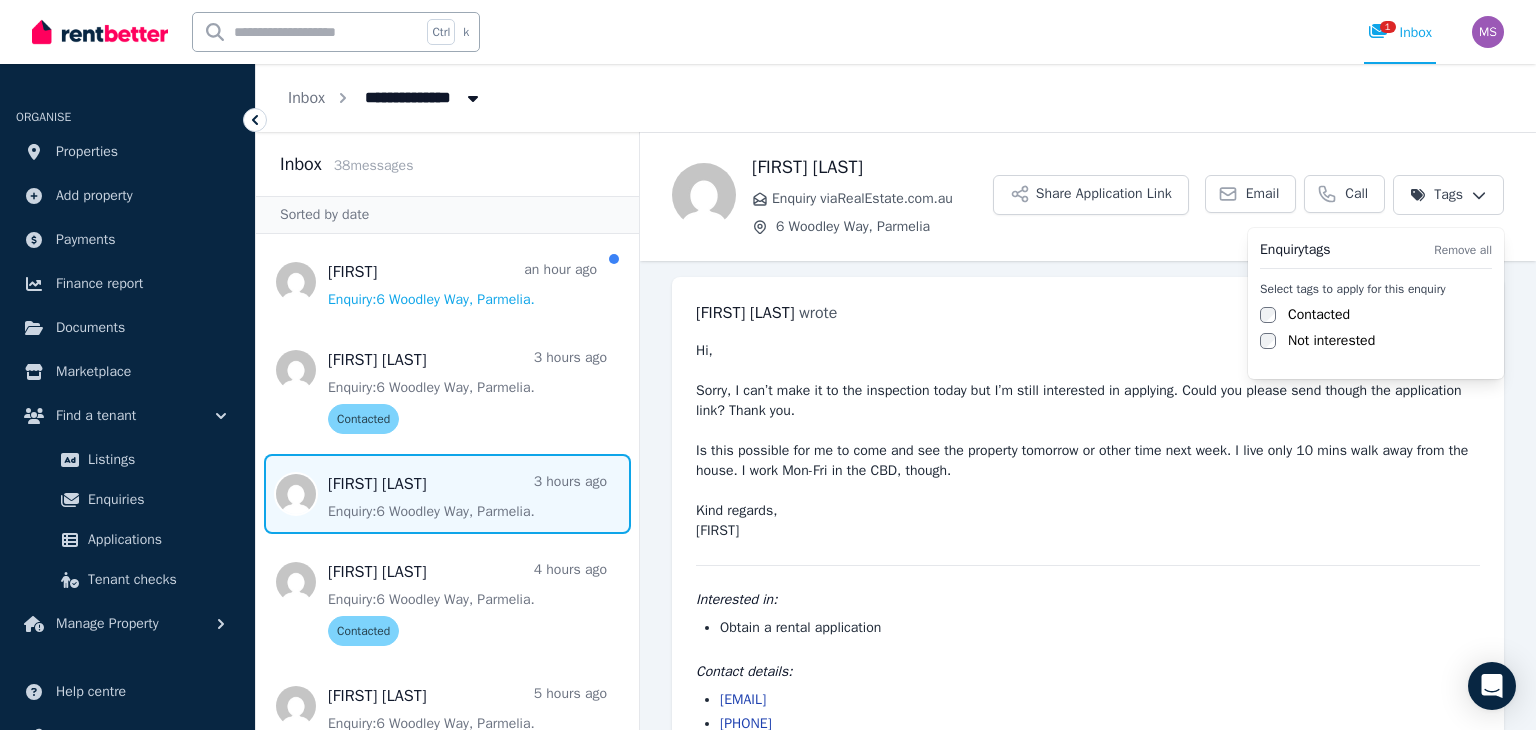 click on "Contacted" at bounding box center [1319, 315] 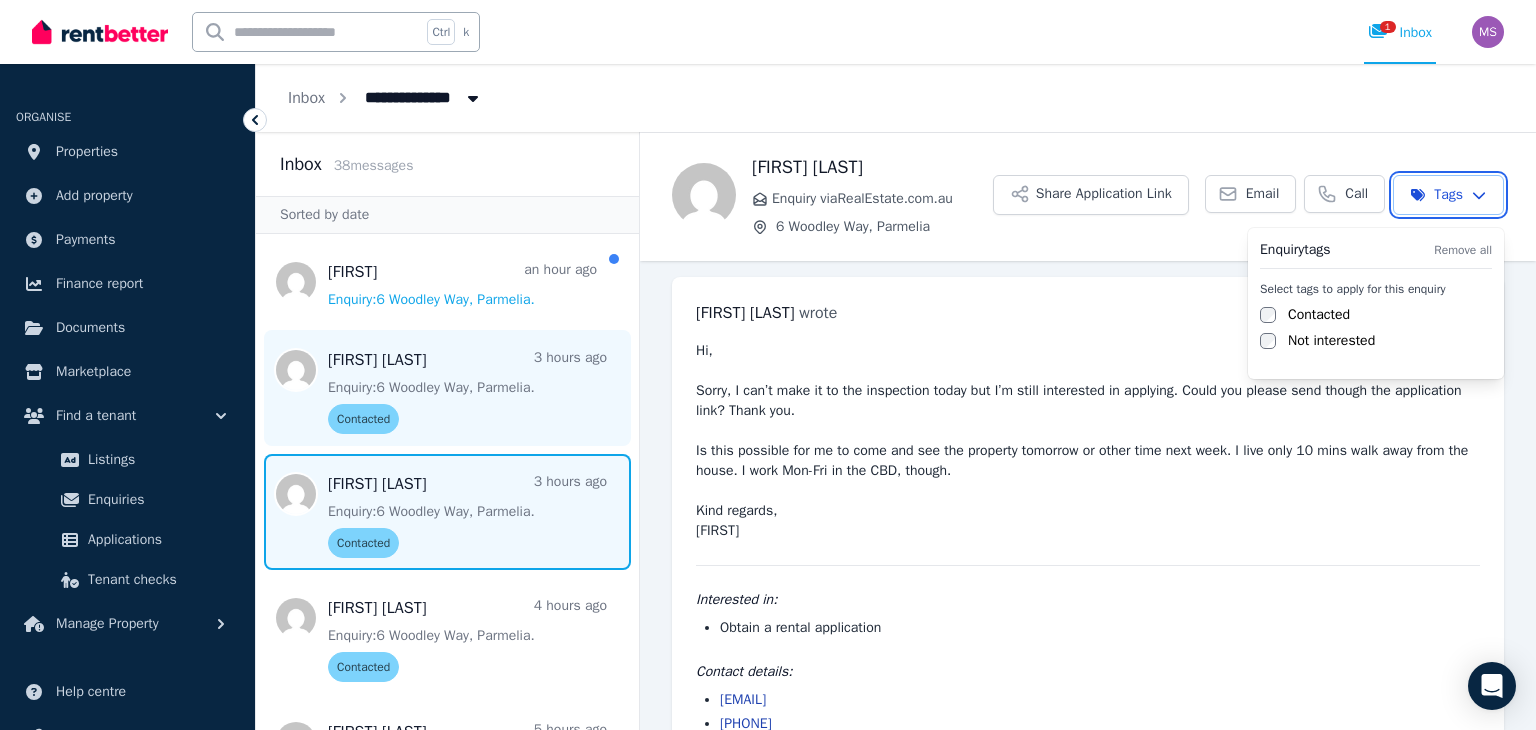 click on "**********" at bounding box center (768, 365) 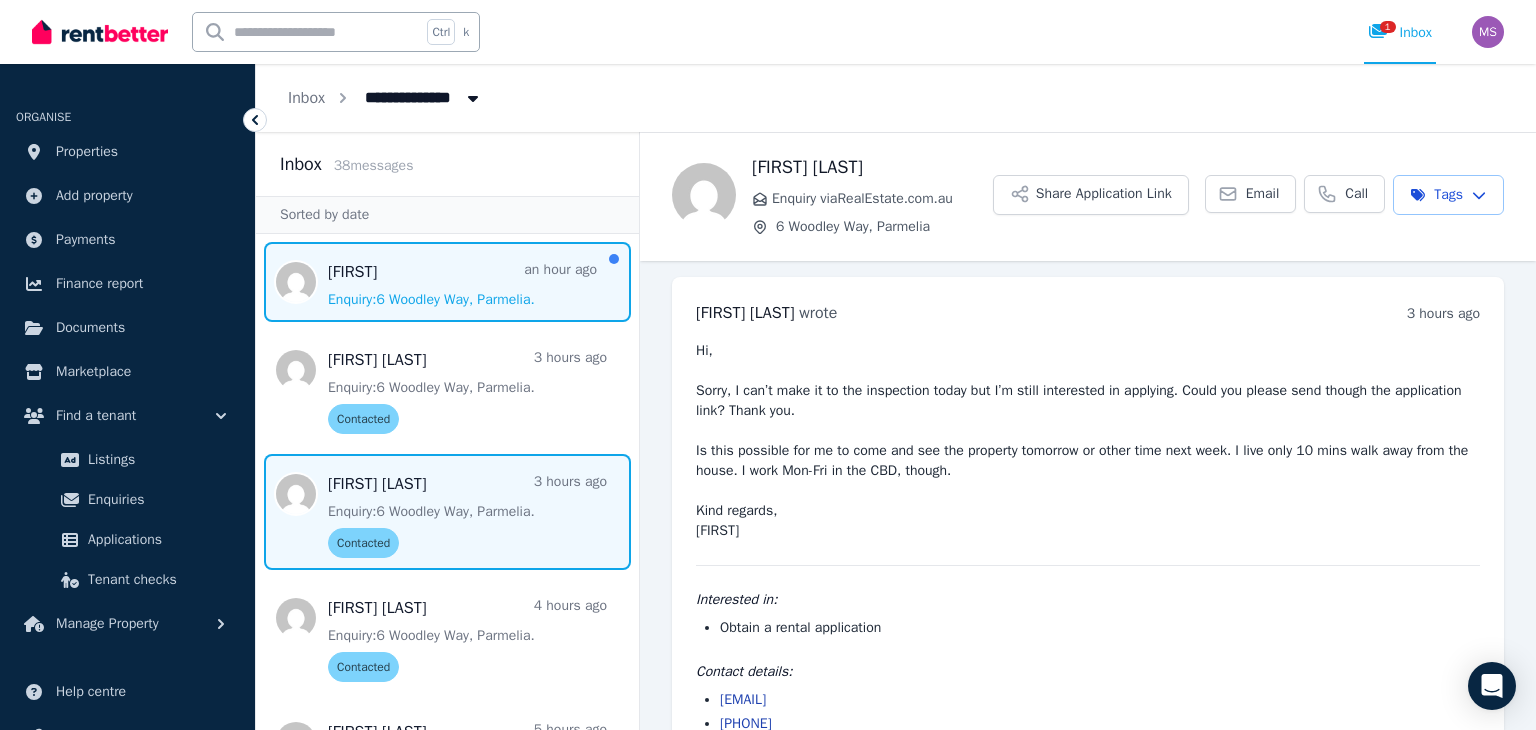 click at bounding box center [447, 282] 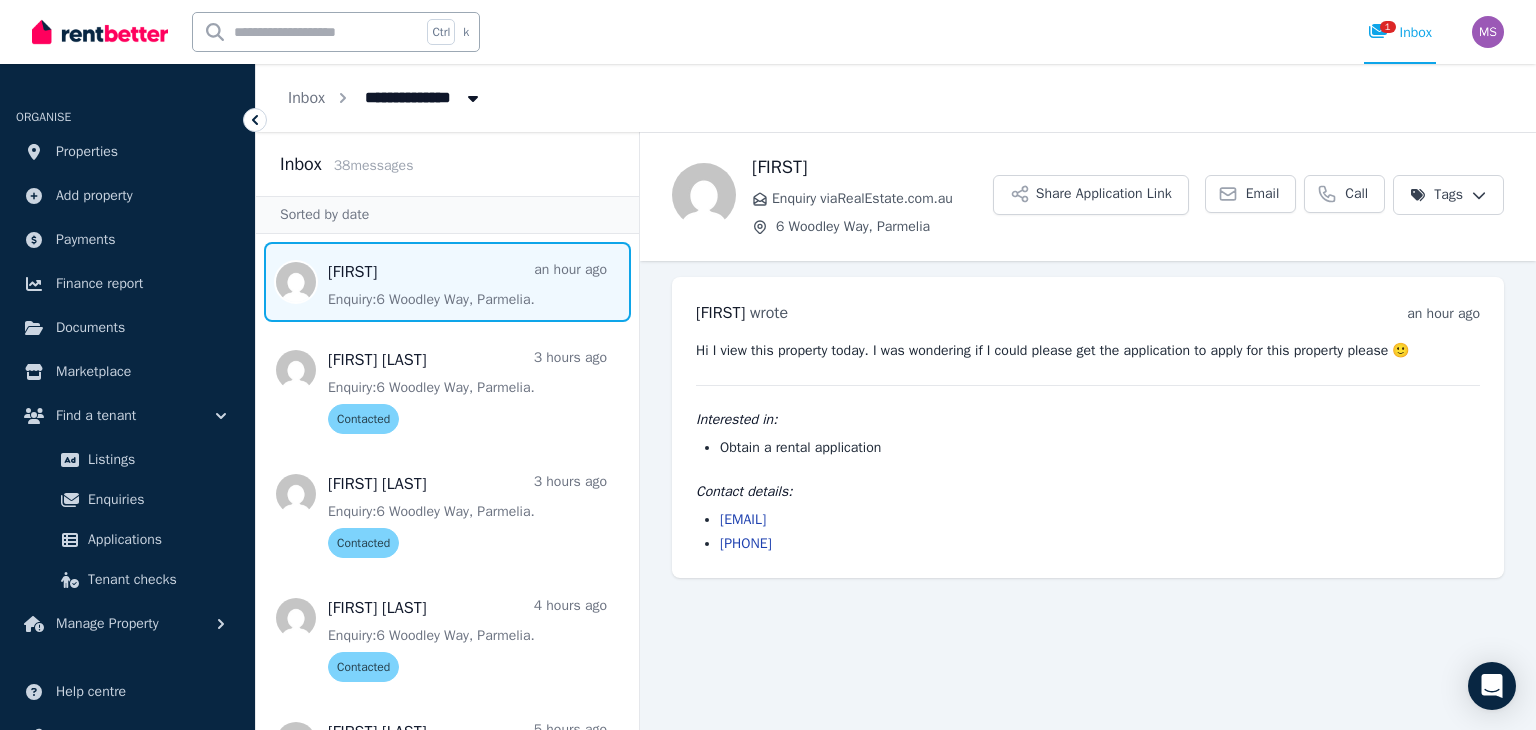click at bounding box center [447, 282] 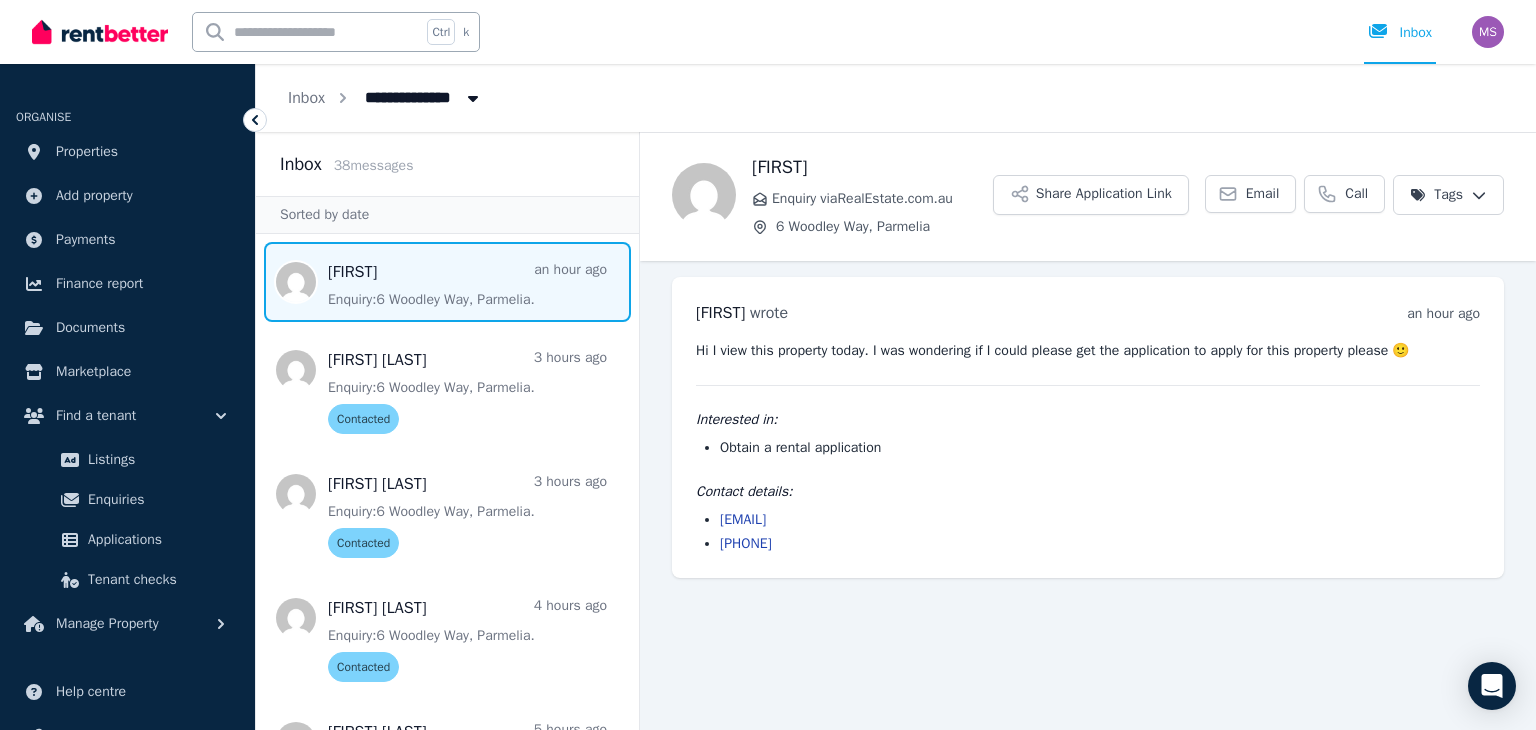 click on "**********" at bounding box center [768, 365] 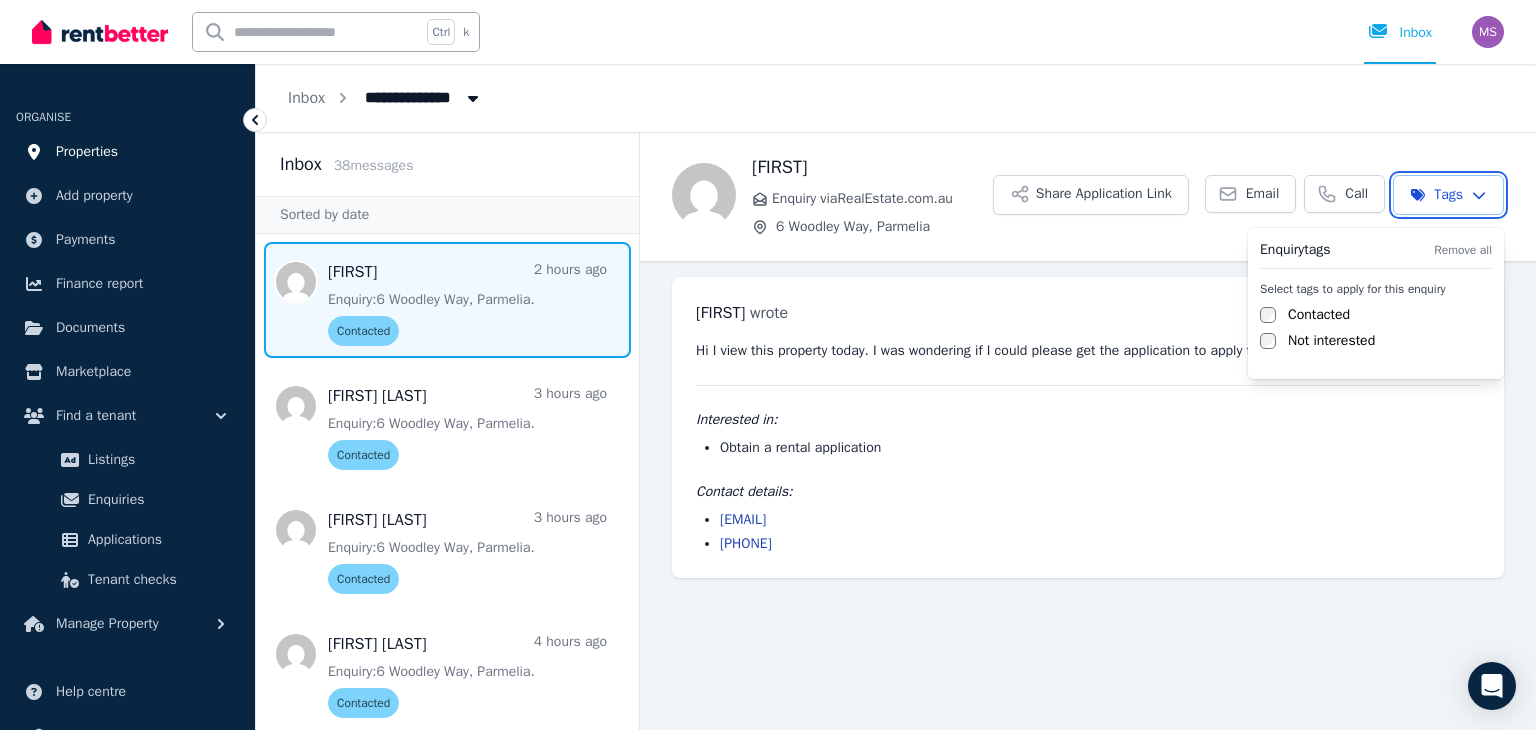 click on "**********" at bounding box center (768, 365) 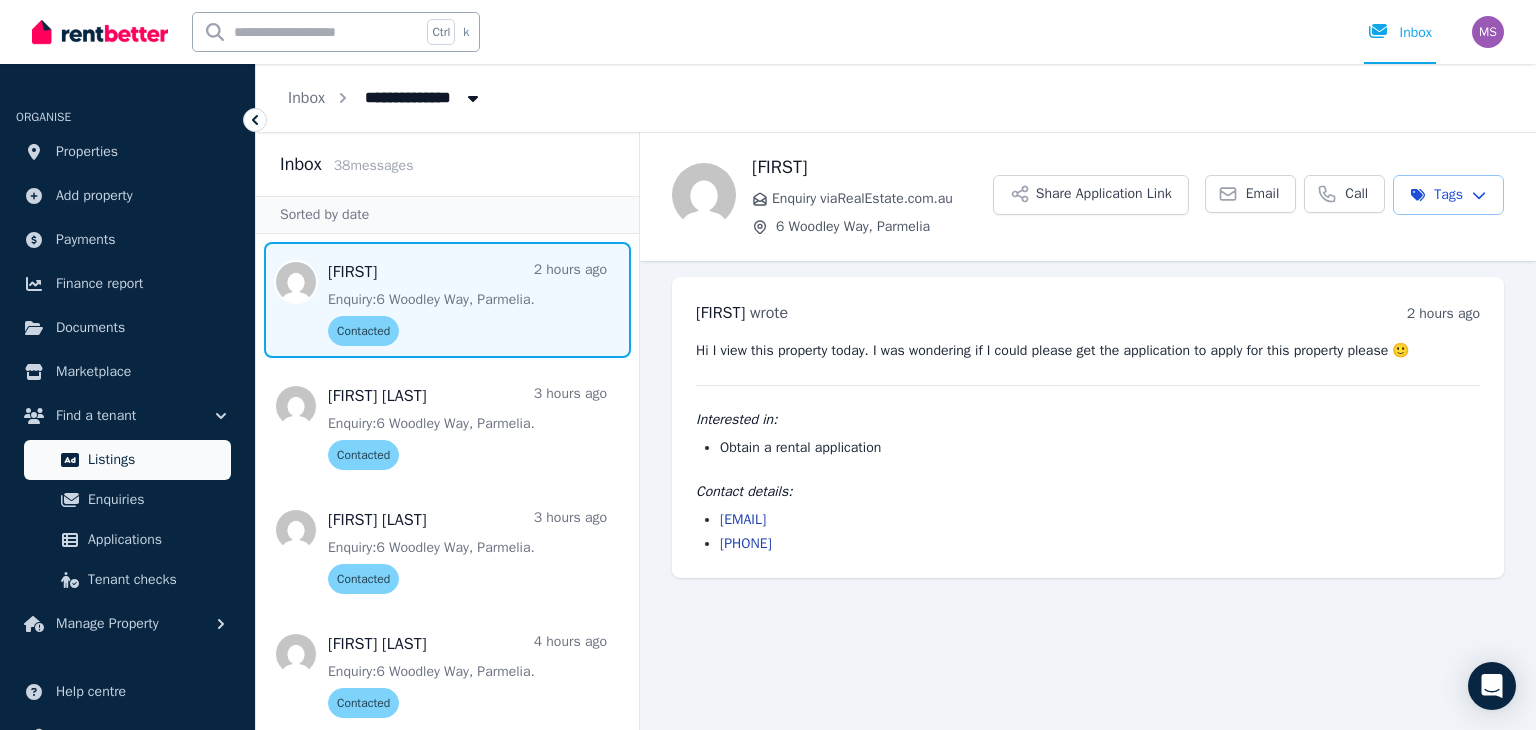 click on "Listings" at bounding box center [155, 460] 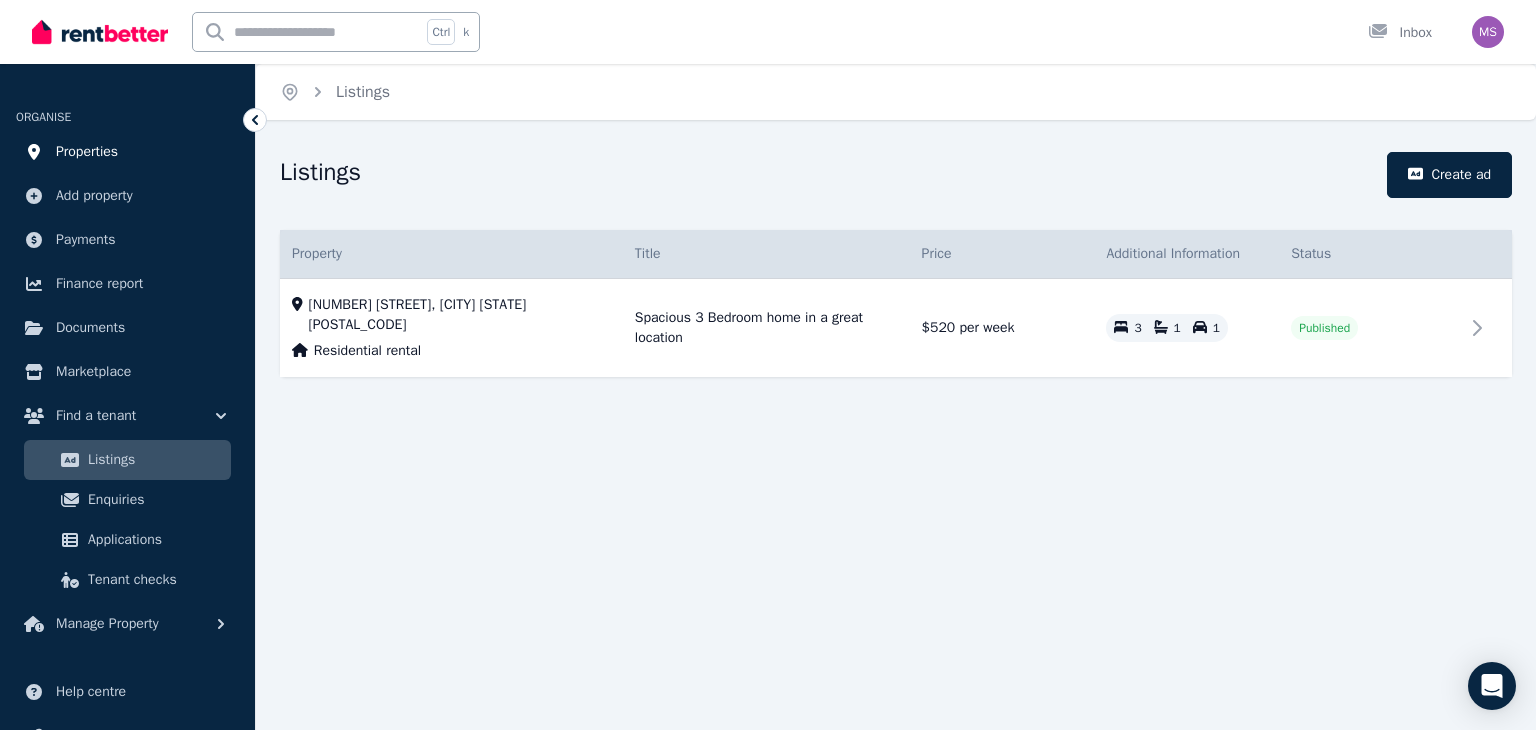 click on "Properties" at bounding box center [87, 152] 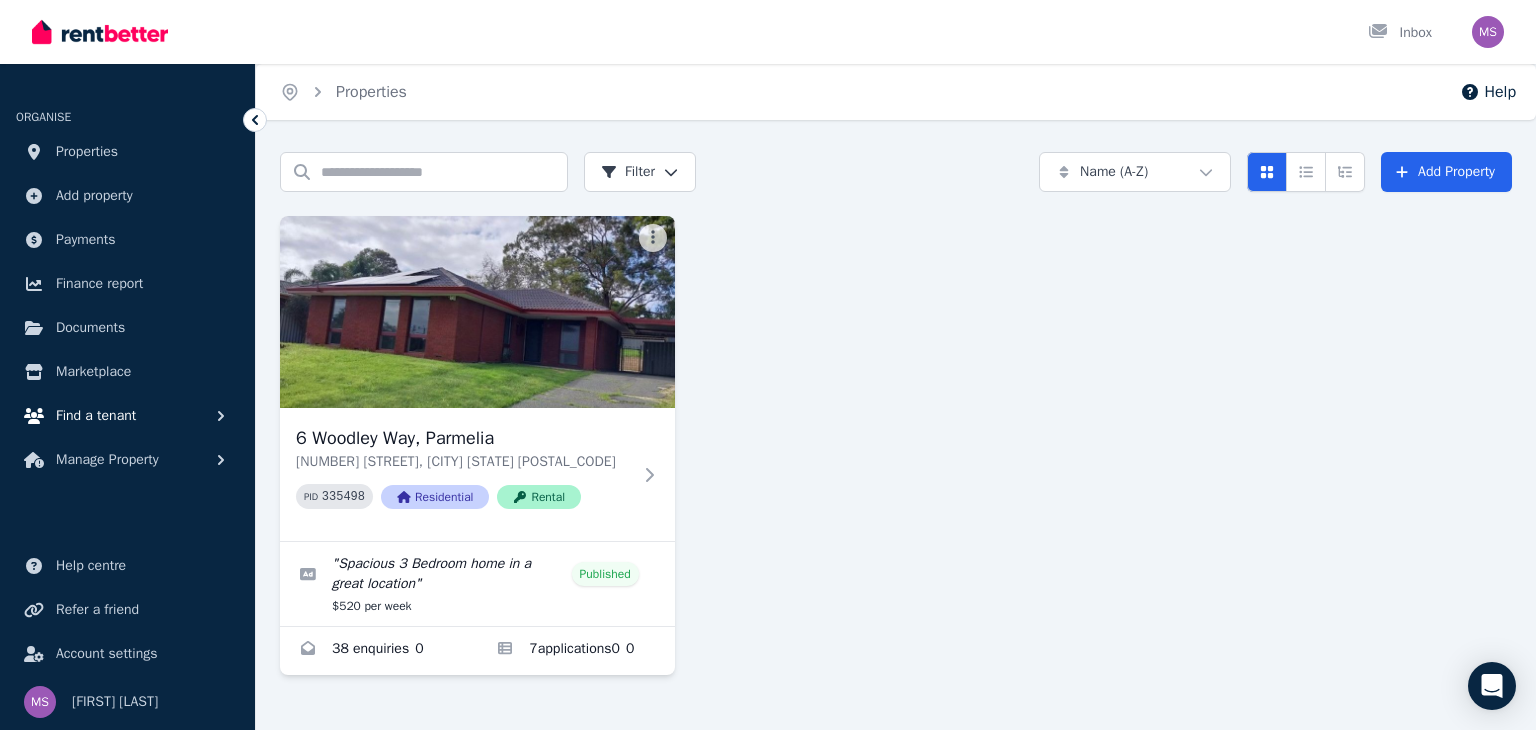 click on "Find a tenant" at bounding box center (96, 416) 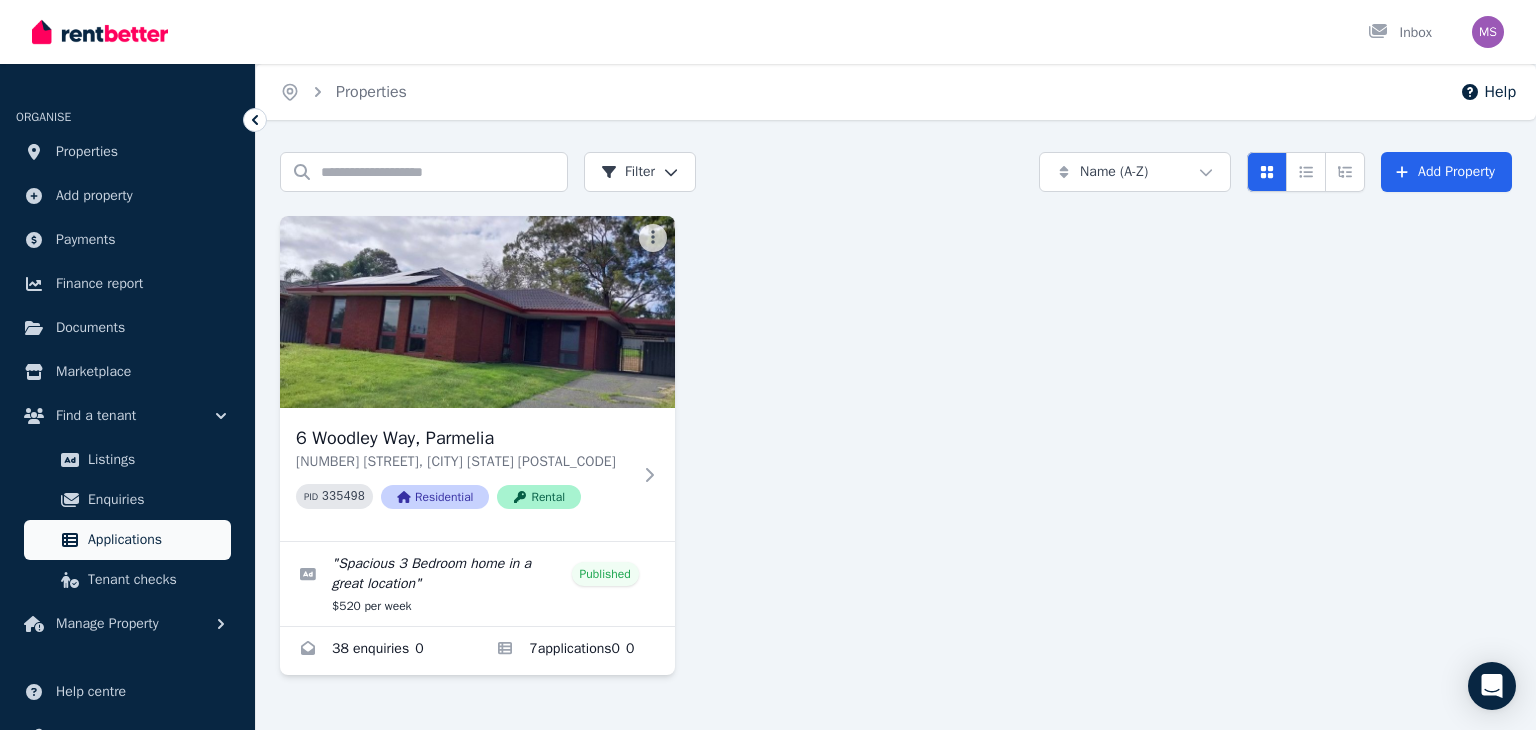 click on "Applications" at bounding box center [127, 540] 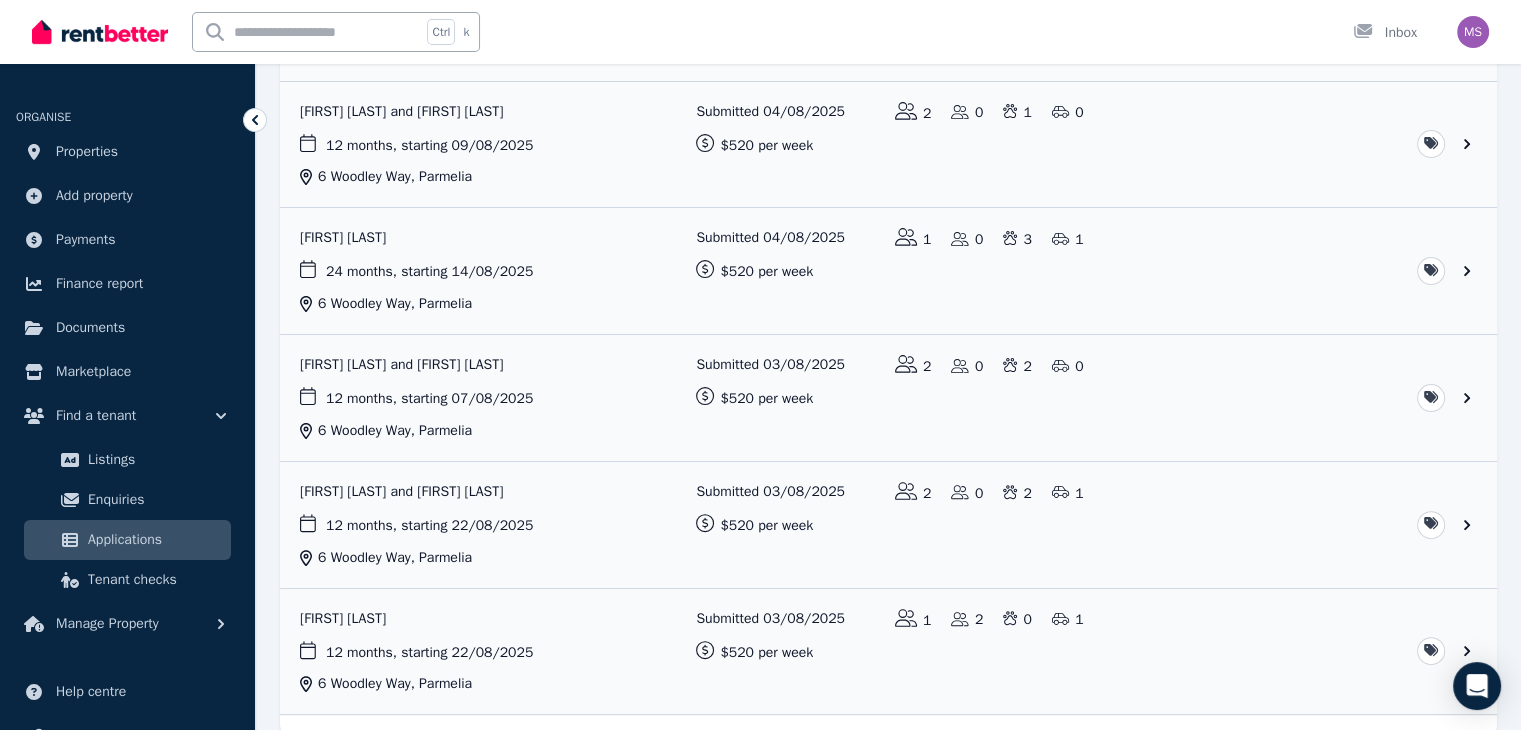 scroll, scrollTop: 563, scrollLeft: 0, axis: vertical 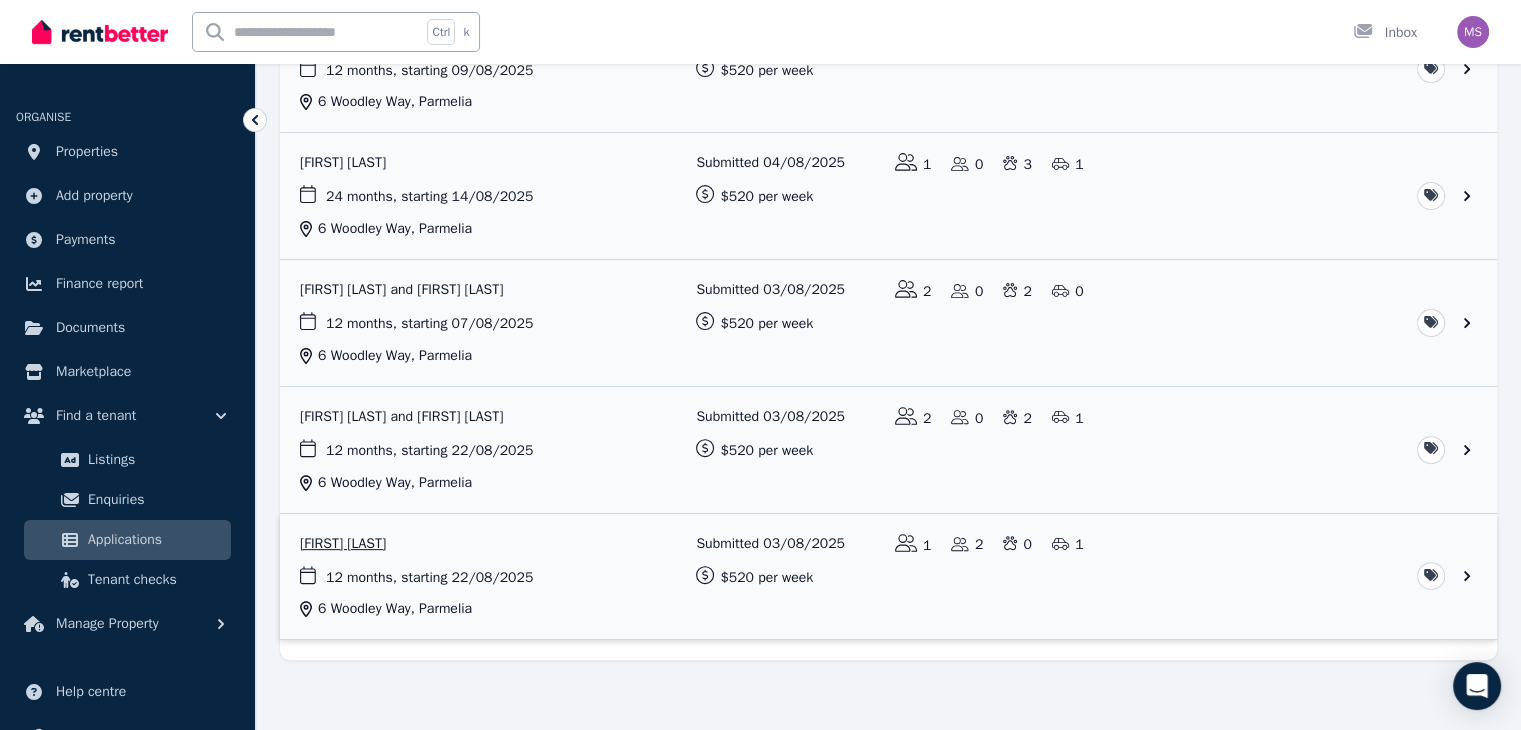 click at bounding box center (888, 577) 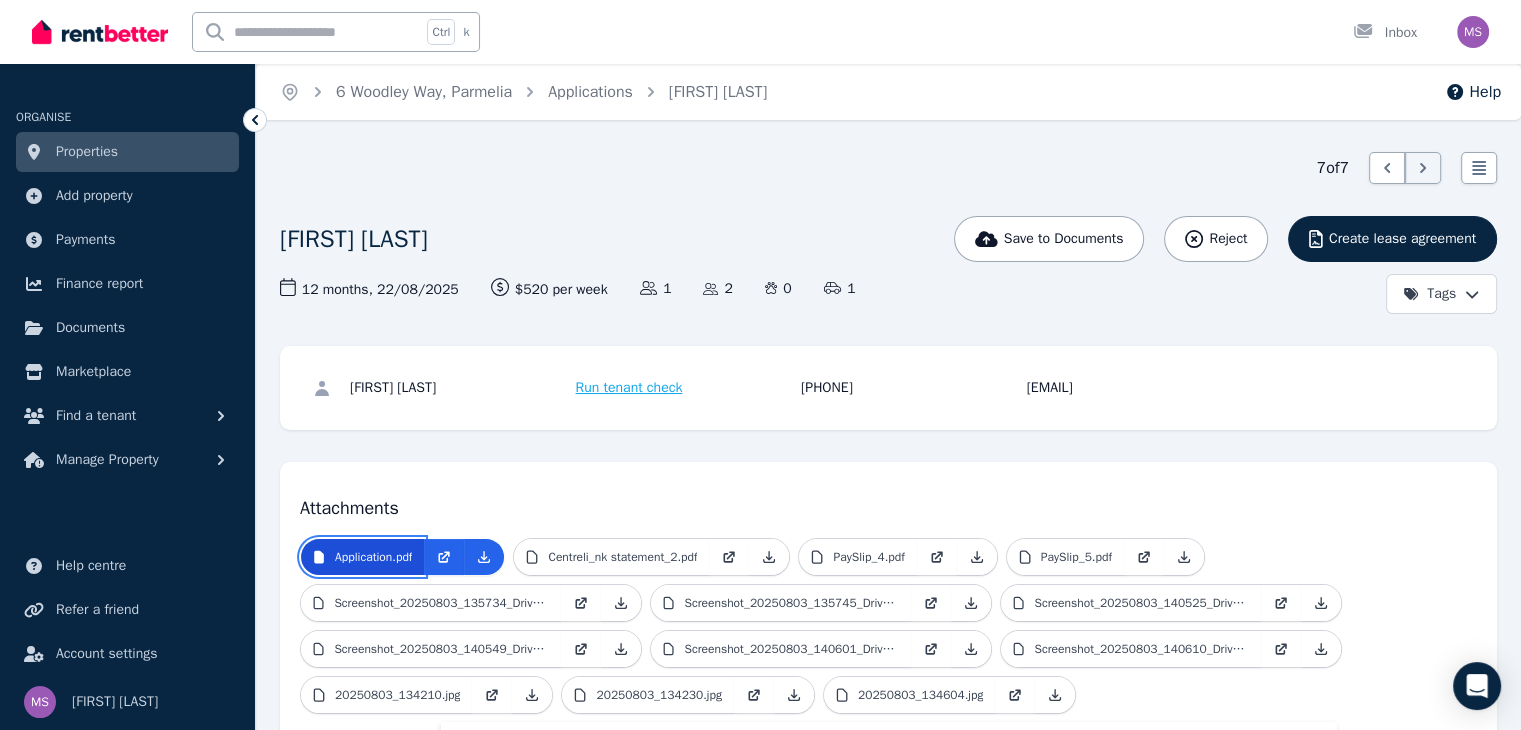 click on "Application.pdf" at bounding box center (362, 557) 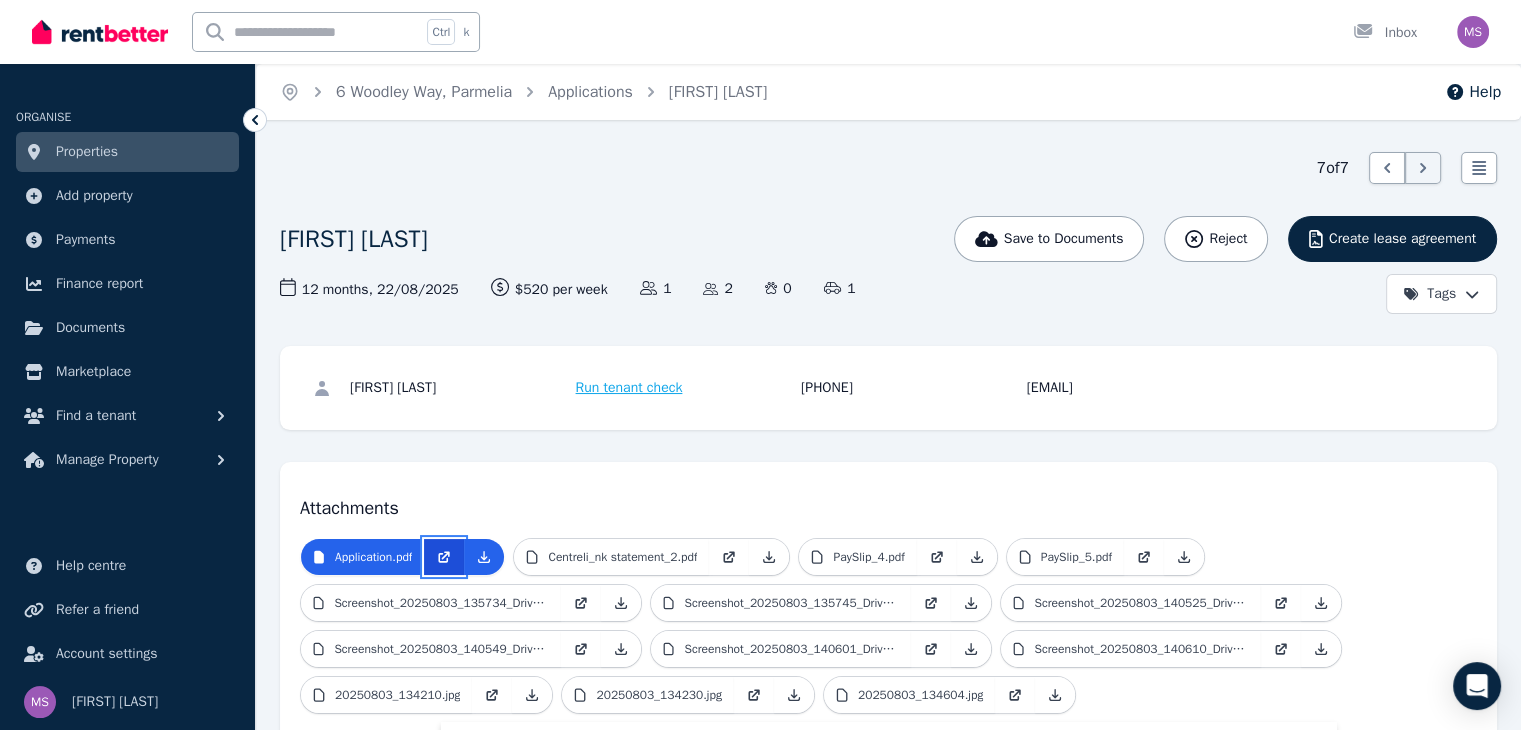 click at bounding box center [444, 557] 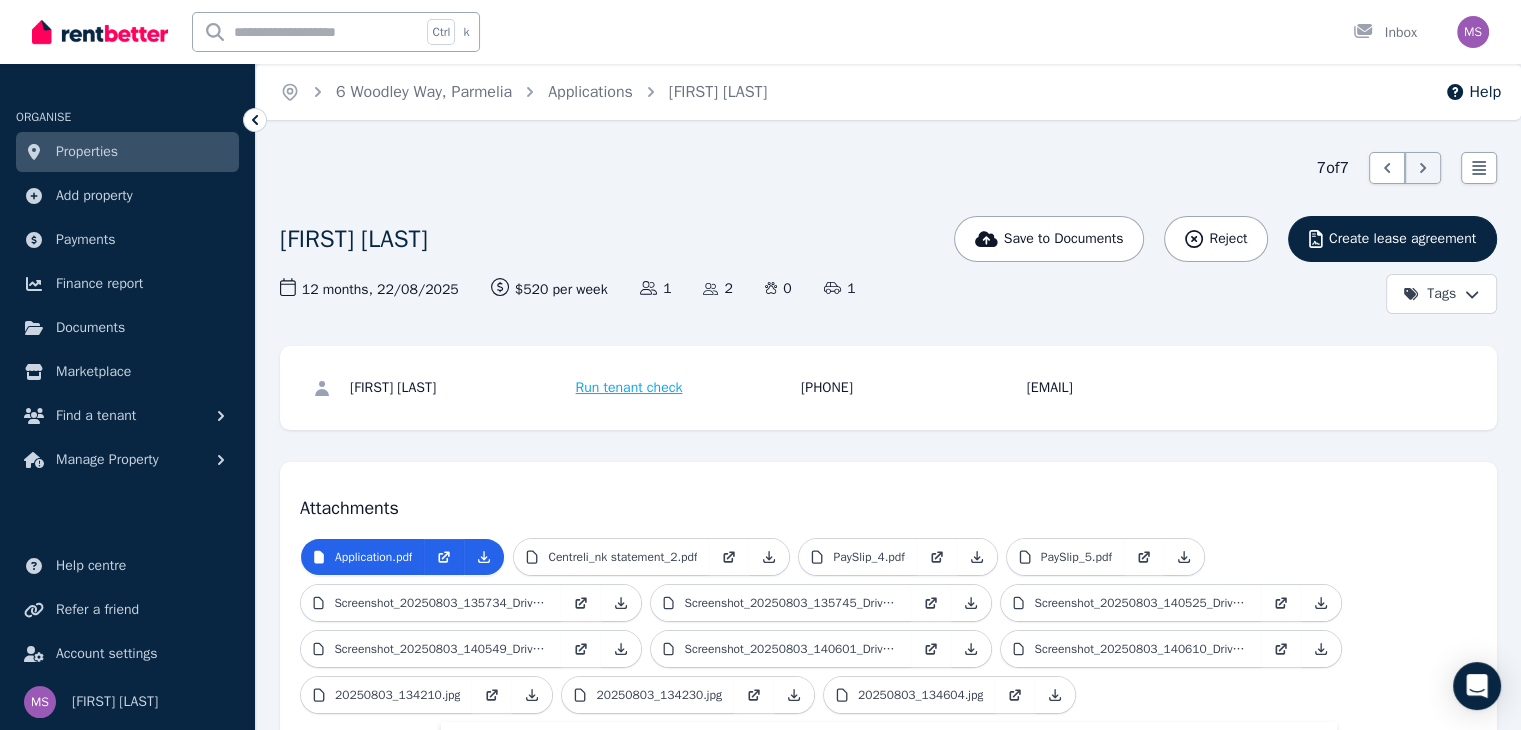 click 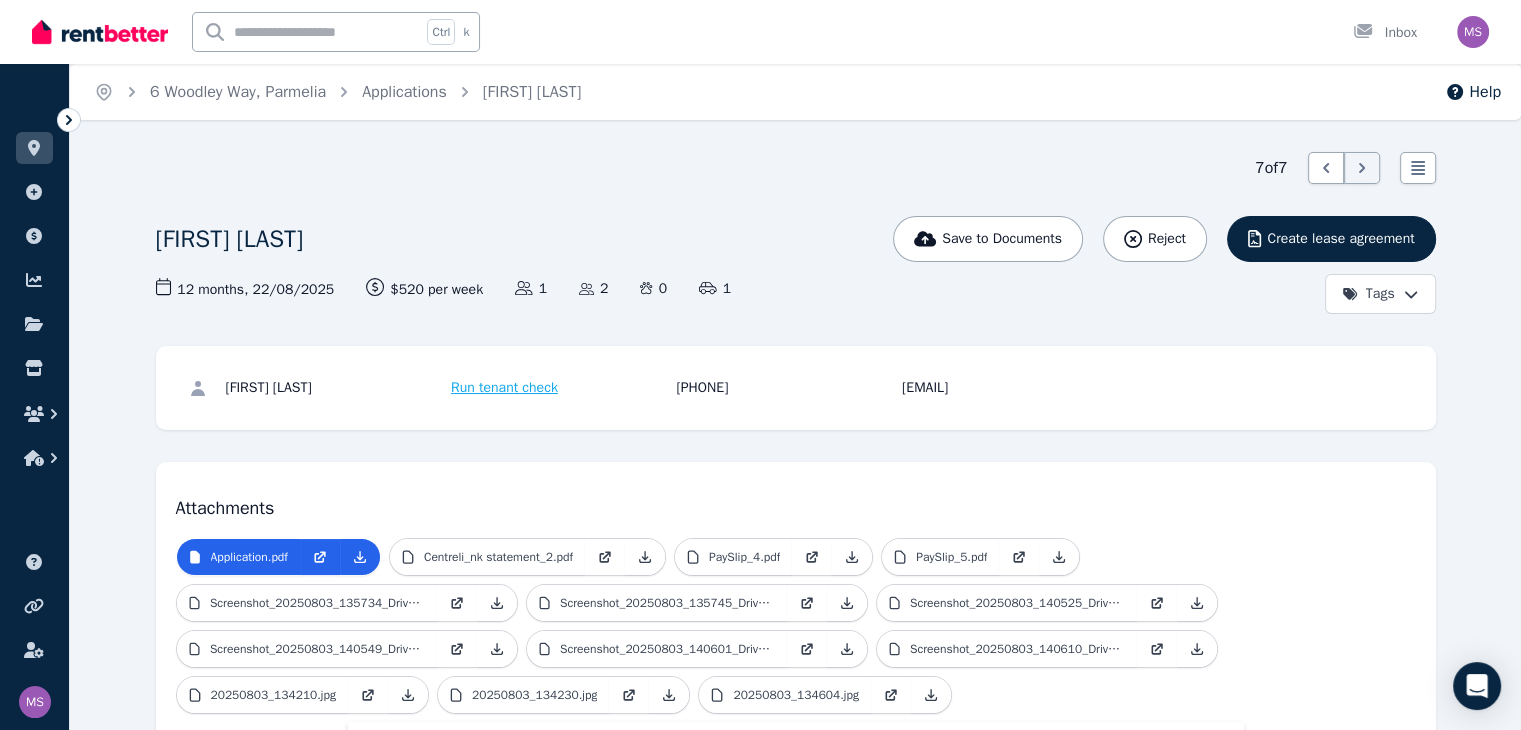 click 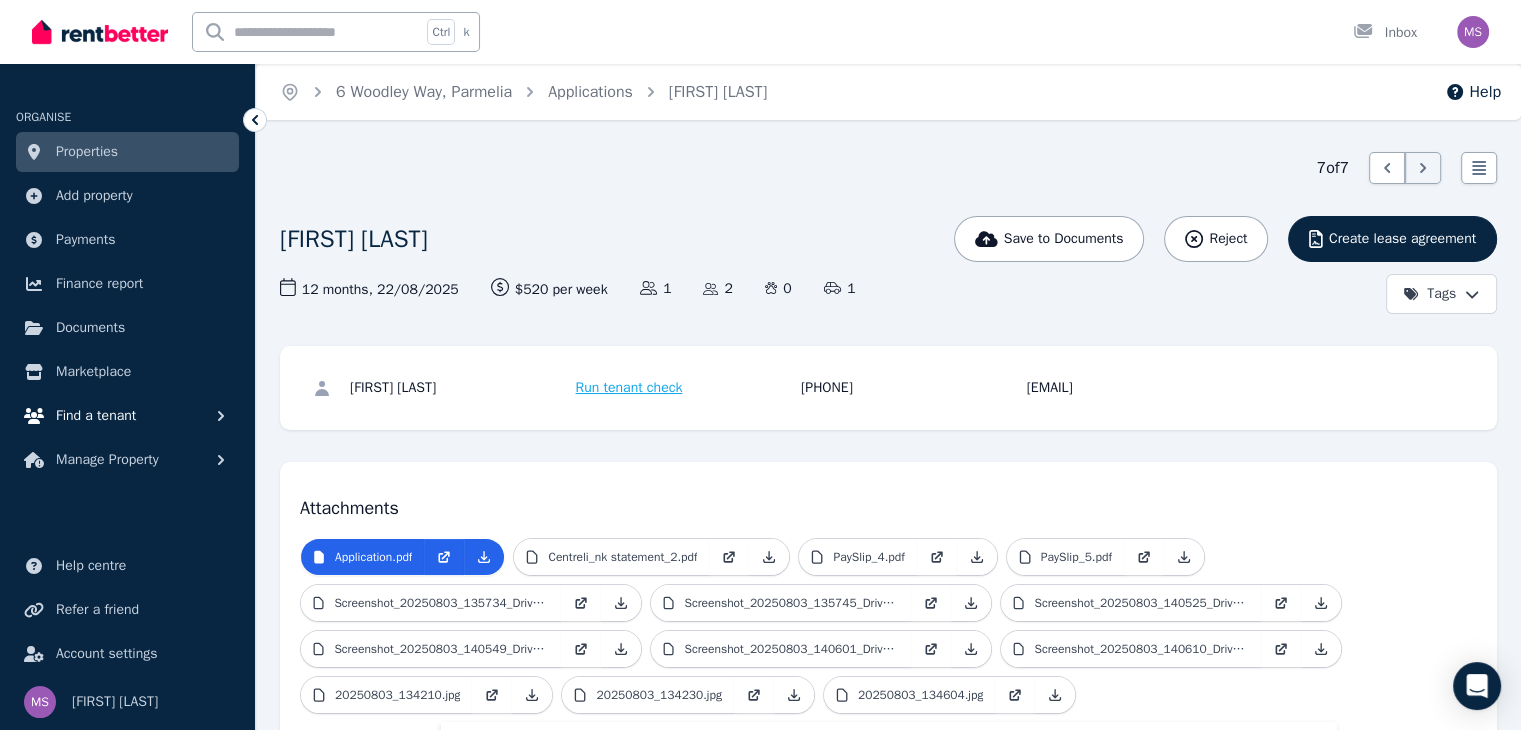 click on "Find a tenant" at bounding box center (96, 416) 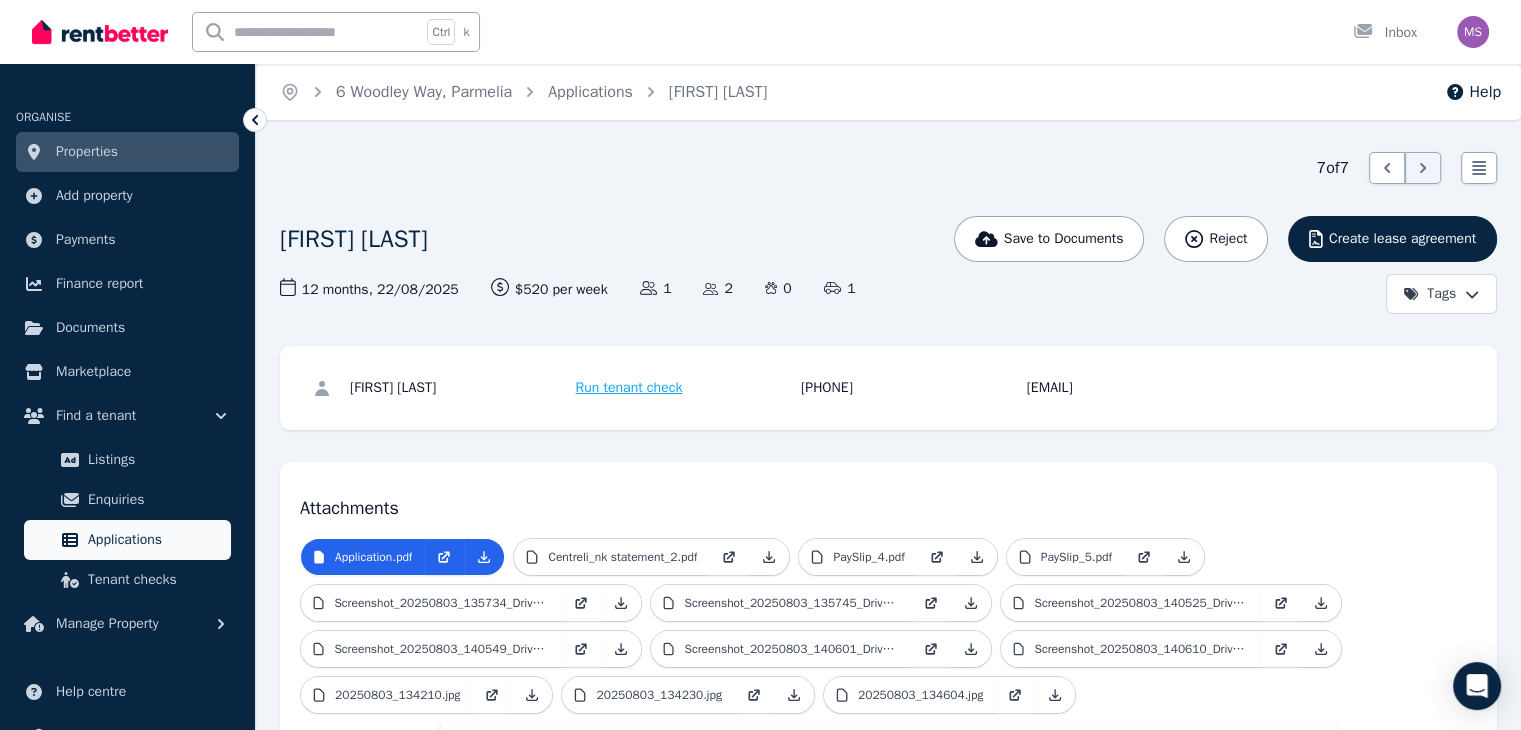 click 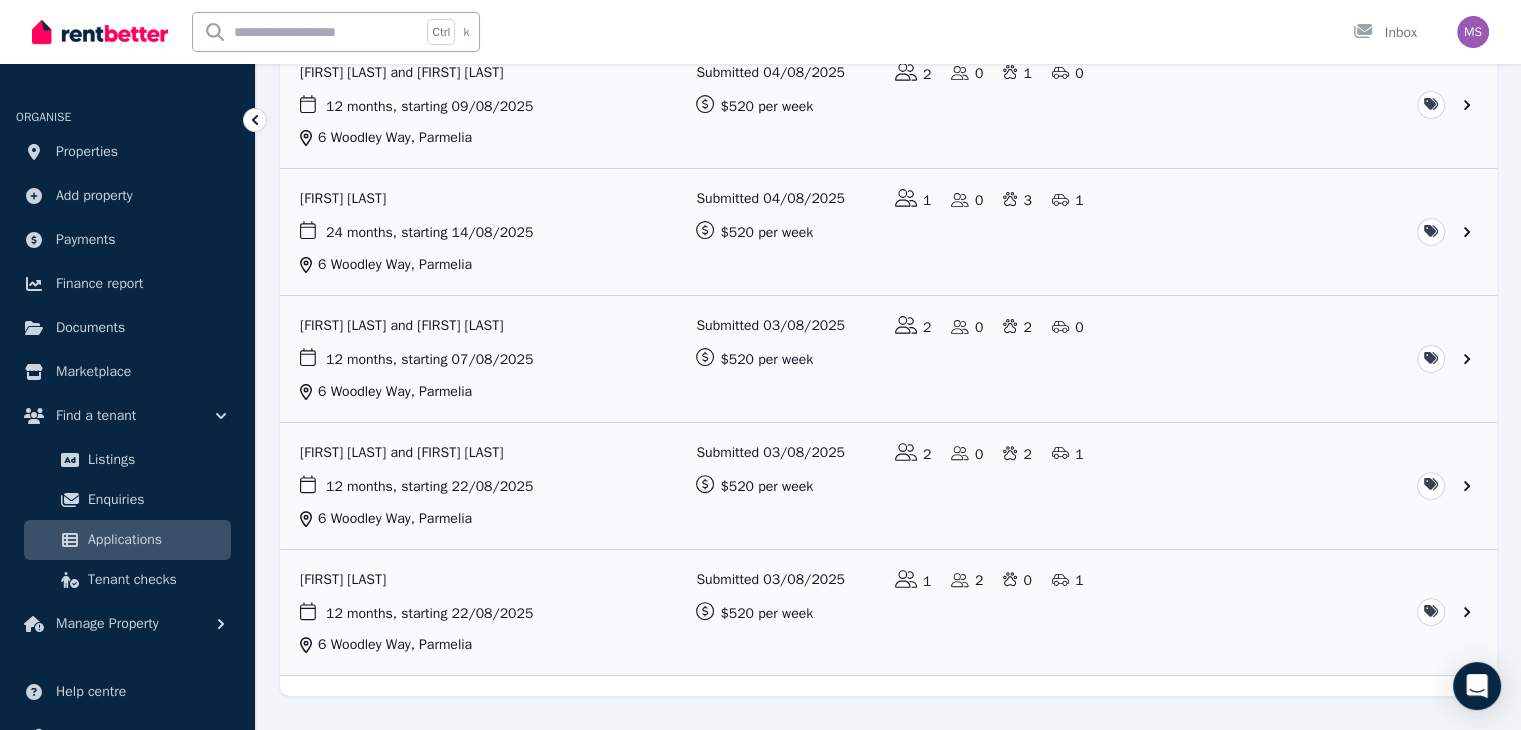 scroll, scrollTop: 563, scrollLeft: 0, axis: vertical 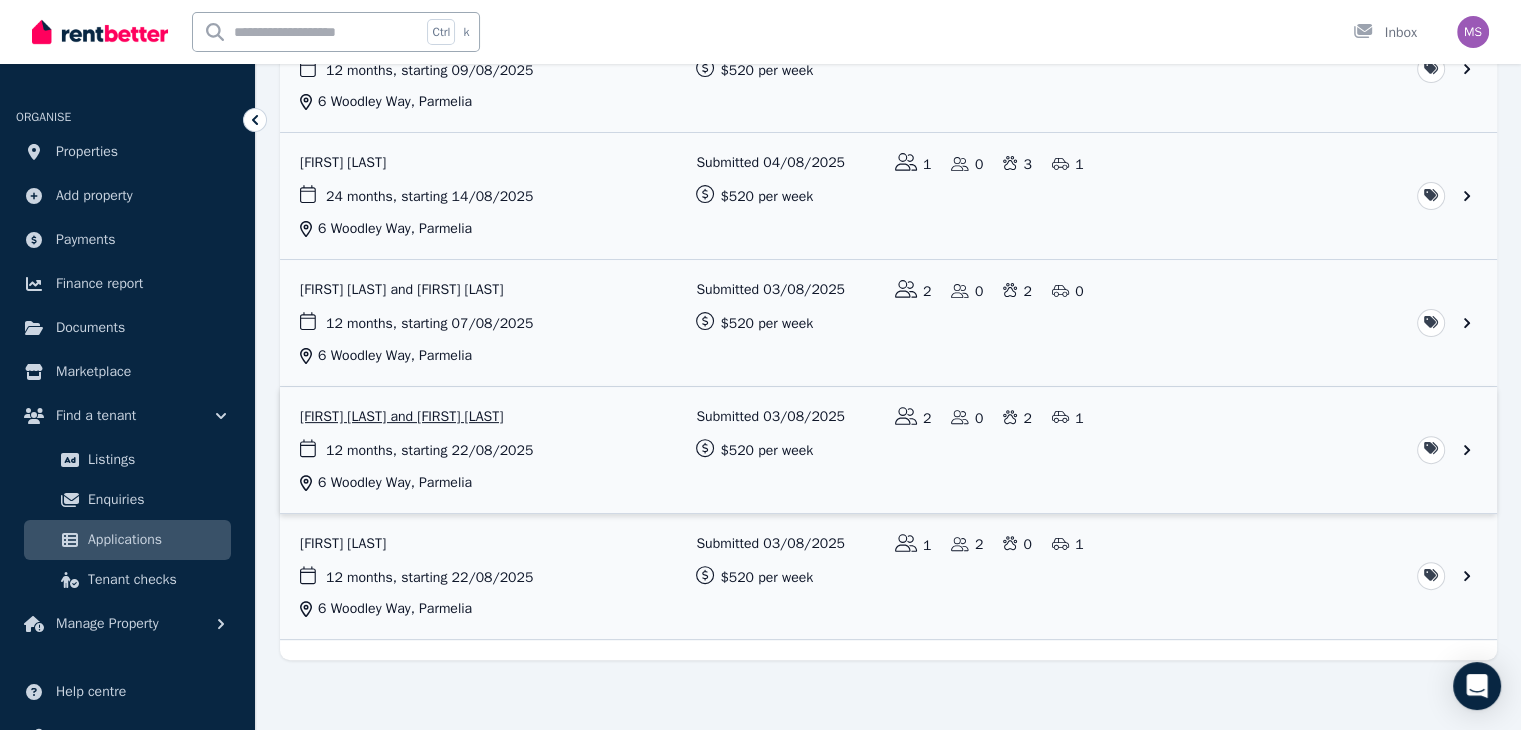 click at bounding box center [888, 450] 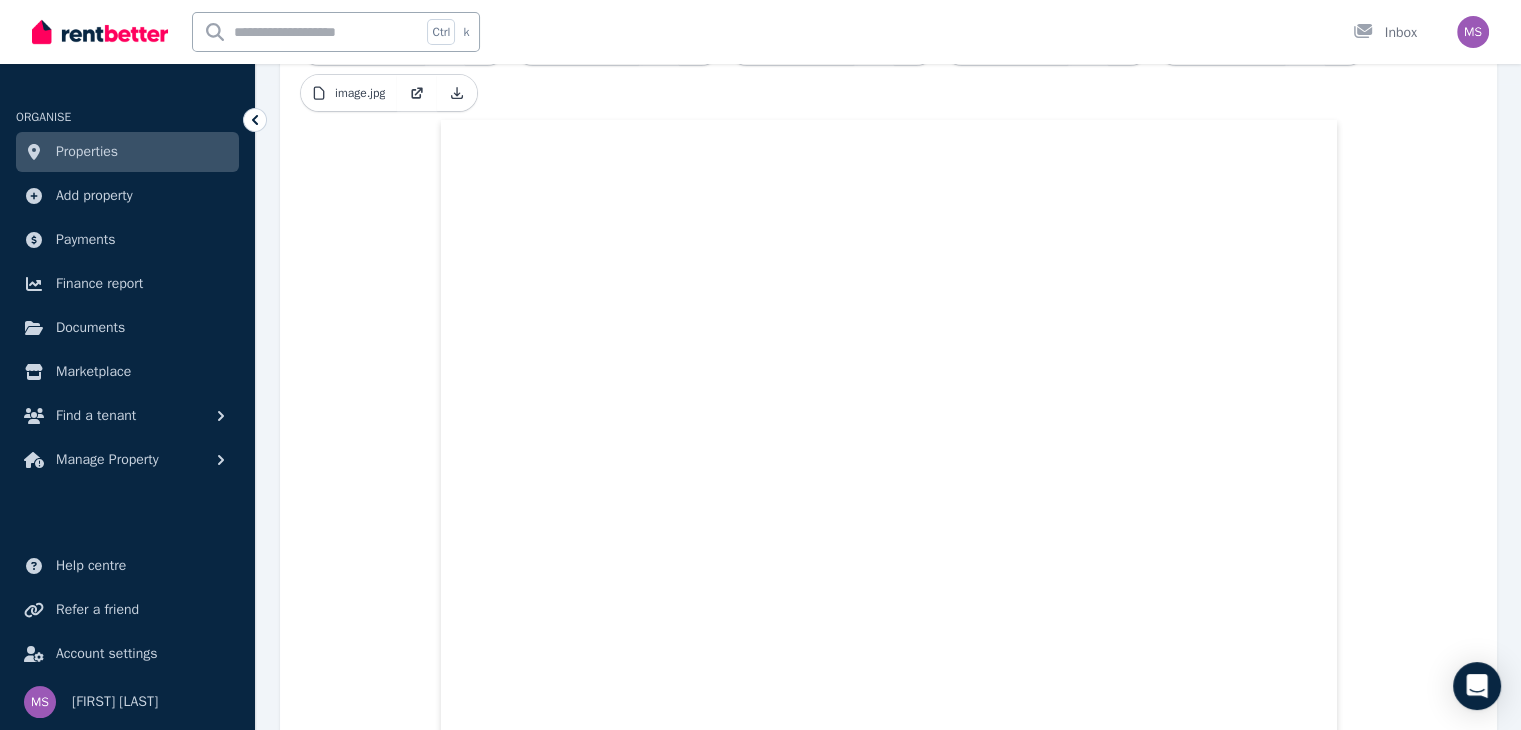 scroll, scrollTop: 763, scrollLeft: 0, axis: vertical 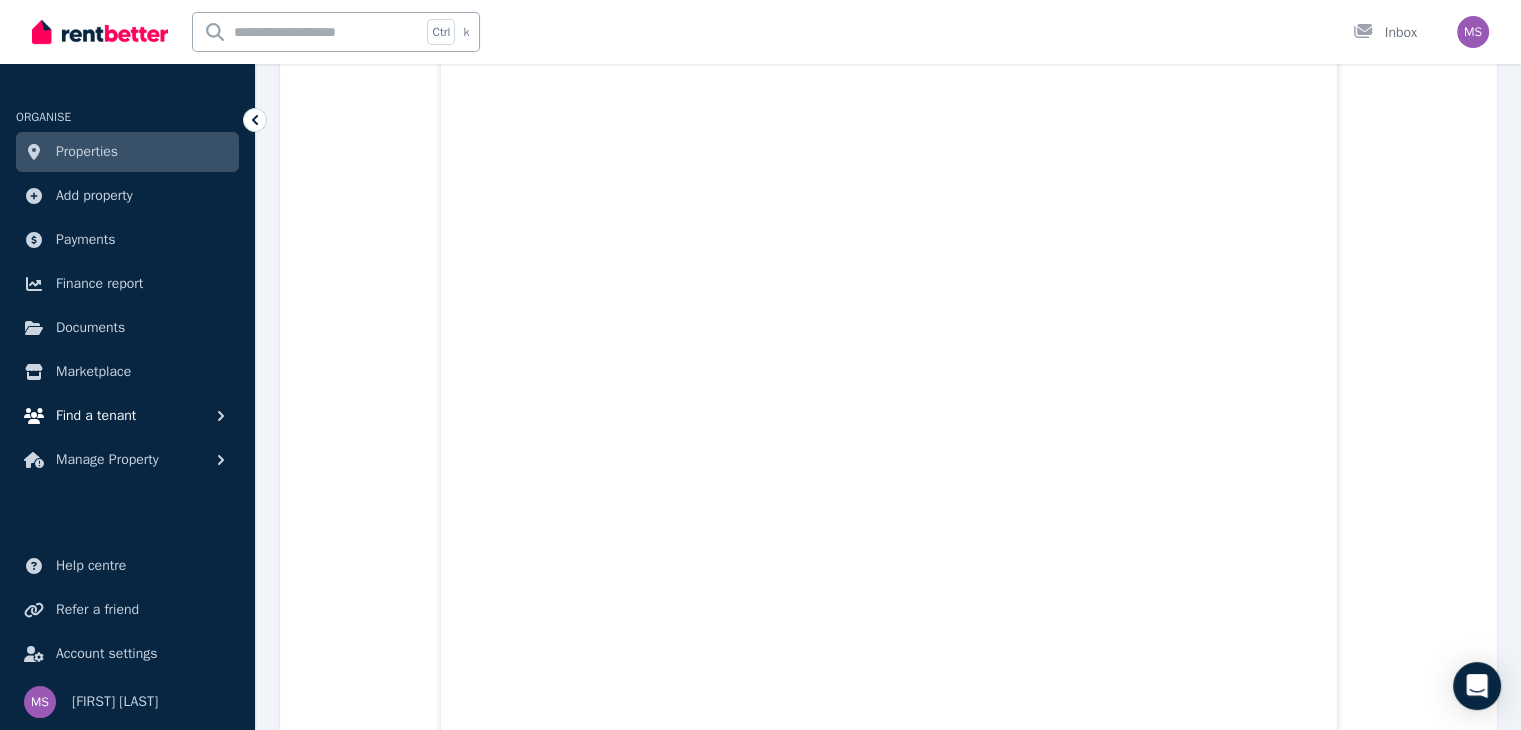 click on "Find a tenant" at bounding box center (127, 416) 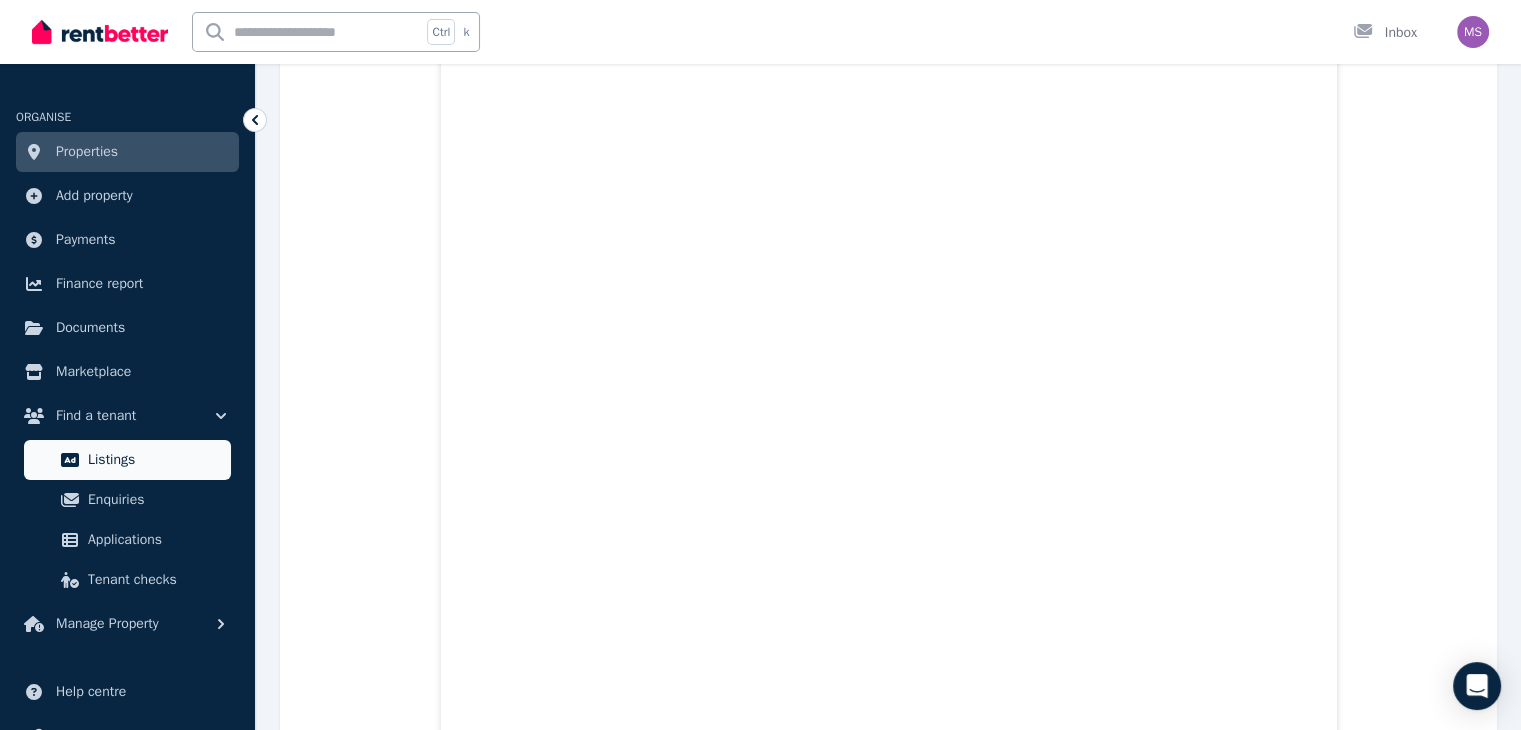 click on "Listings" at bounding box center [155, 460] 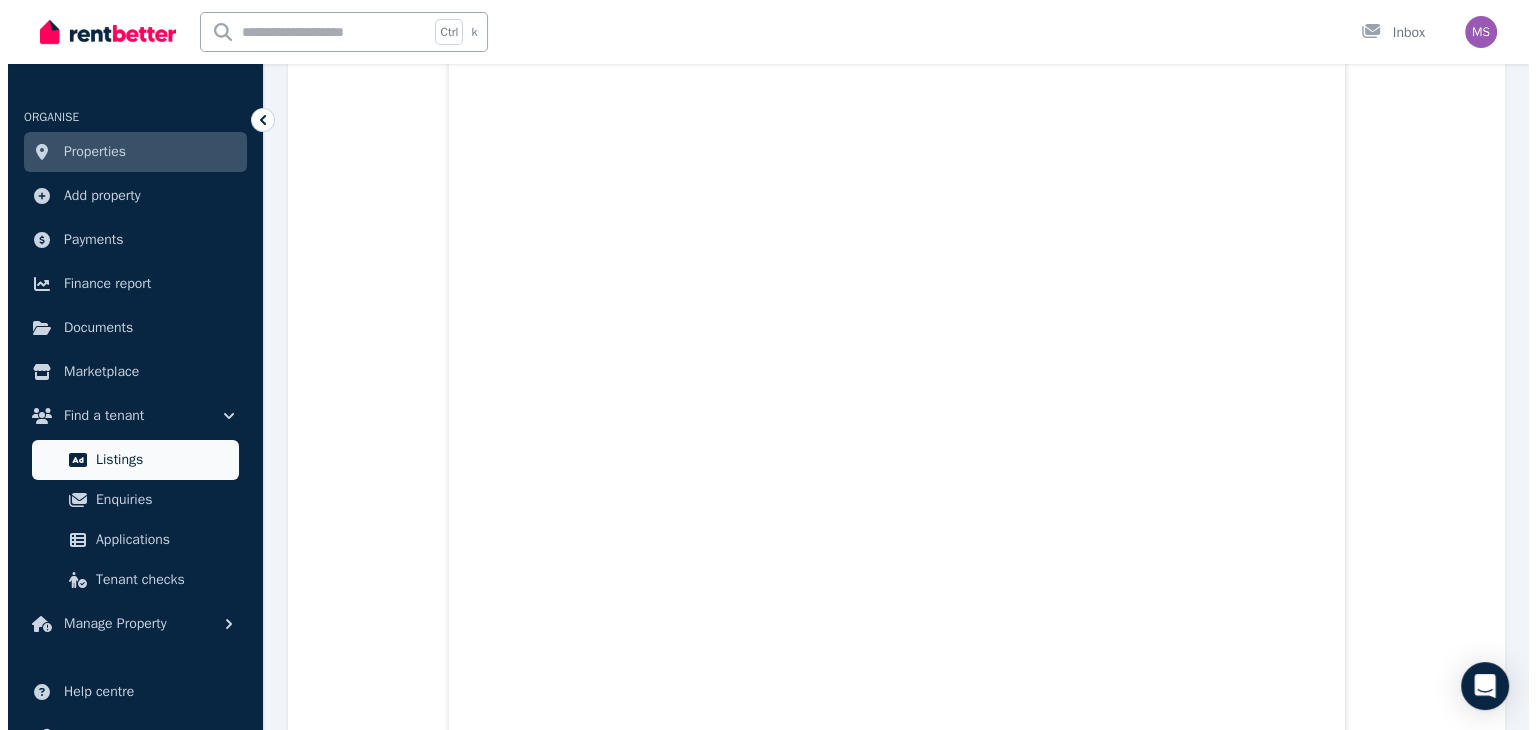 scroll, scrollTop: 0, scrollLeft: 0, axis: both 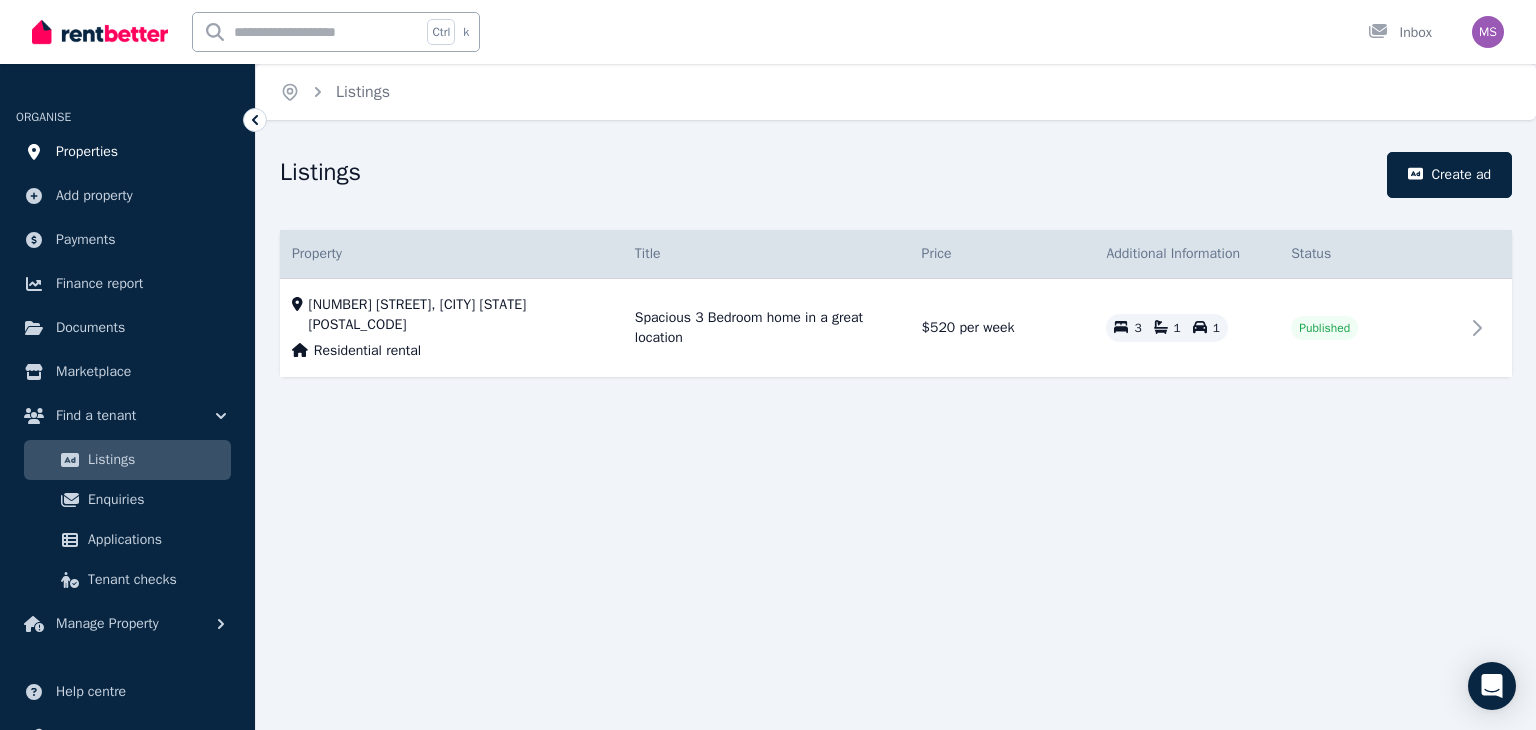 click on "Properties" at bounding box center (87, 152) 